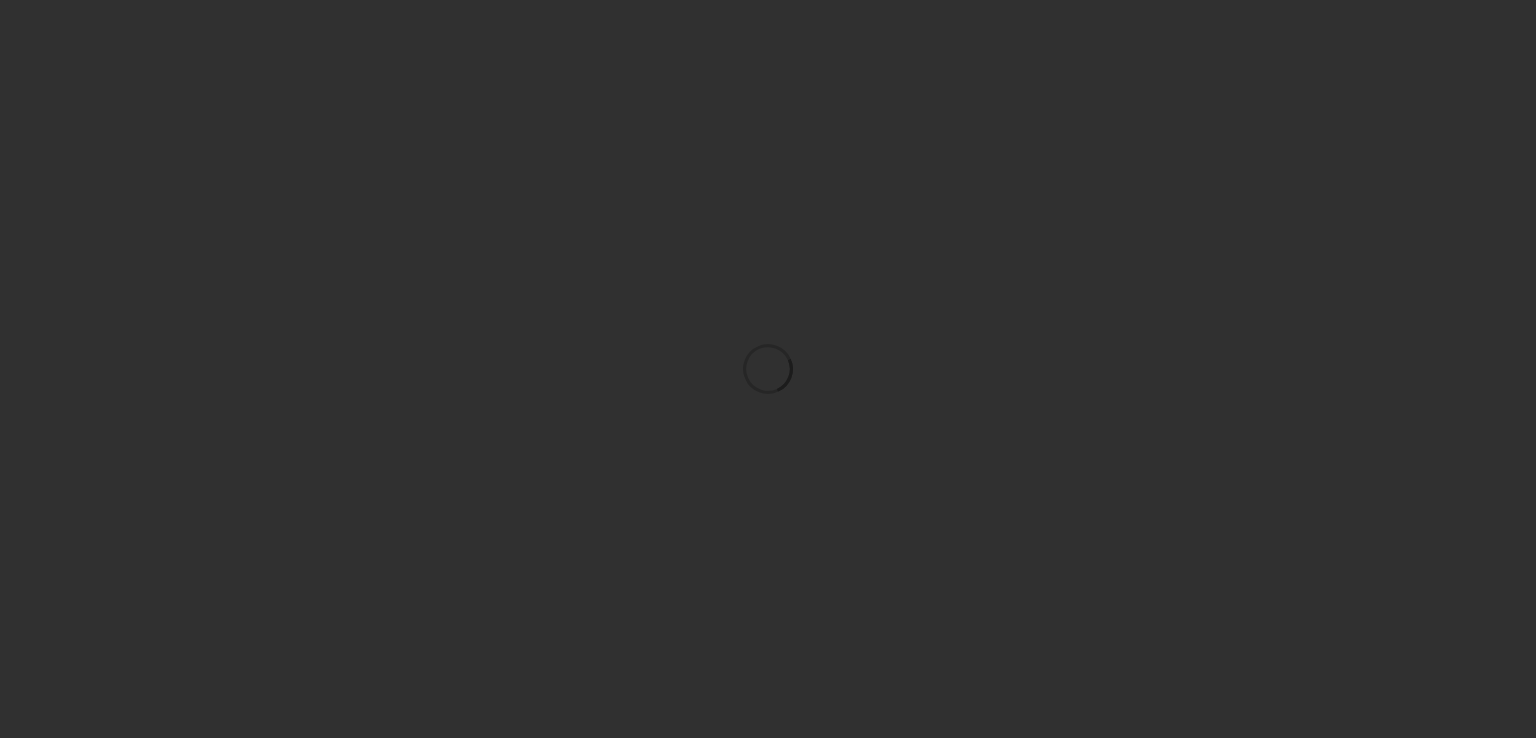 scroll, scrollTop: 0, scrollLeft: 0, axis: both 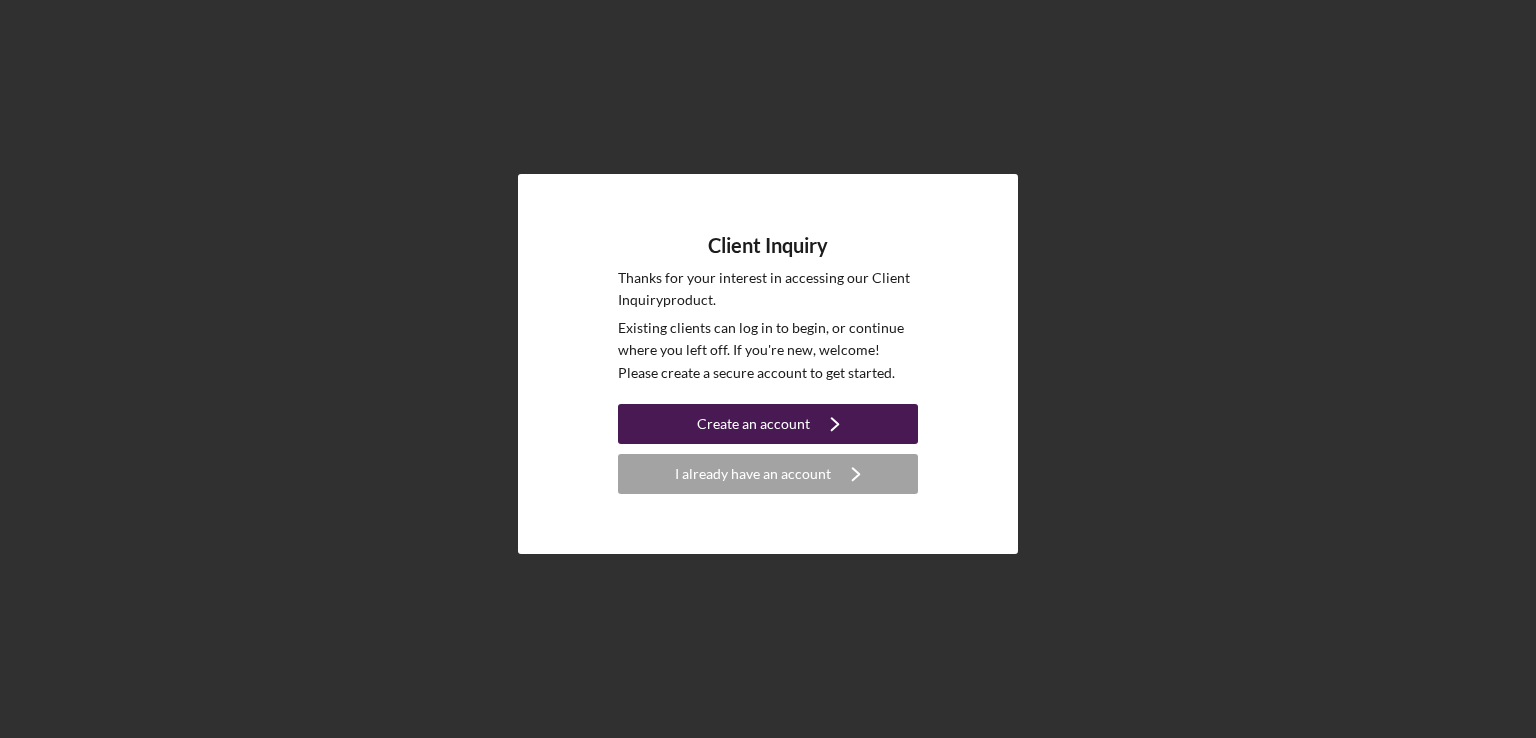 click on "Create an account" at bounding box center (753, 424) 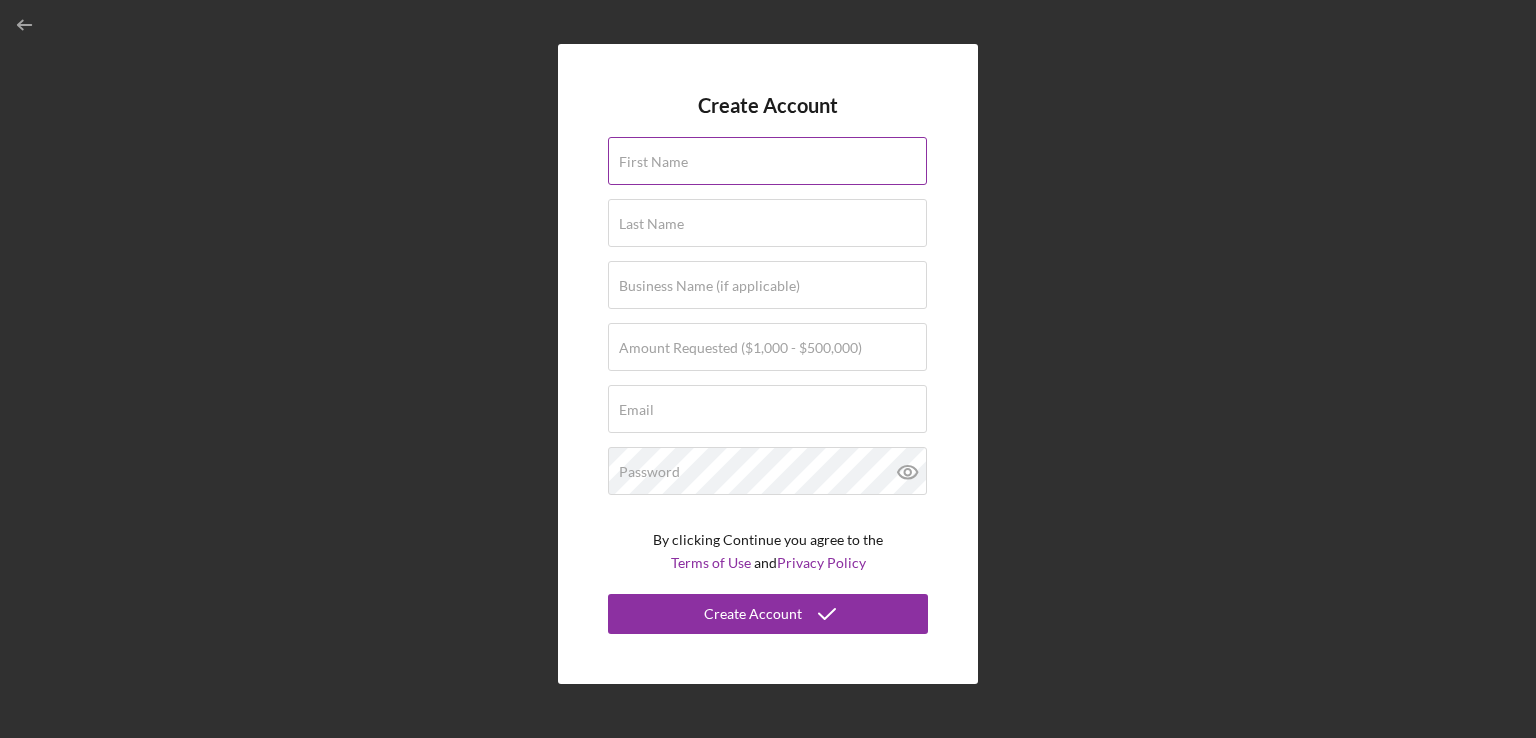 click on "First Name" at bounding box center (768, 162) 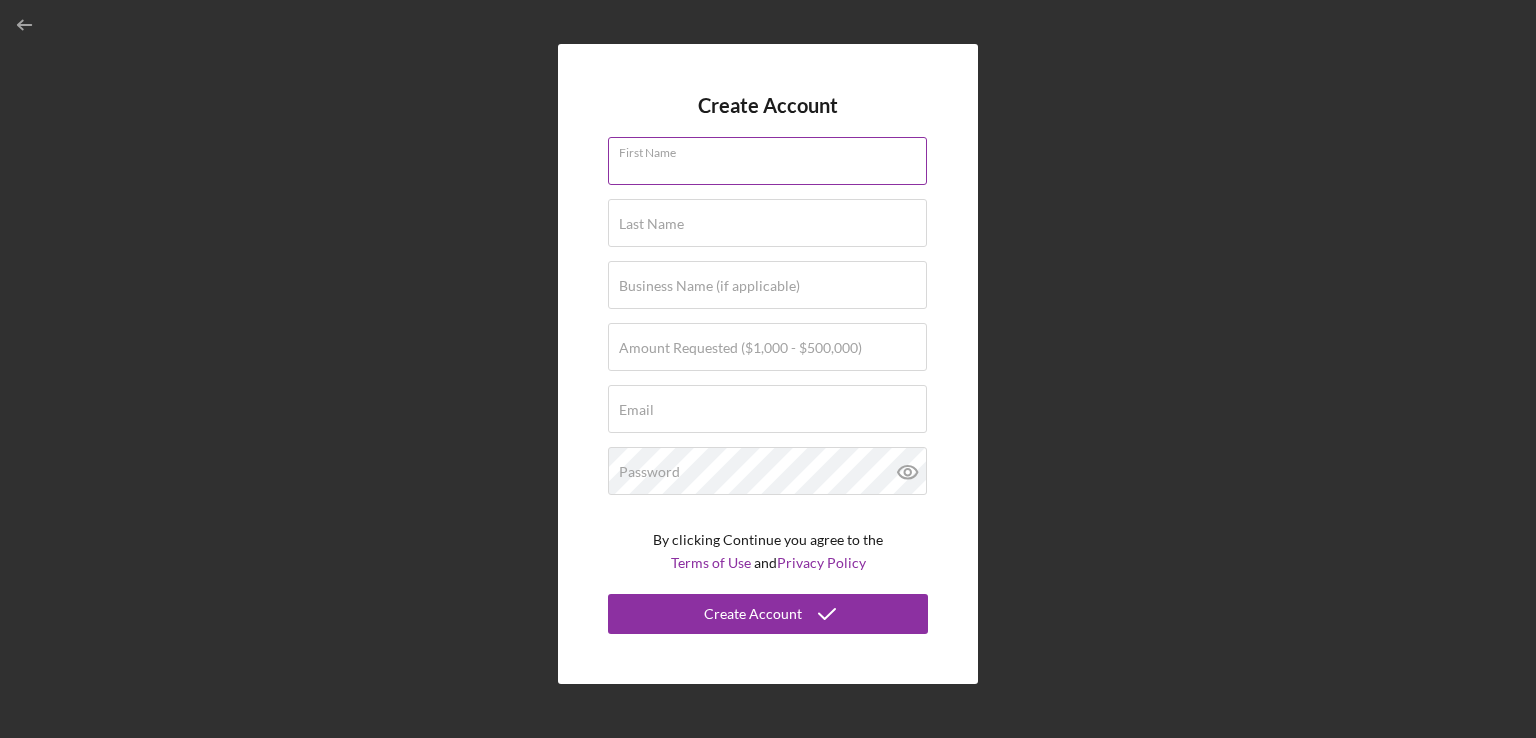 type on "[FIRST]" 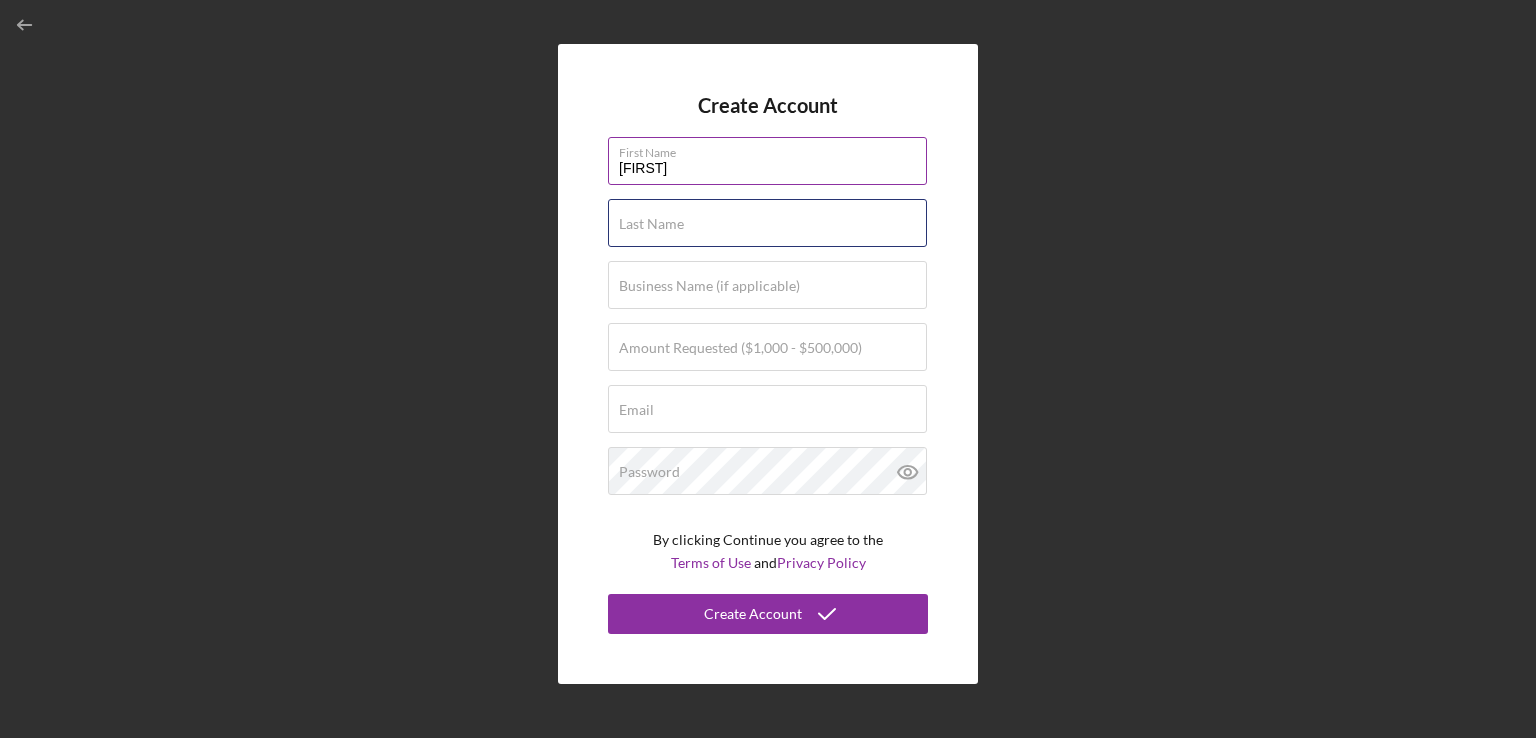 type on "[LAST]" 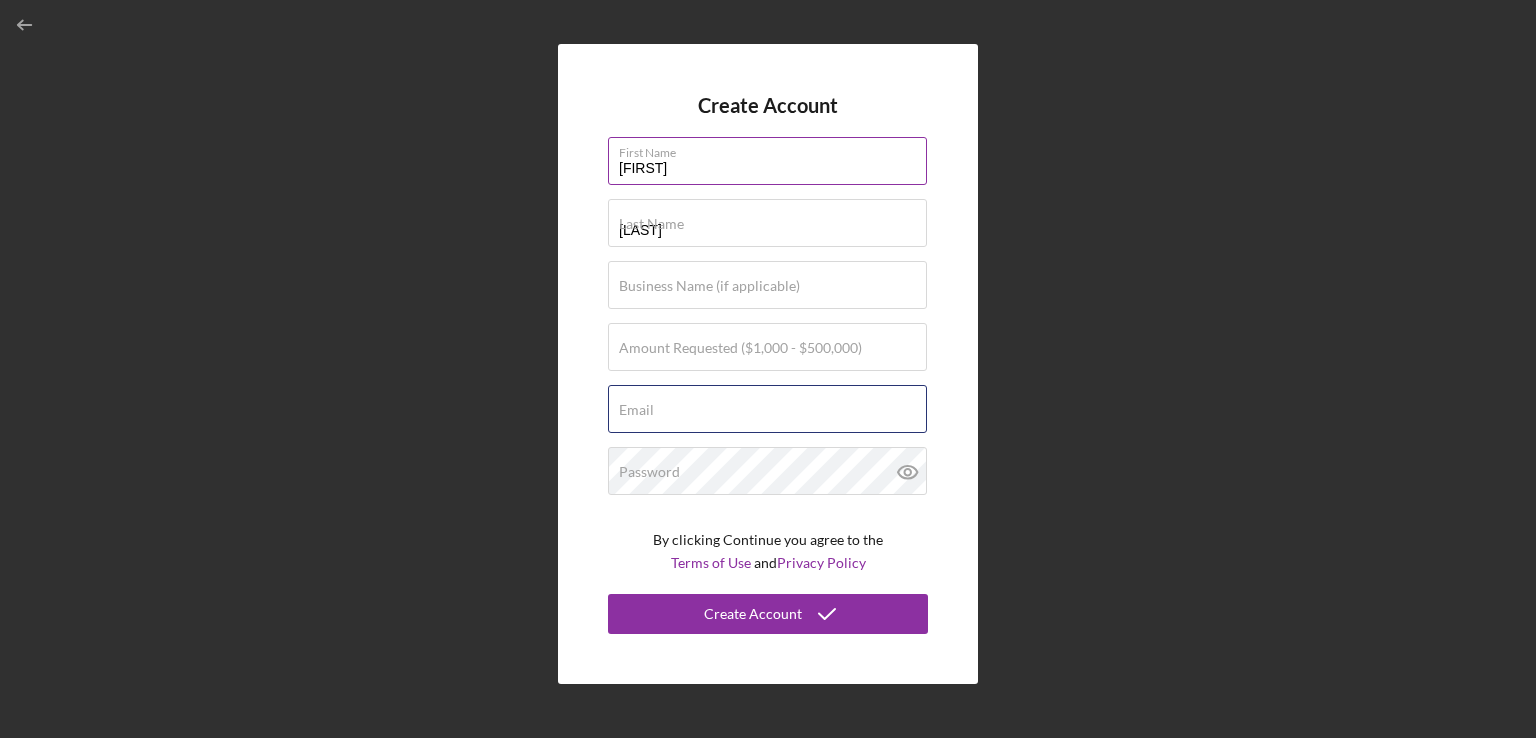type on "[EMAIL]" 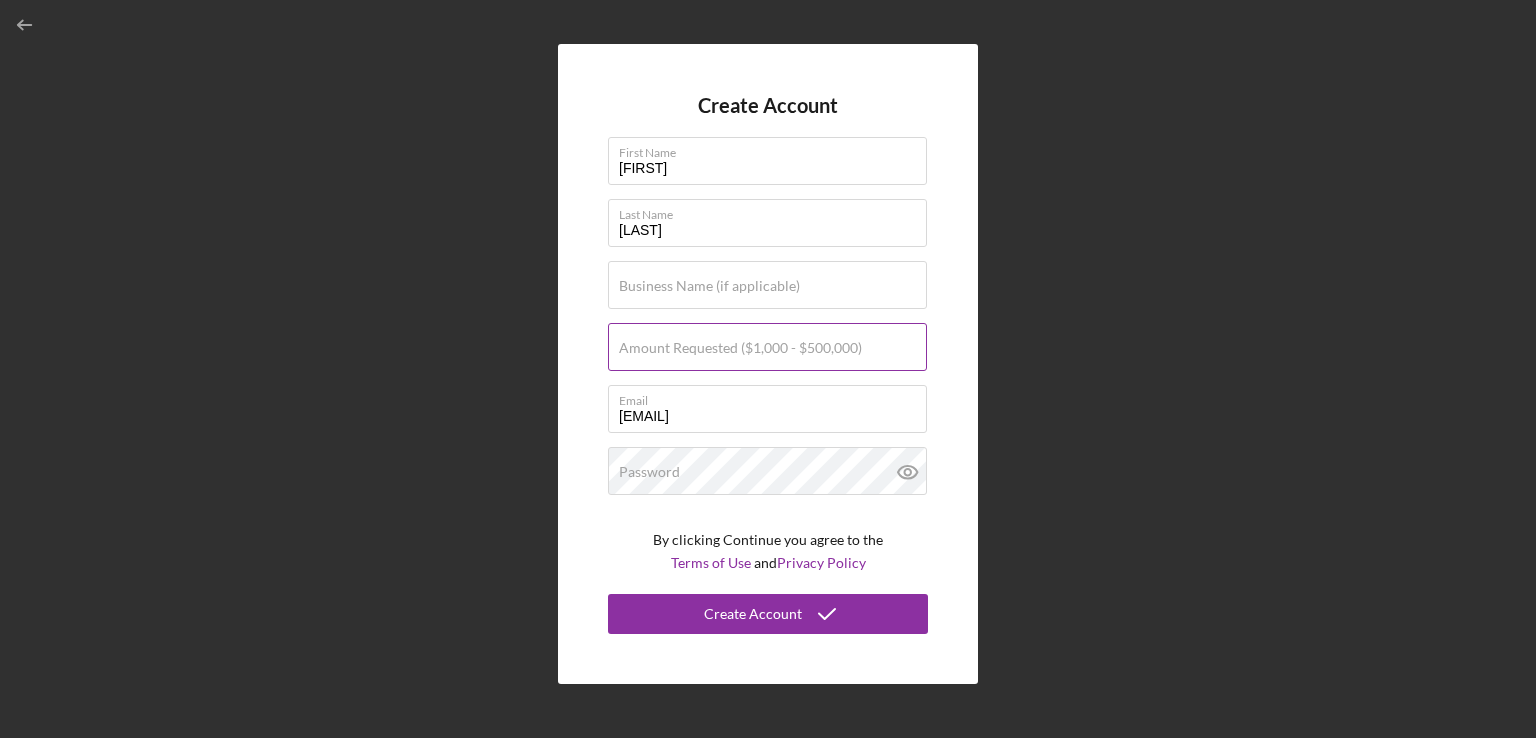 click on "Amount Requested ($1,000 - $500,000)" at bounding box center [740, 348] 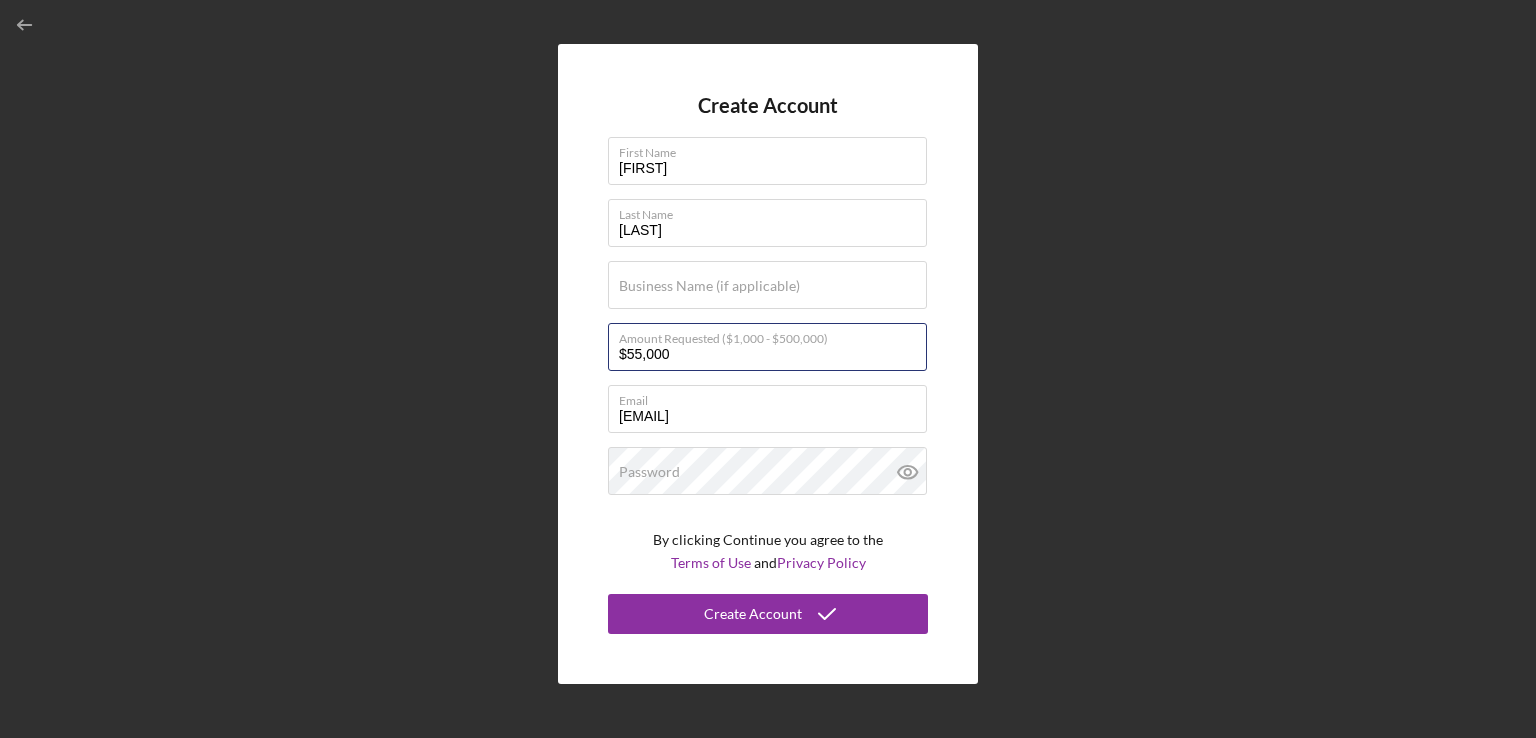 type on "$55,000" 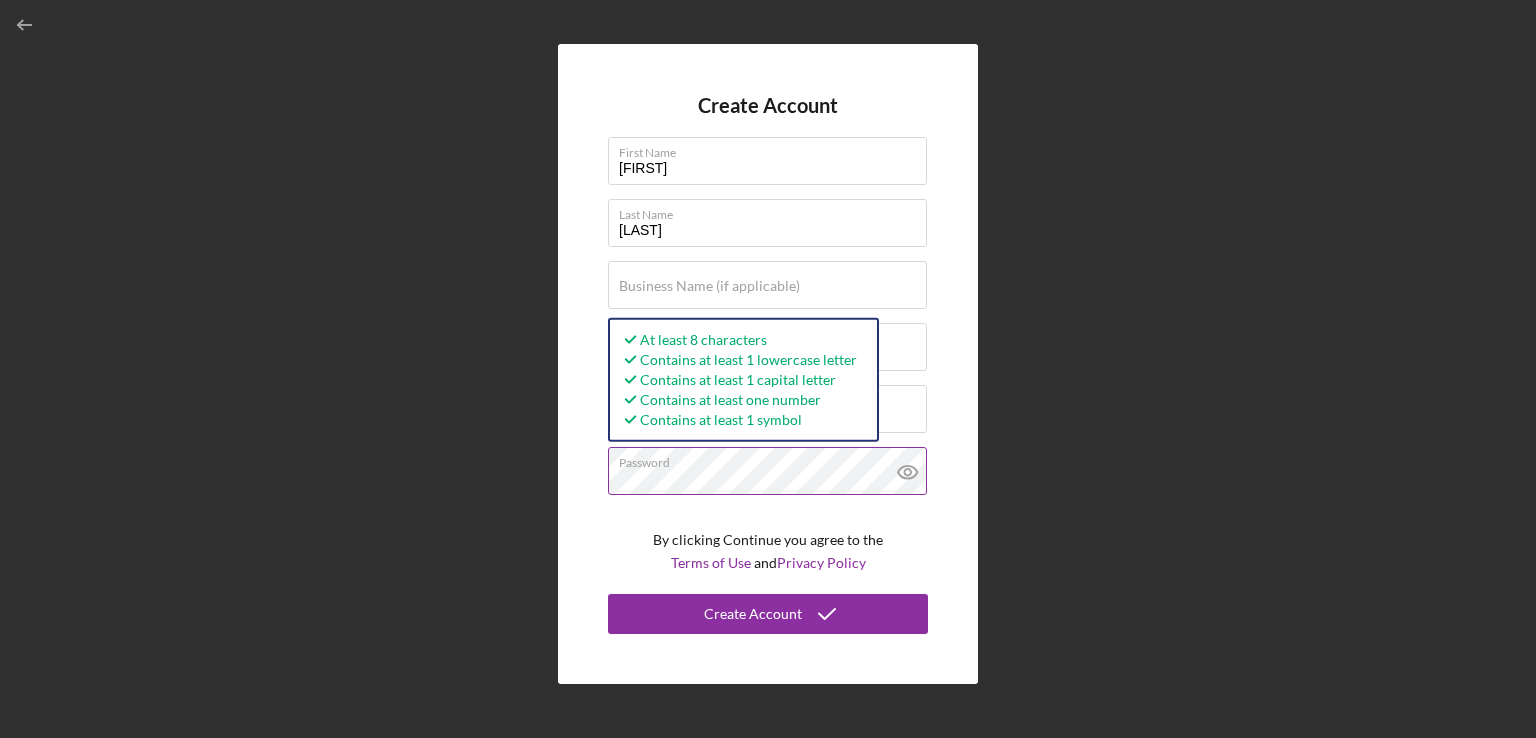 click 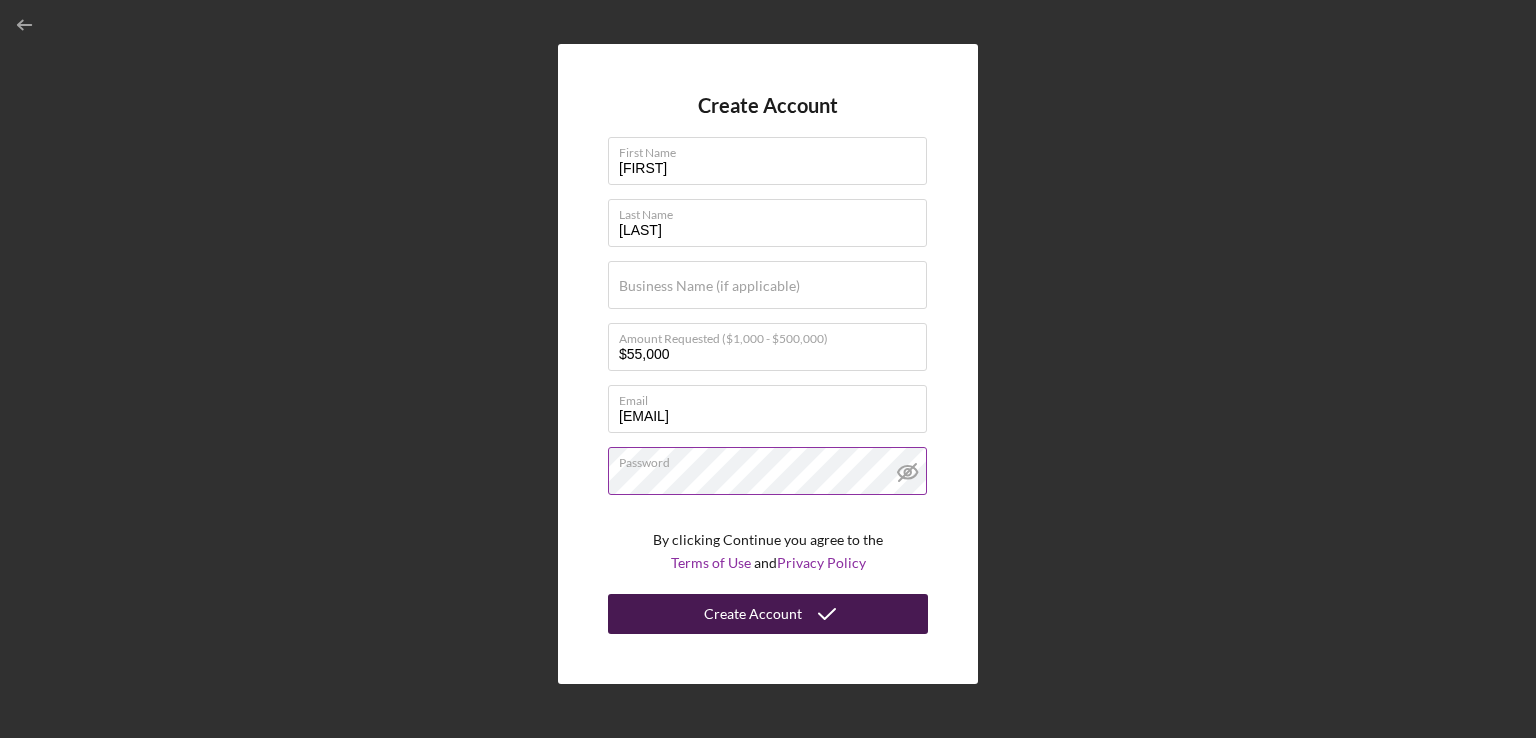 click on "Create Account" at bounding box center (753, 614) 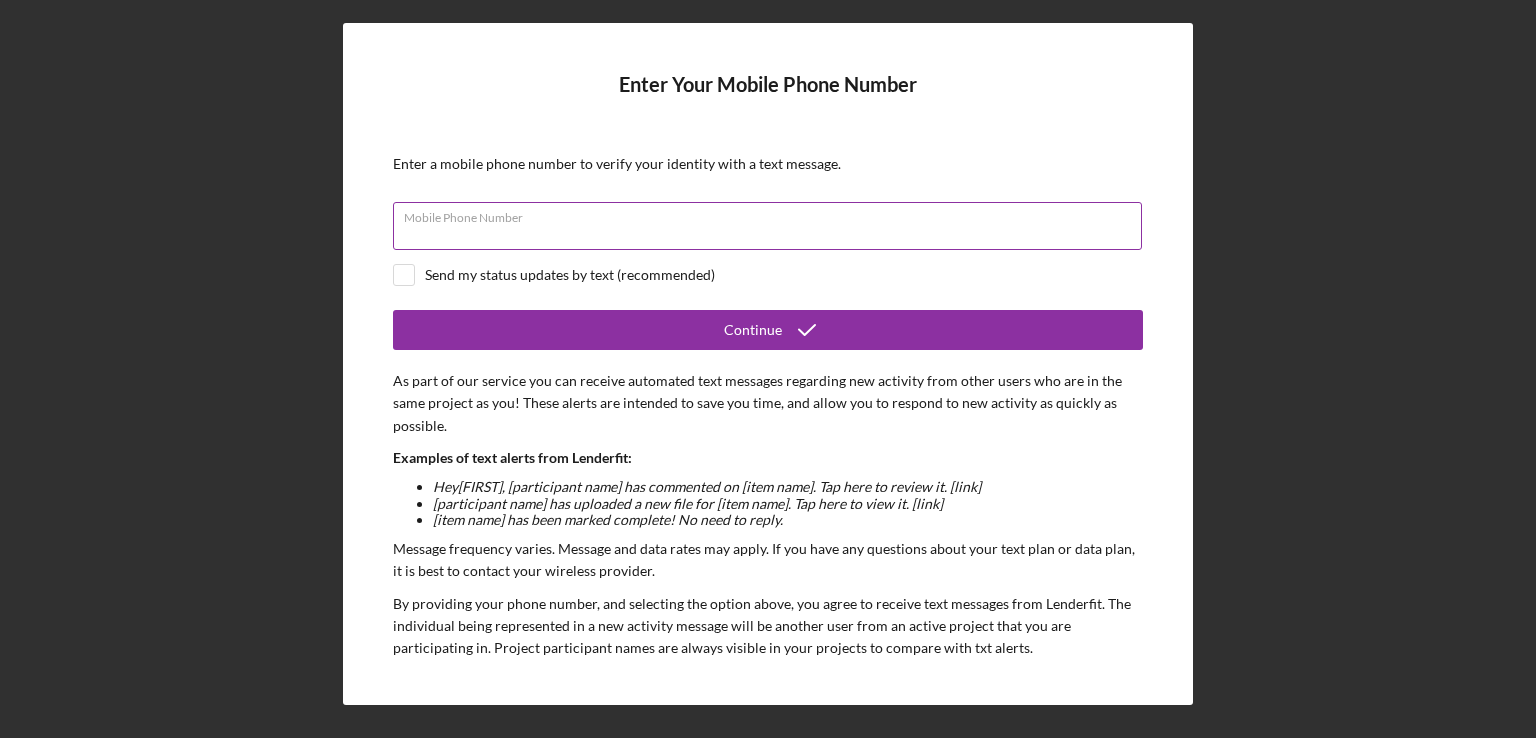 click on "Mobile Phone Number" at bounding box center [767, 226] 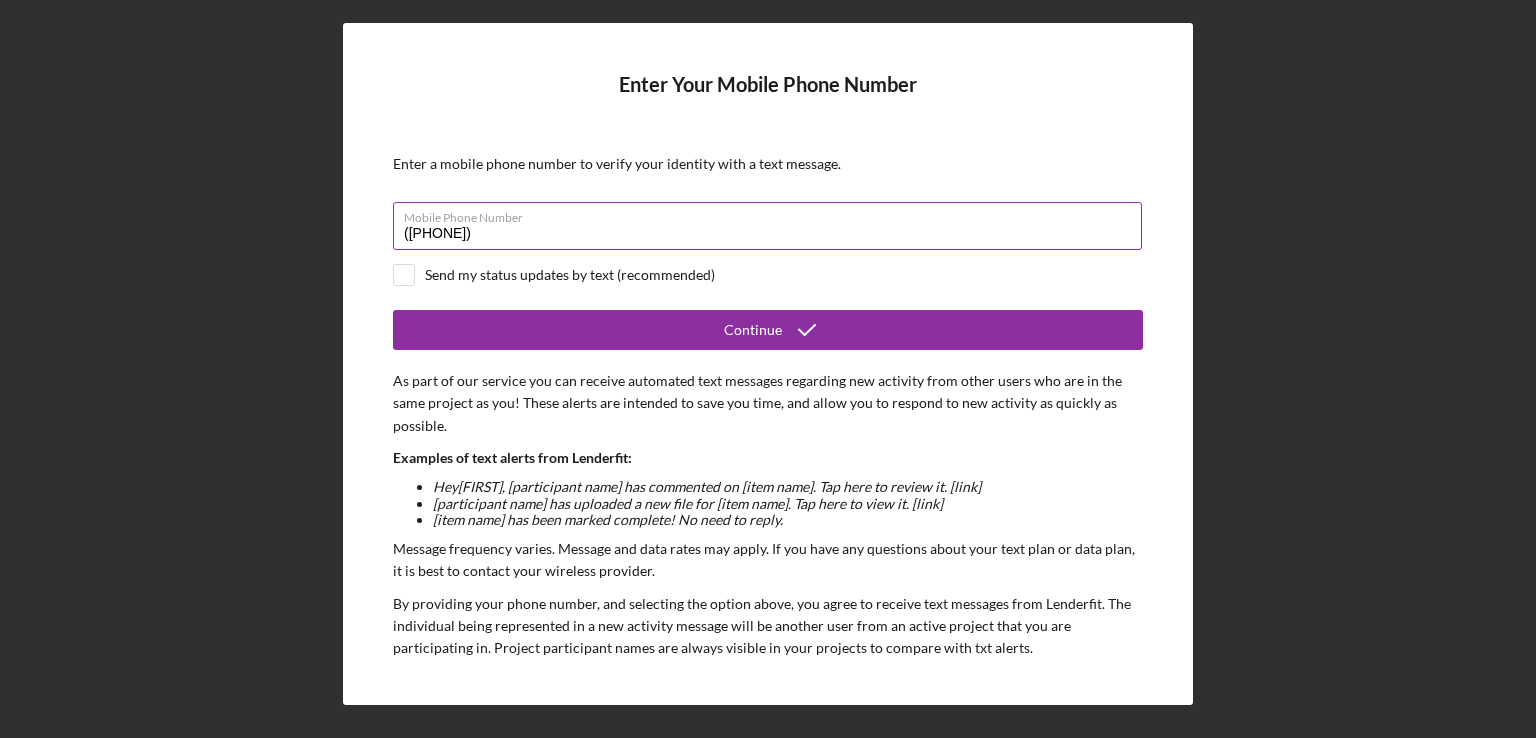 type on "([PHONE])" 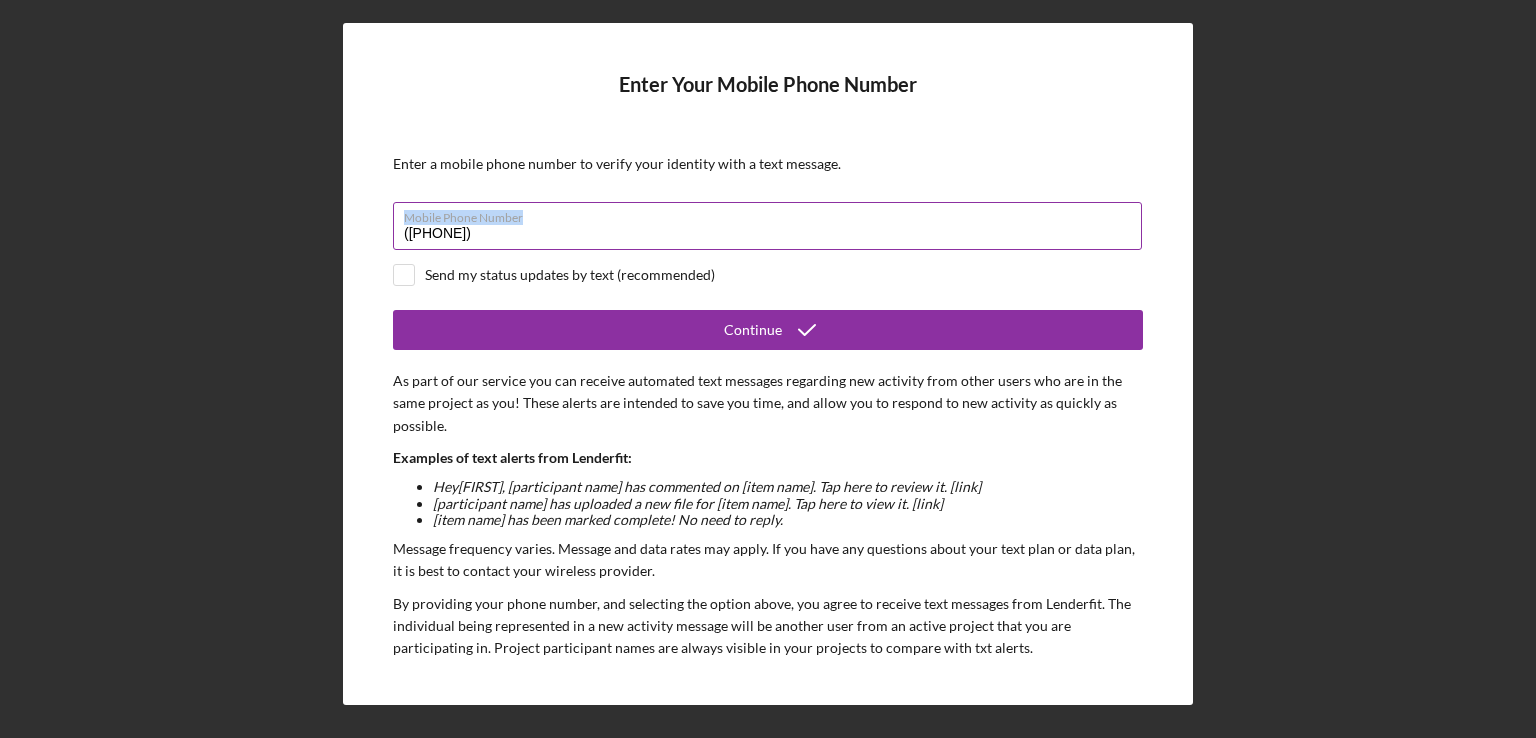 drag, startPoint x: 688, startPoint y: 216, endPoint x: 639, endPoint y: 246, distance: 57.45433 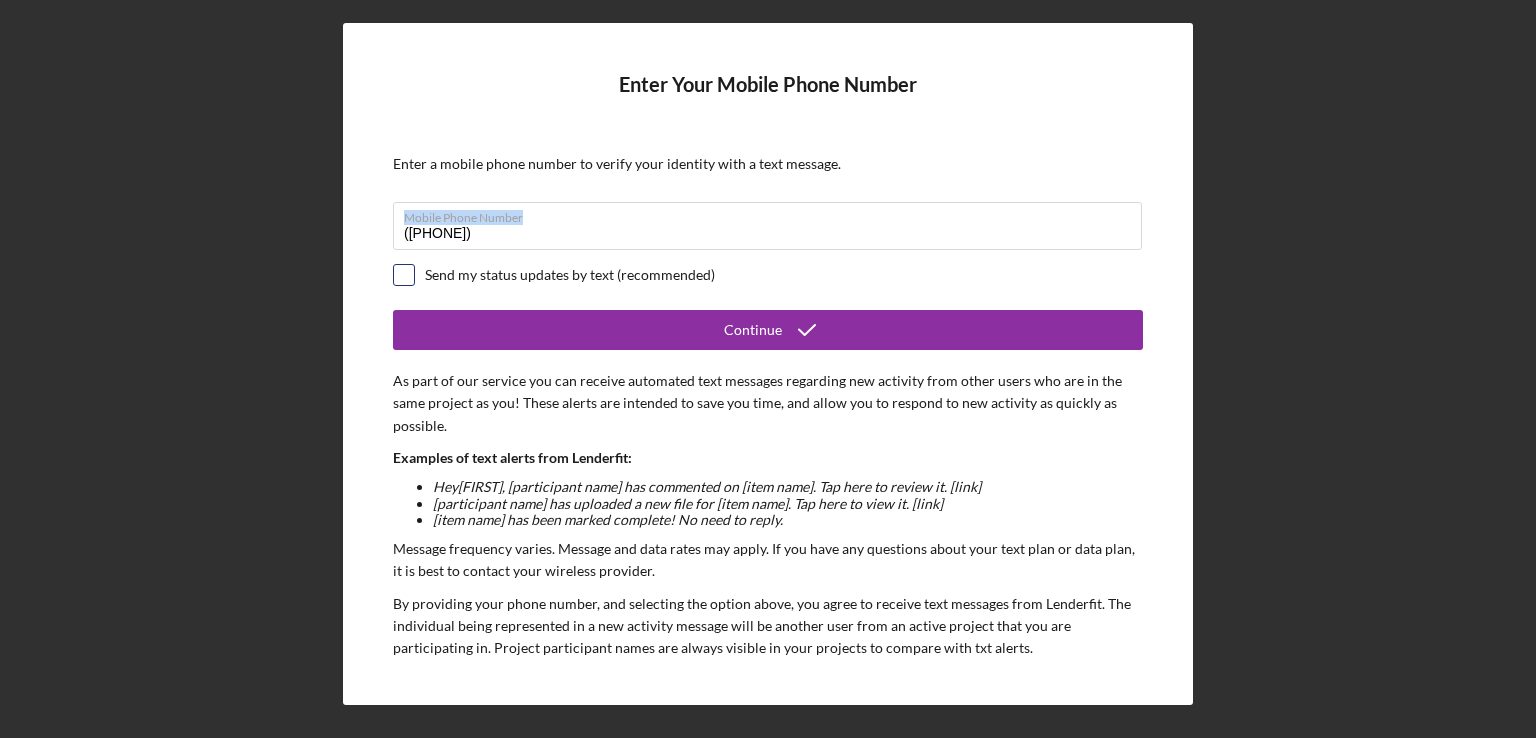 click at bounding box center [404, 275] 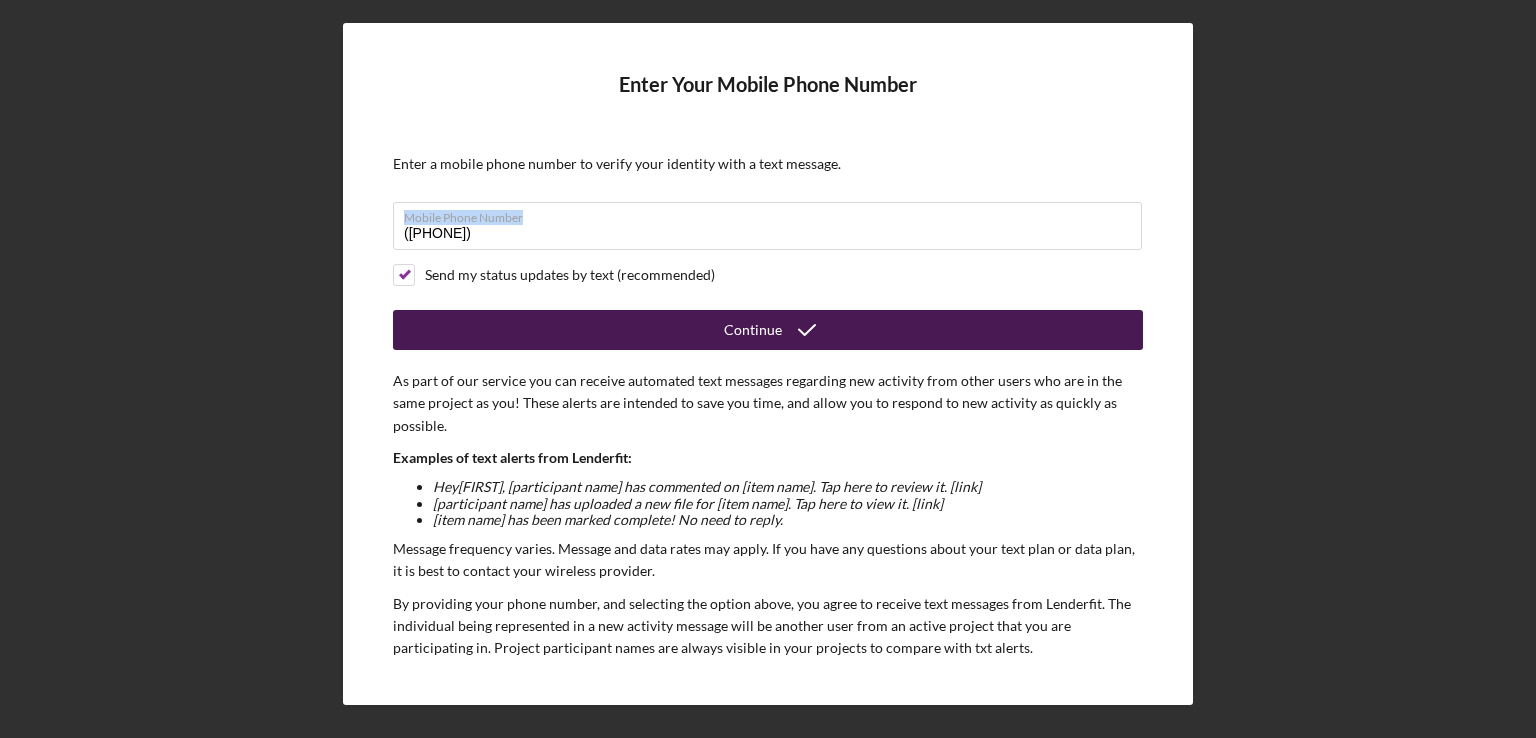click on "Continue" at bounding box center (768, 330) 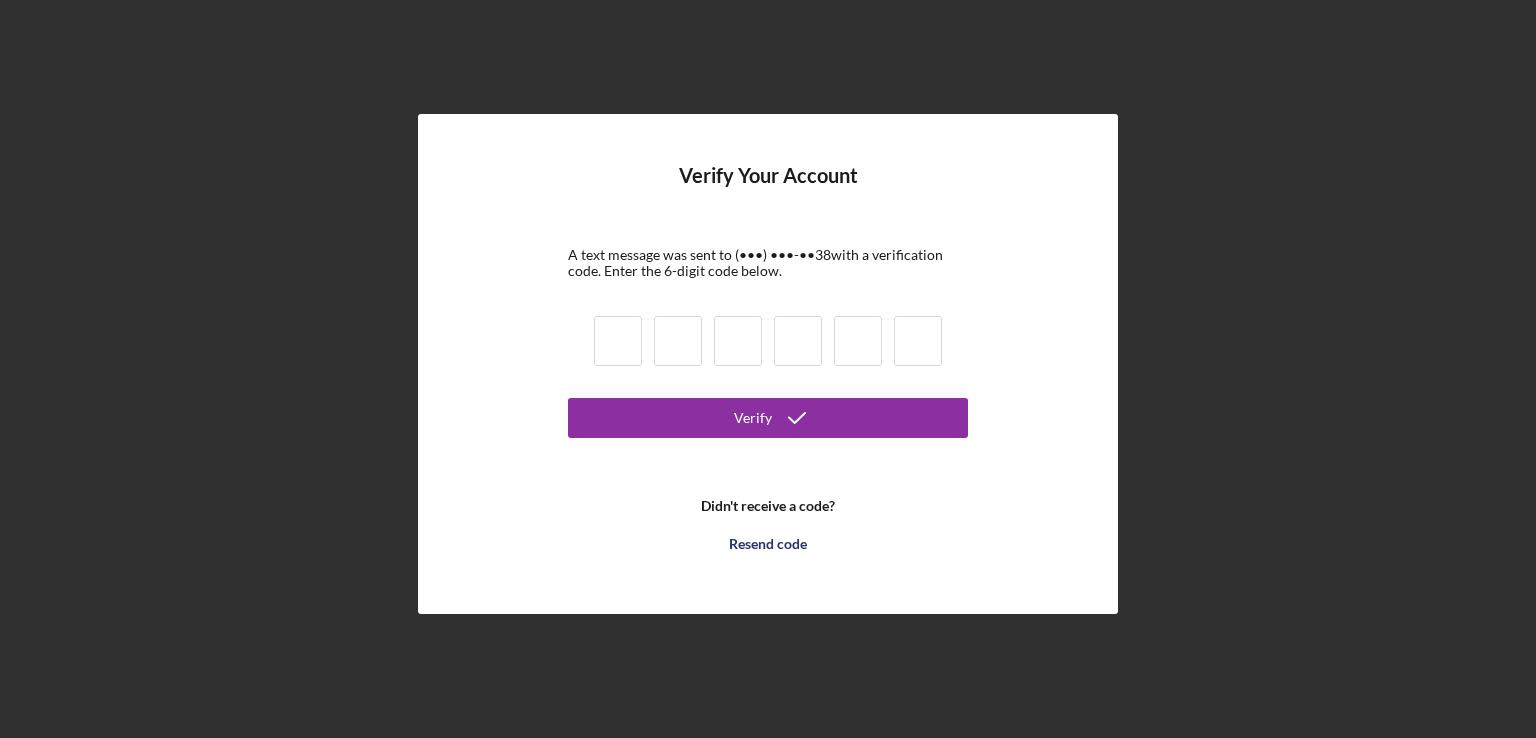 click at bounding box center (618, 341) 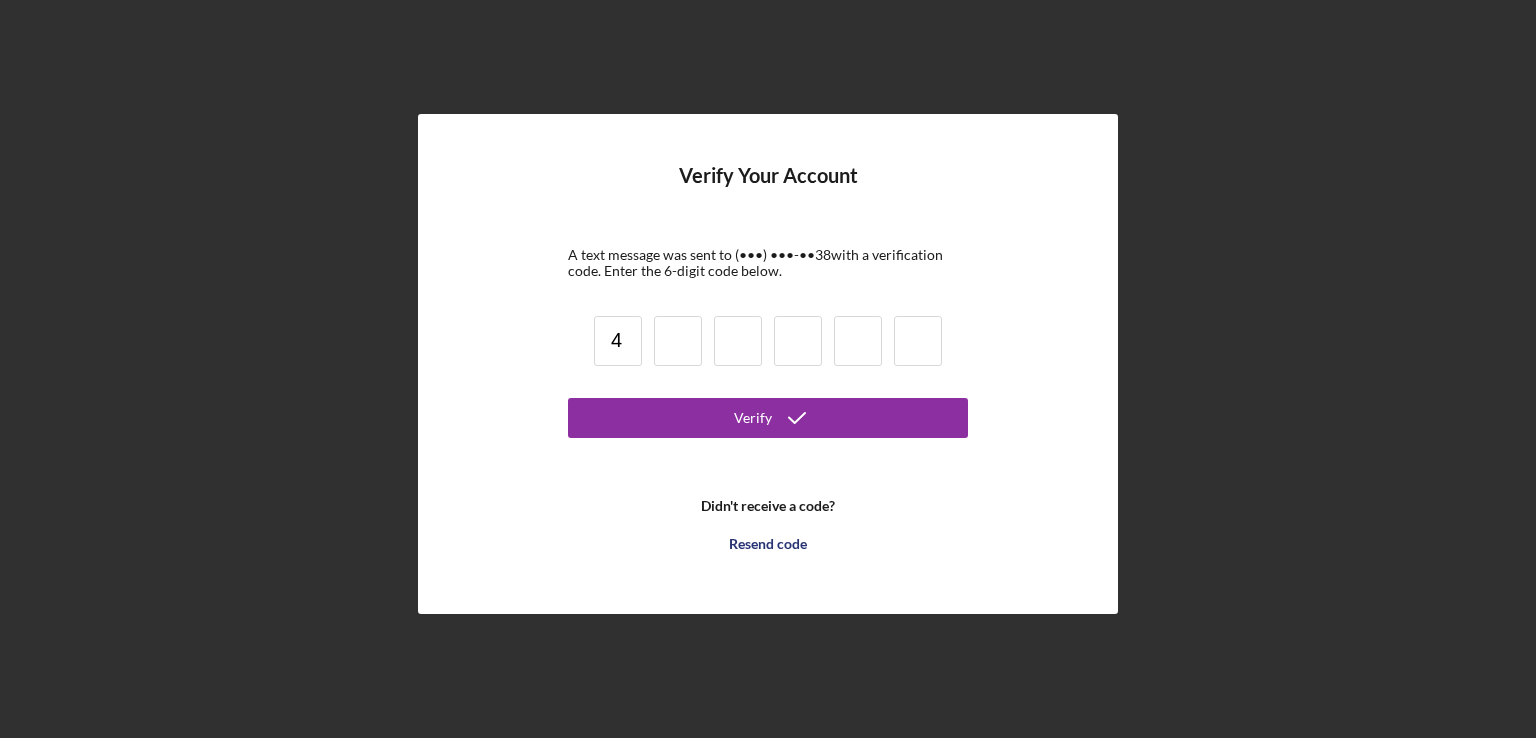 type on "4" 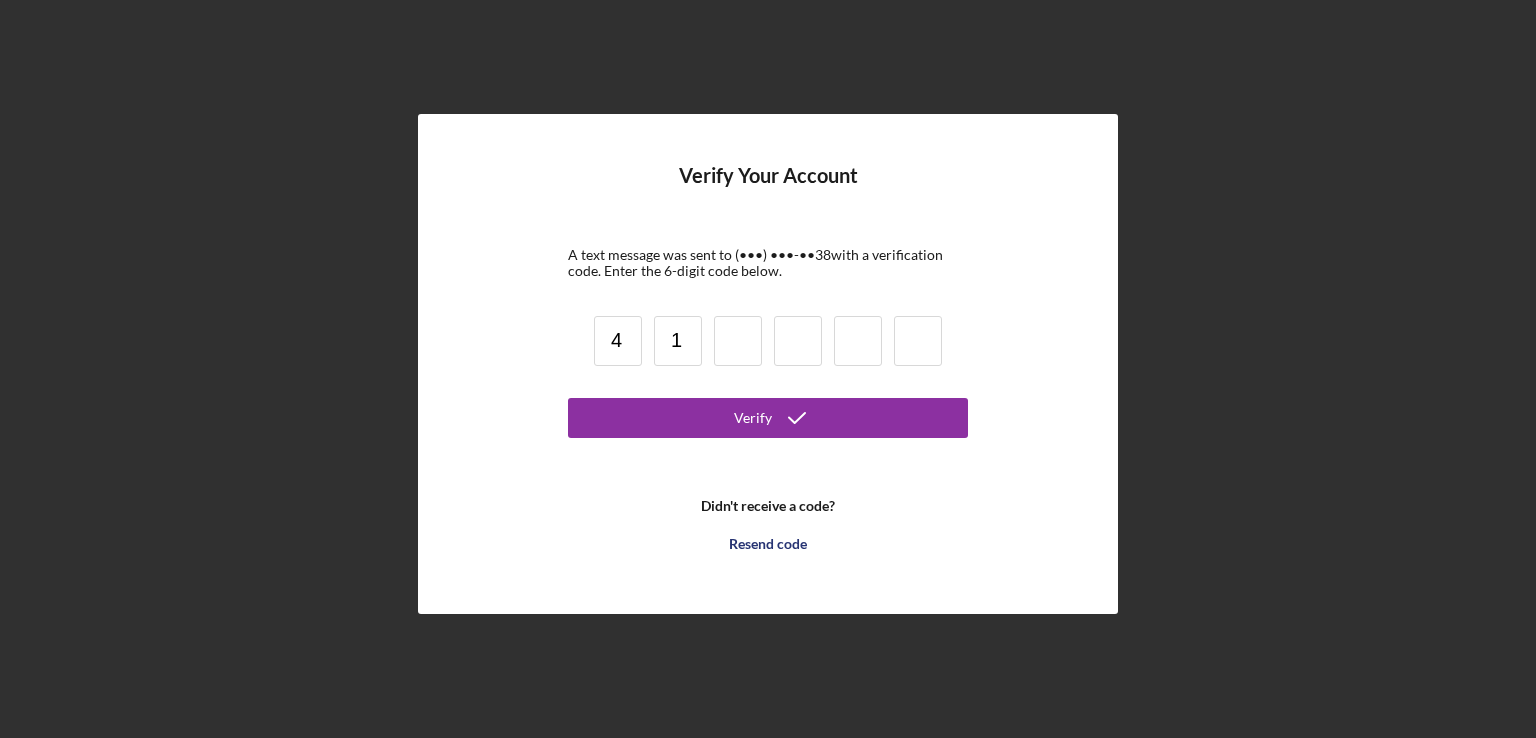 type on "1" 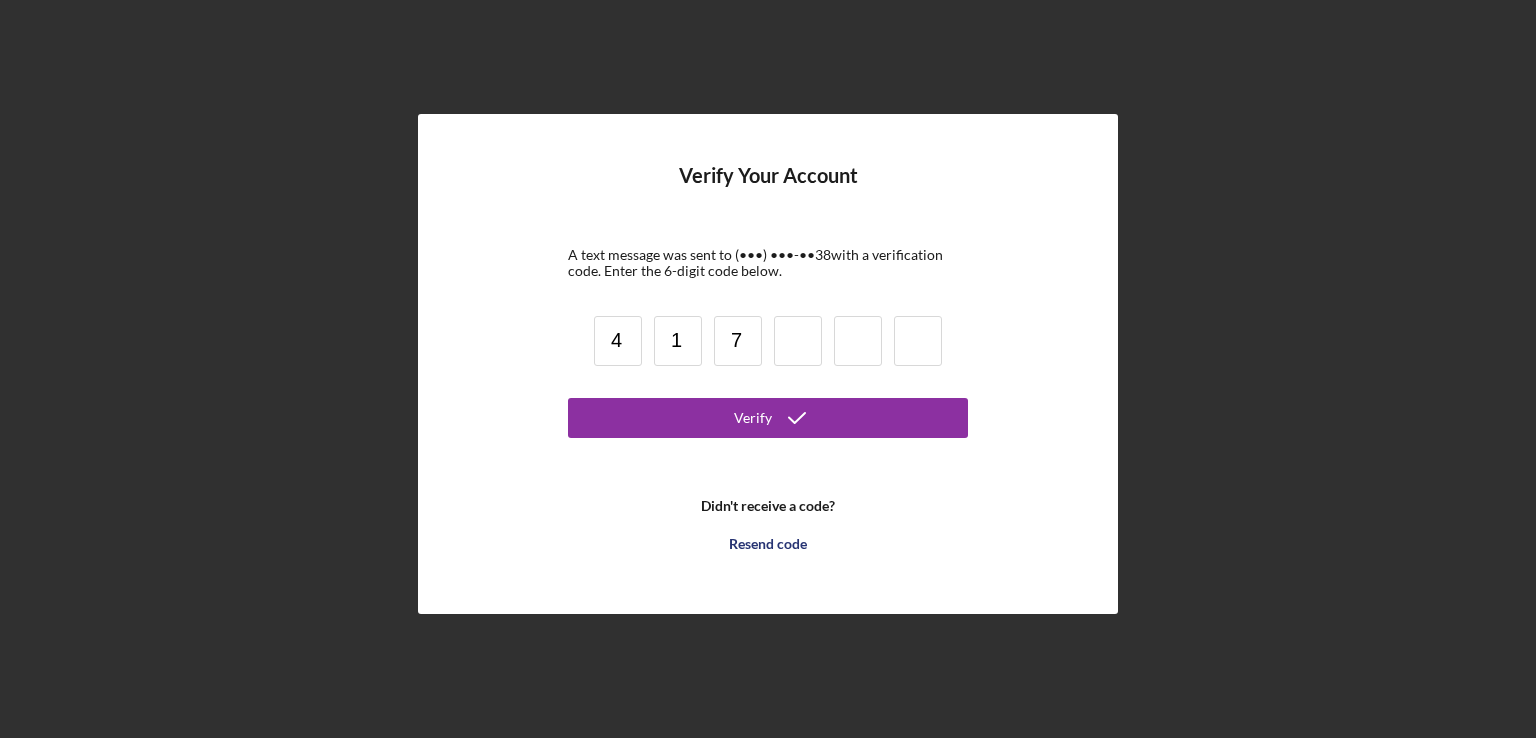 type on "7" 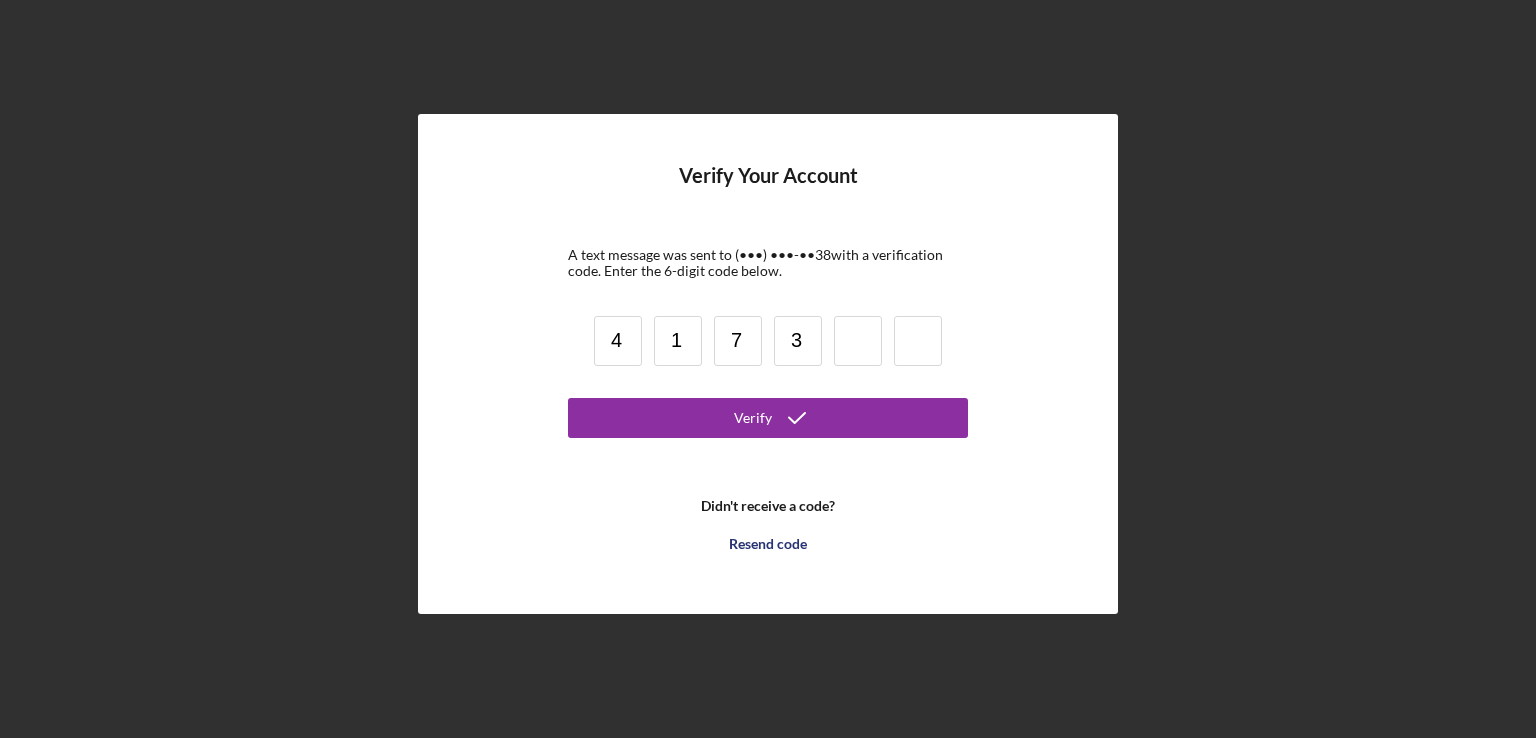 type on "3" 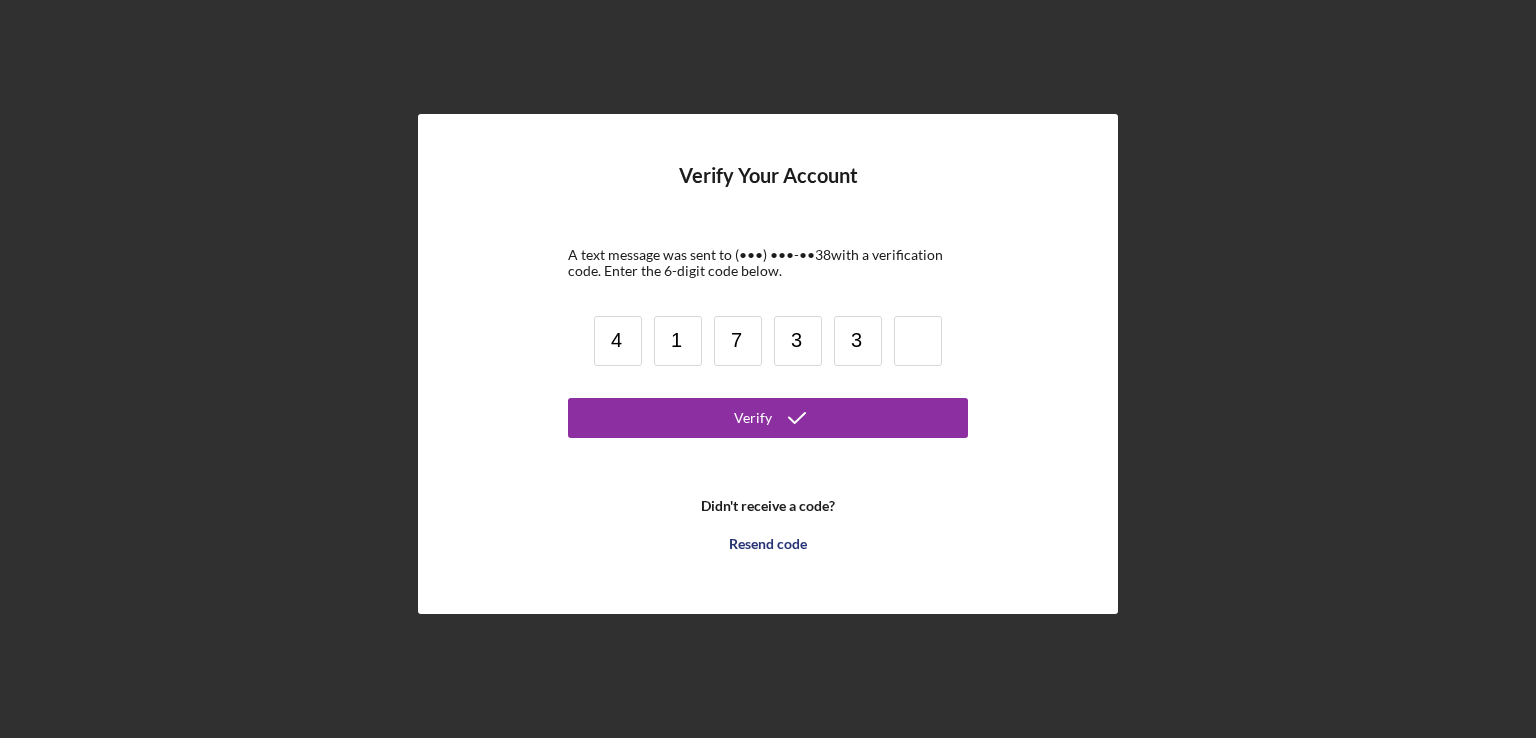 type on "3" 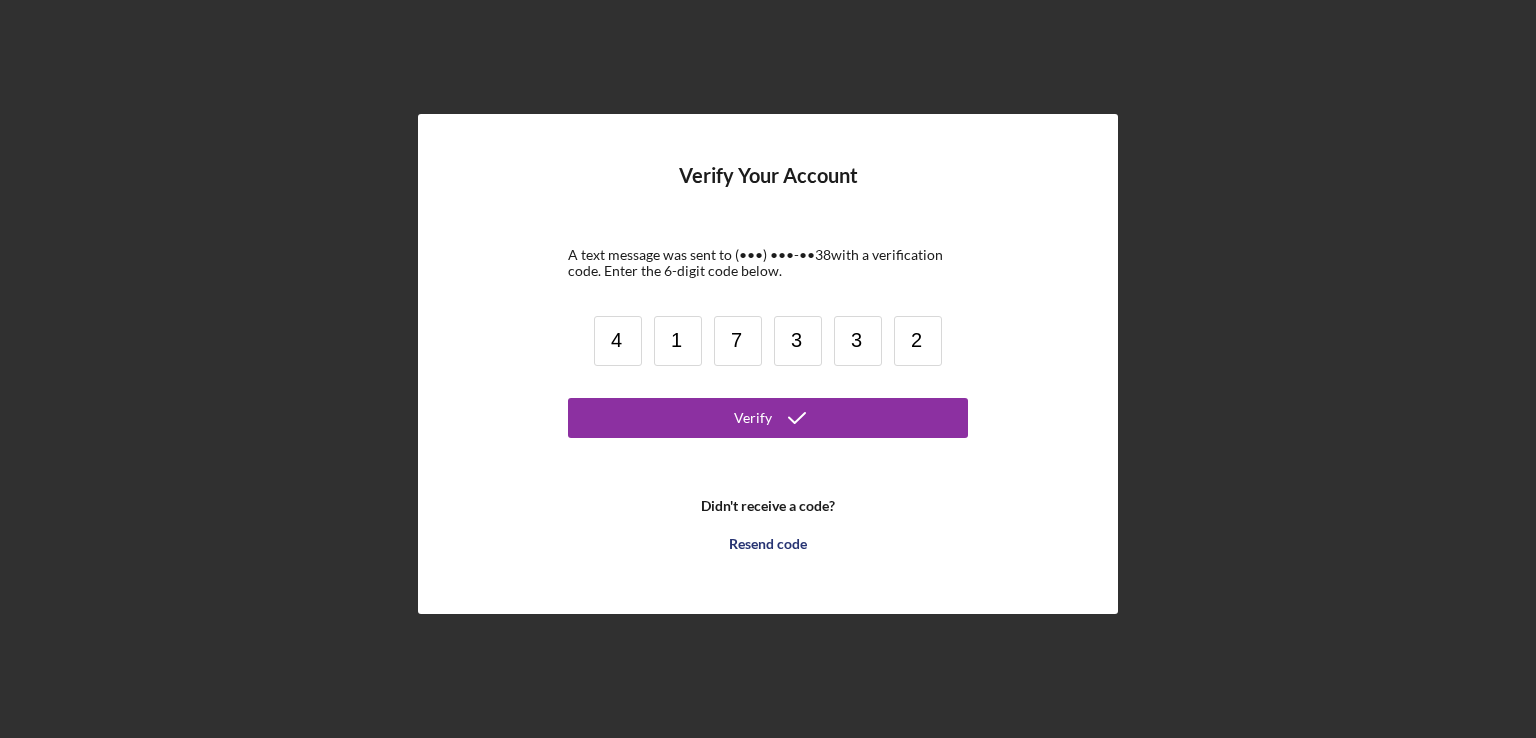 type on "2" 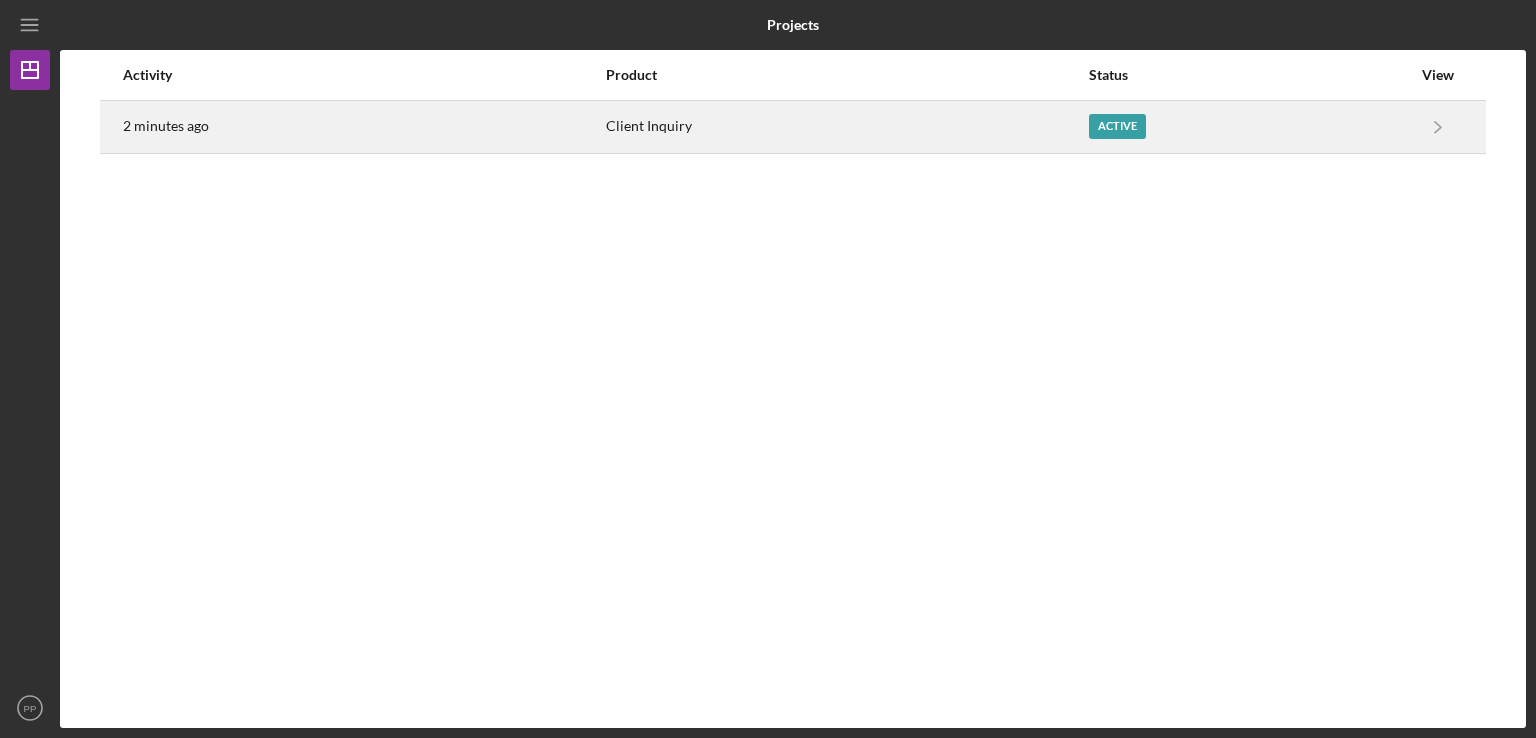 click on "Active" at bounding box center (1117, 126) 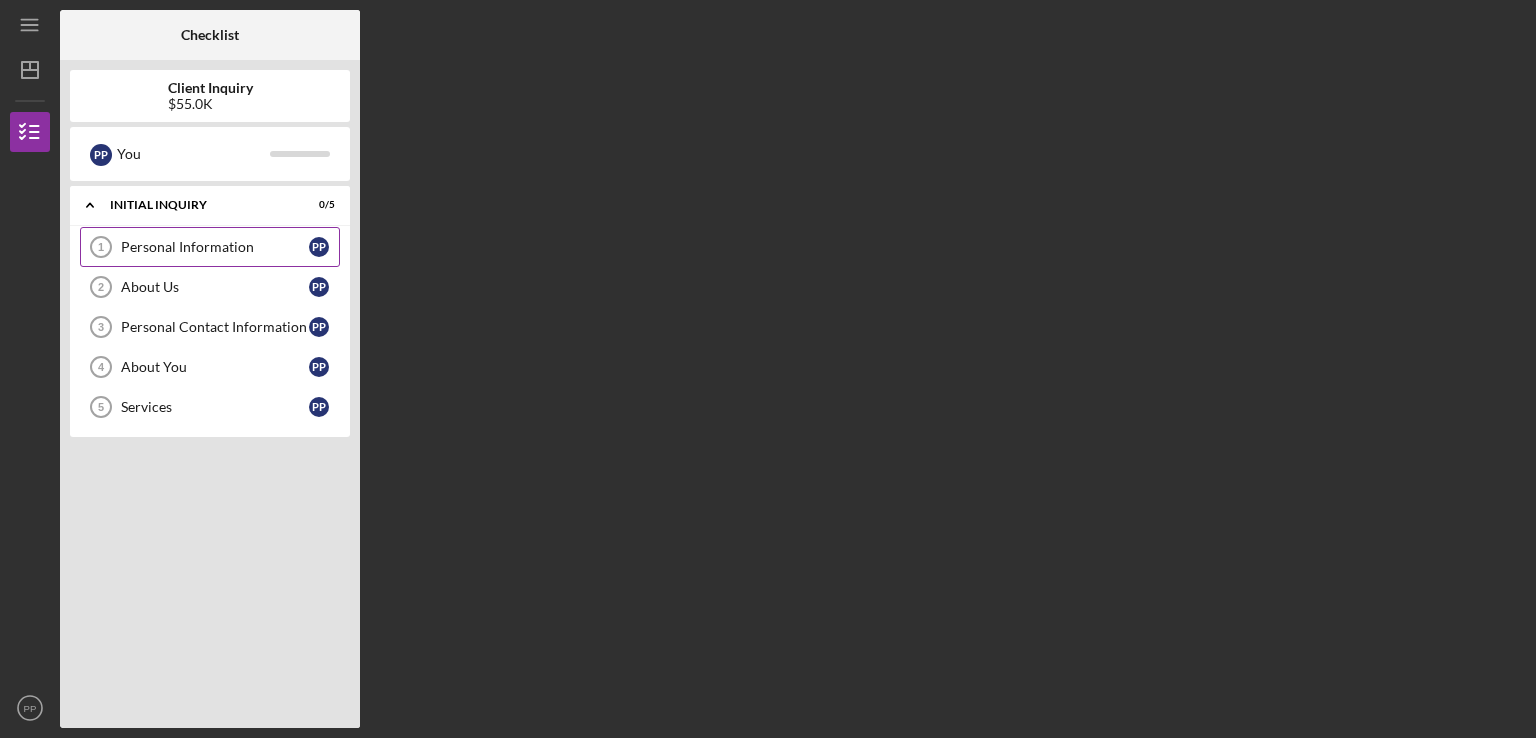 click on "Personal Information" at bounding box center (215, 247) 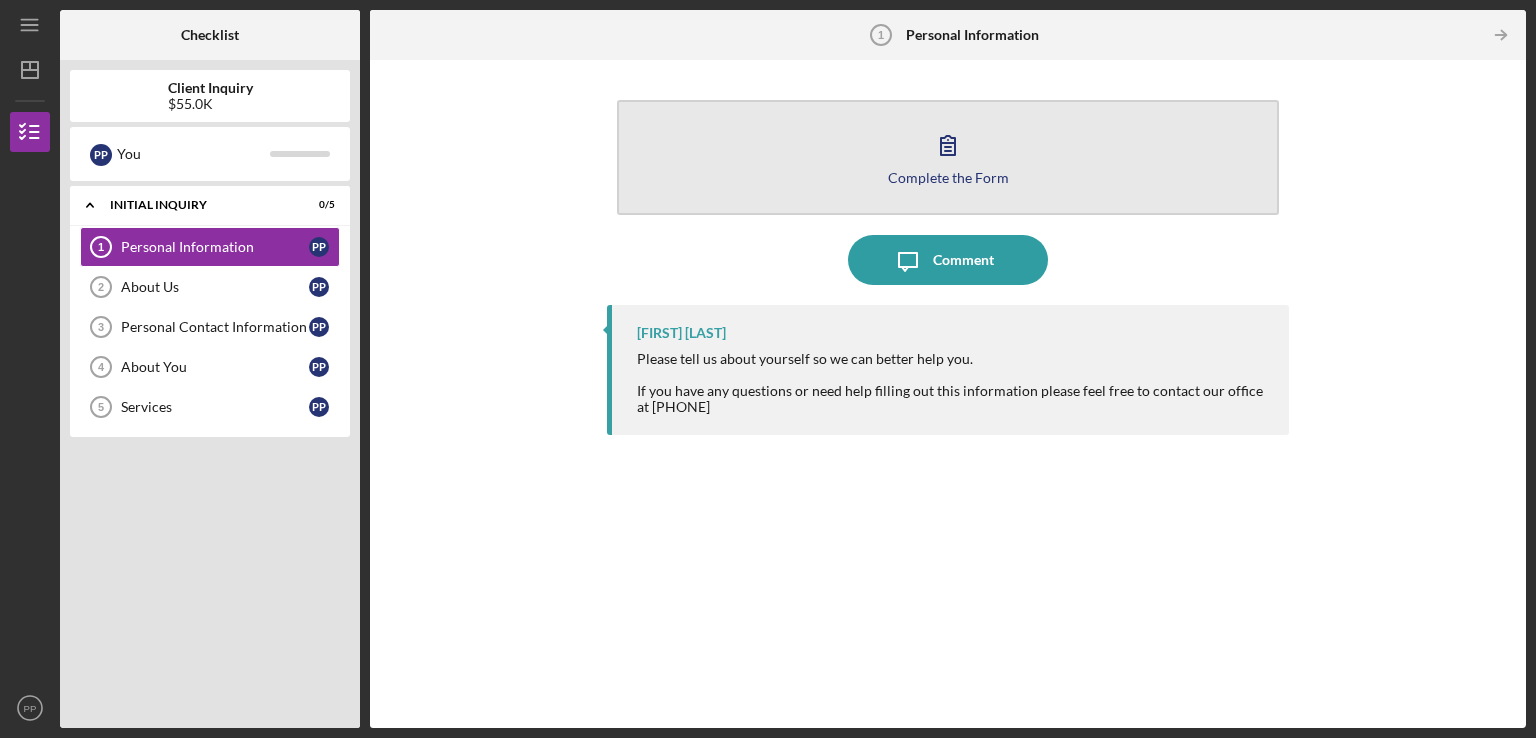 click 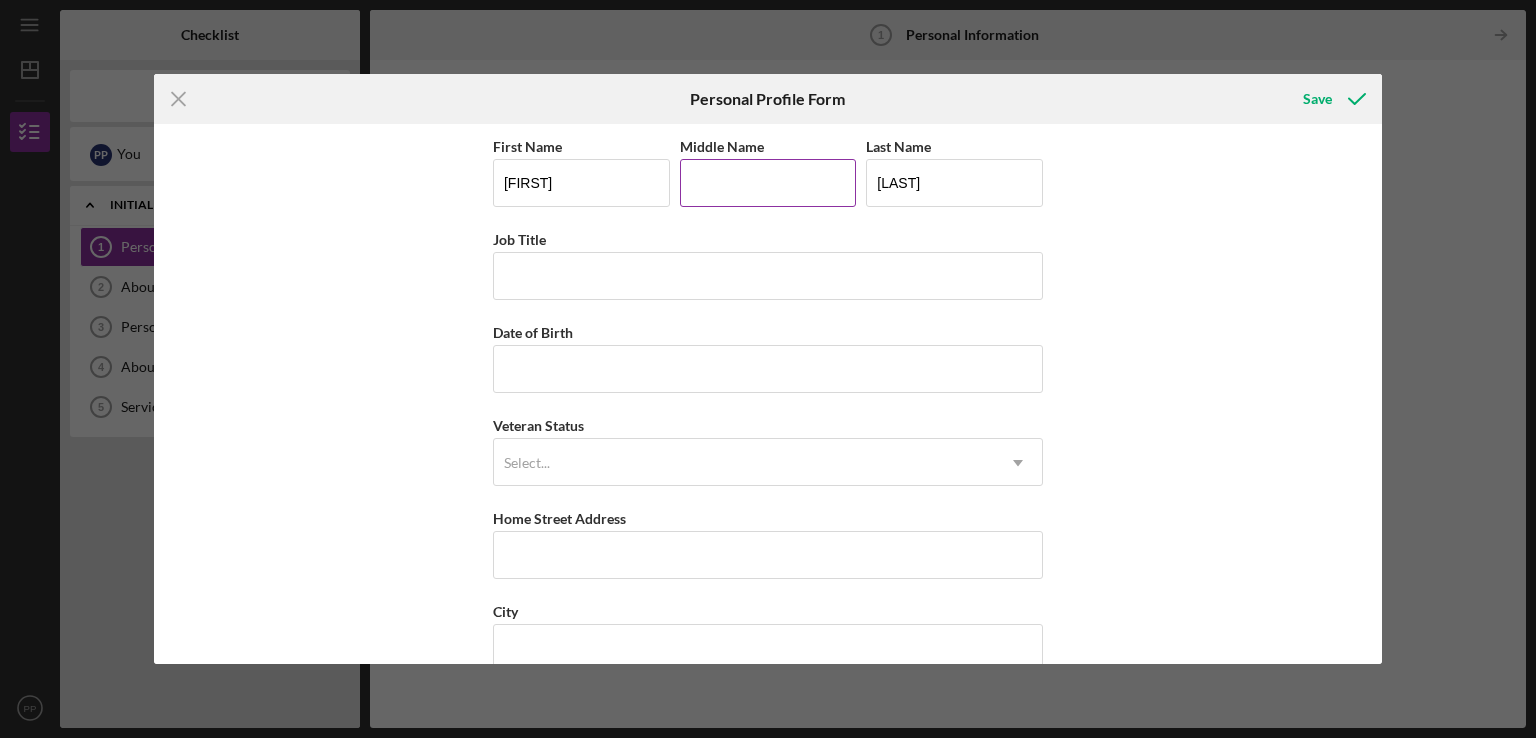click on "Middle Name" at bounding box center (768, 183) 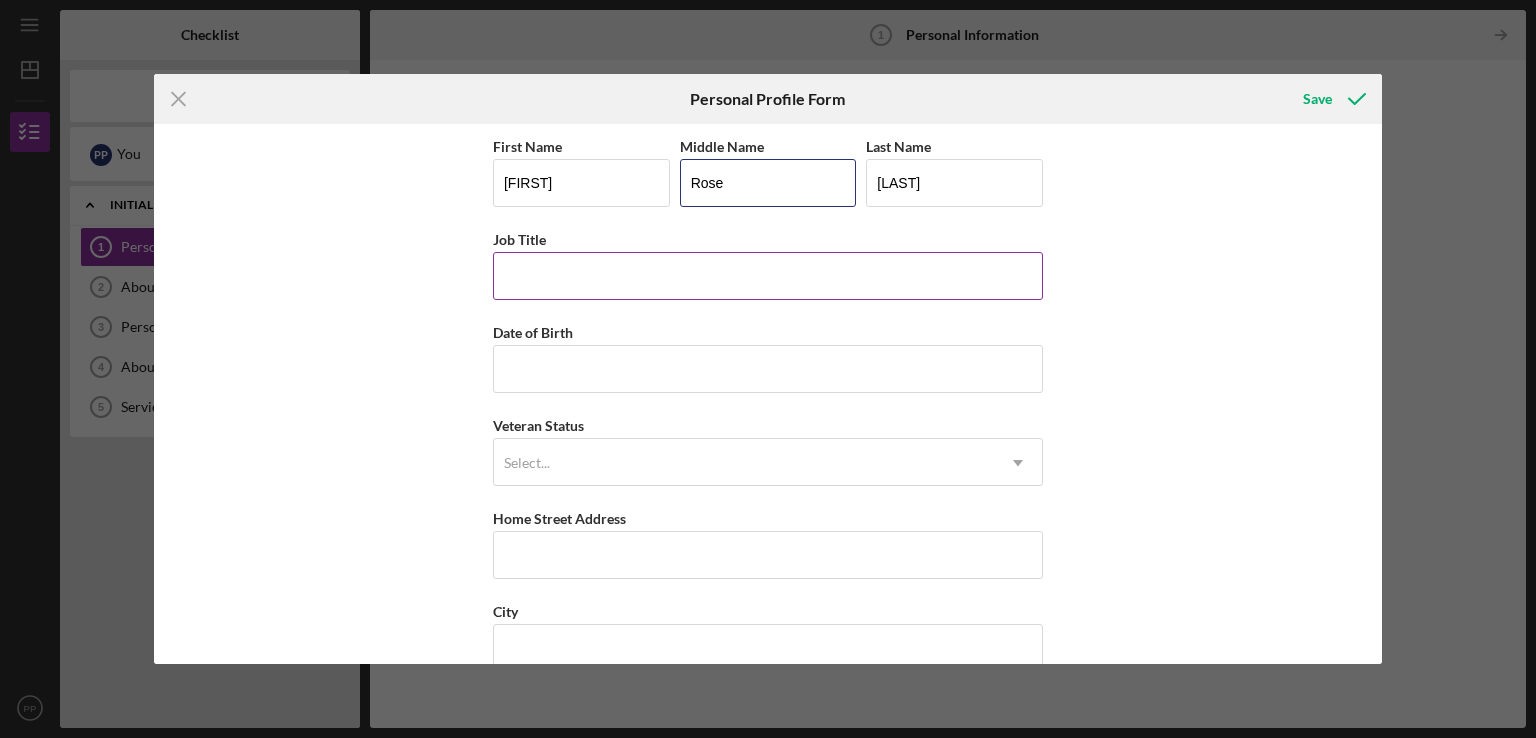 type on "Rose" 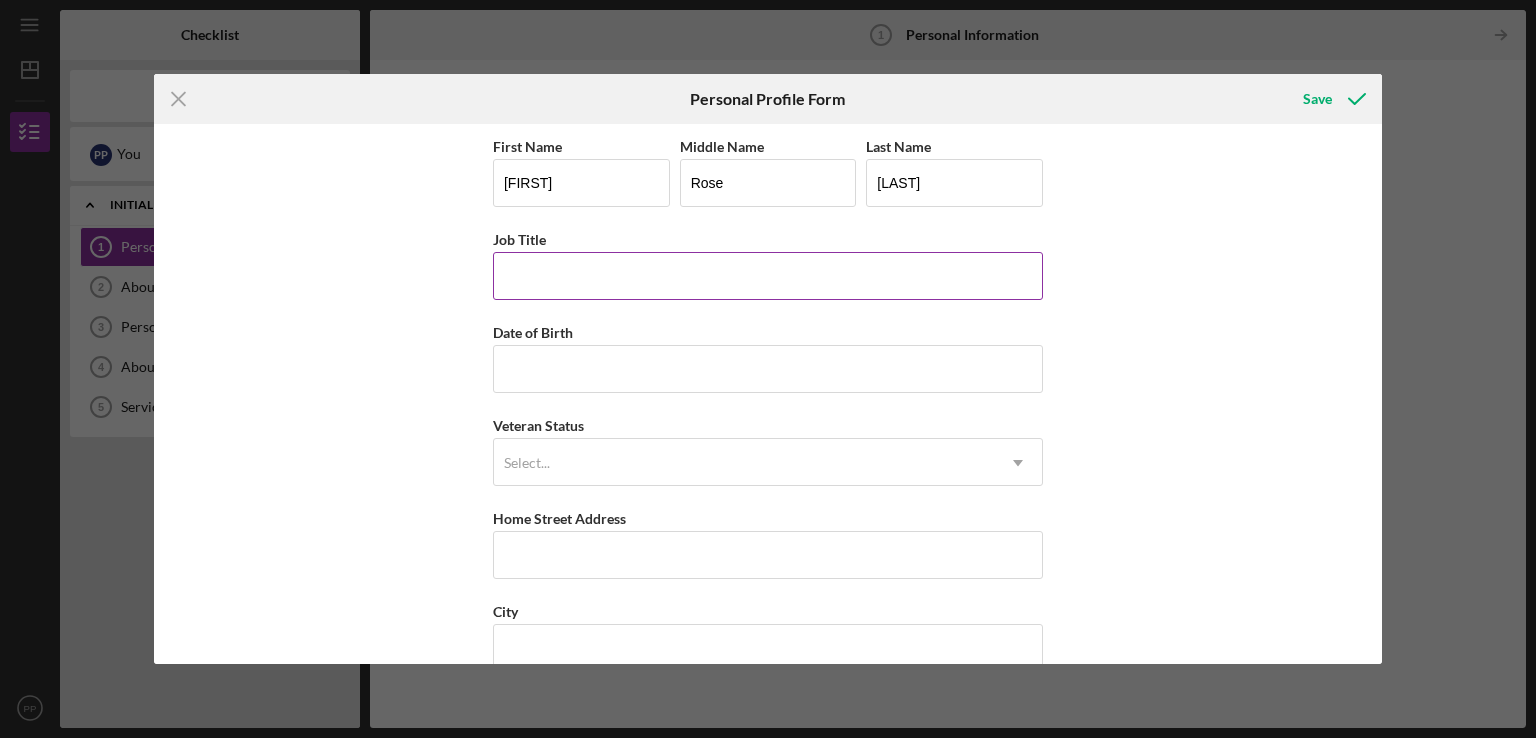 click on "Job Title" at bounding box center [768, 276] 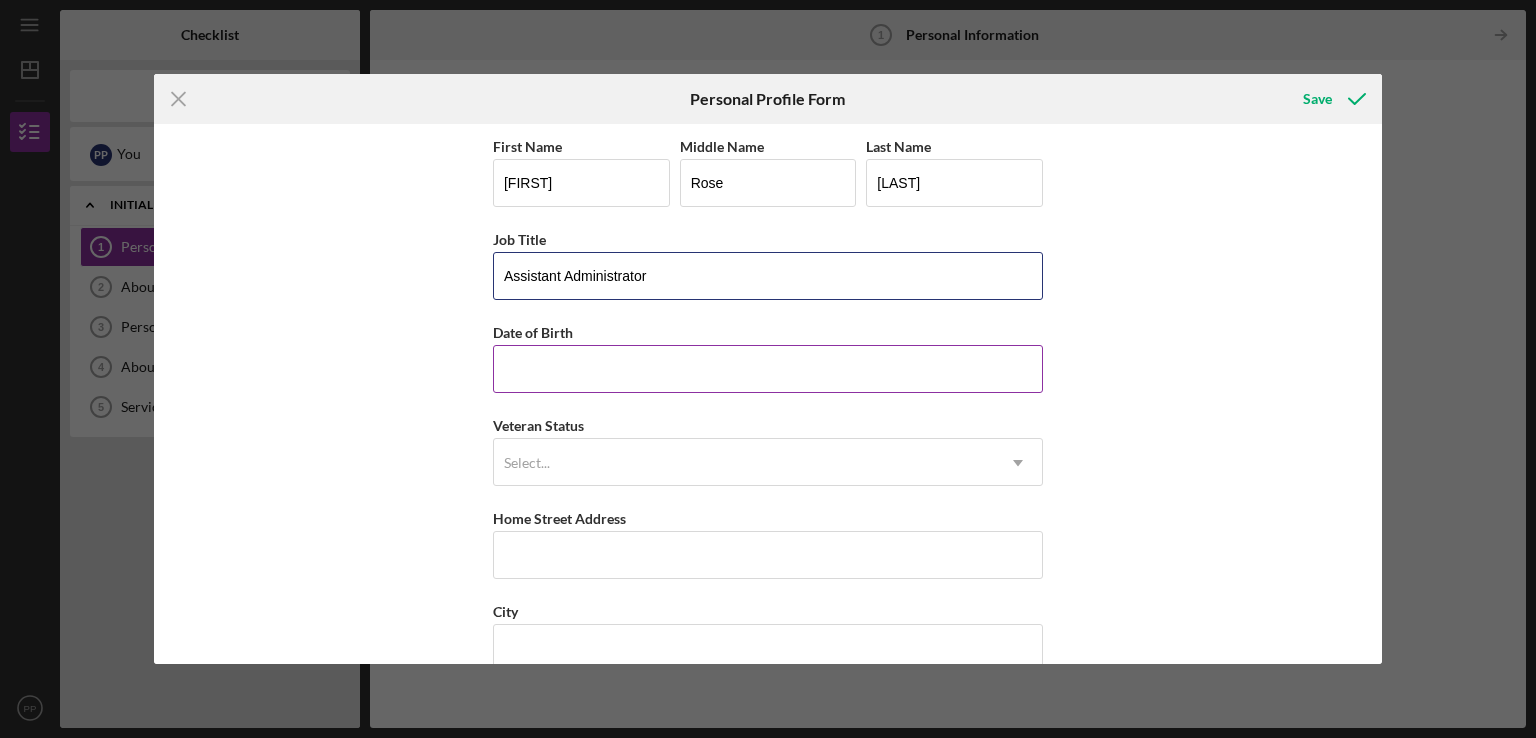 type on "Assistant Administrator" 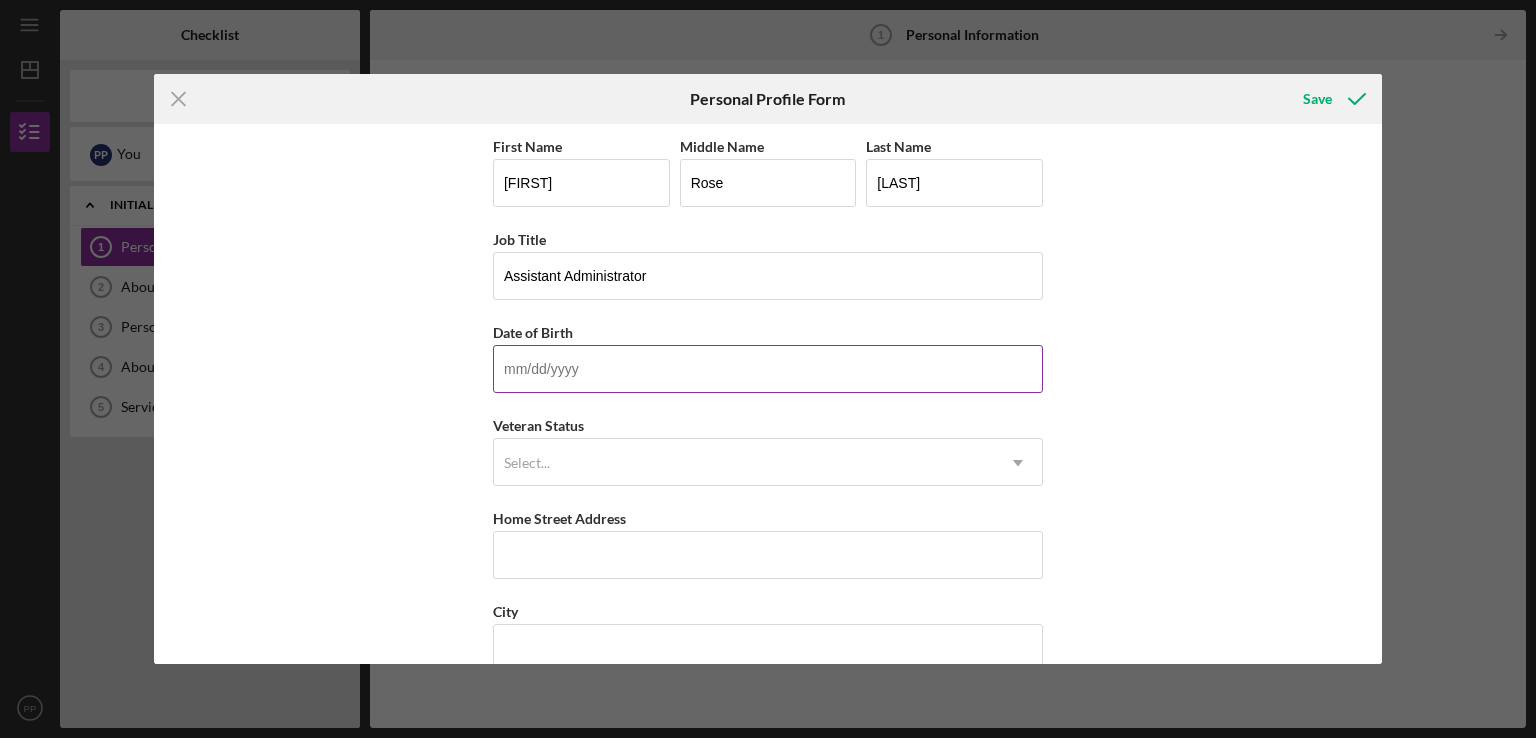 click on "Date of Birth" at bounding box center [768, 369] 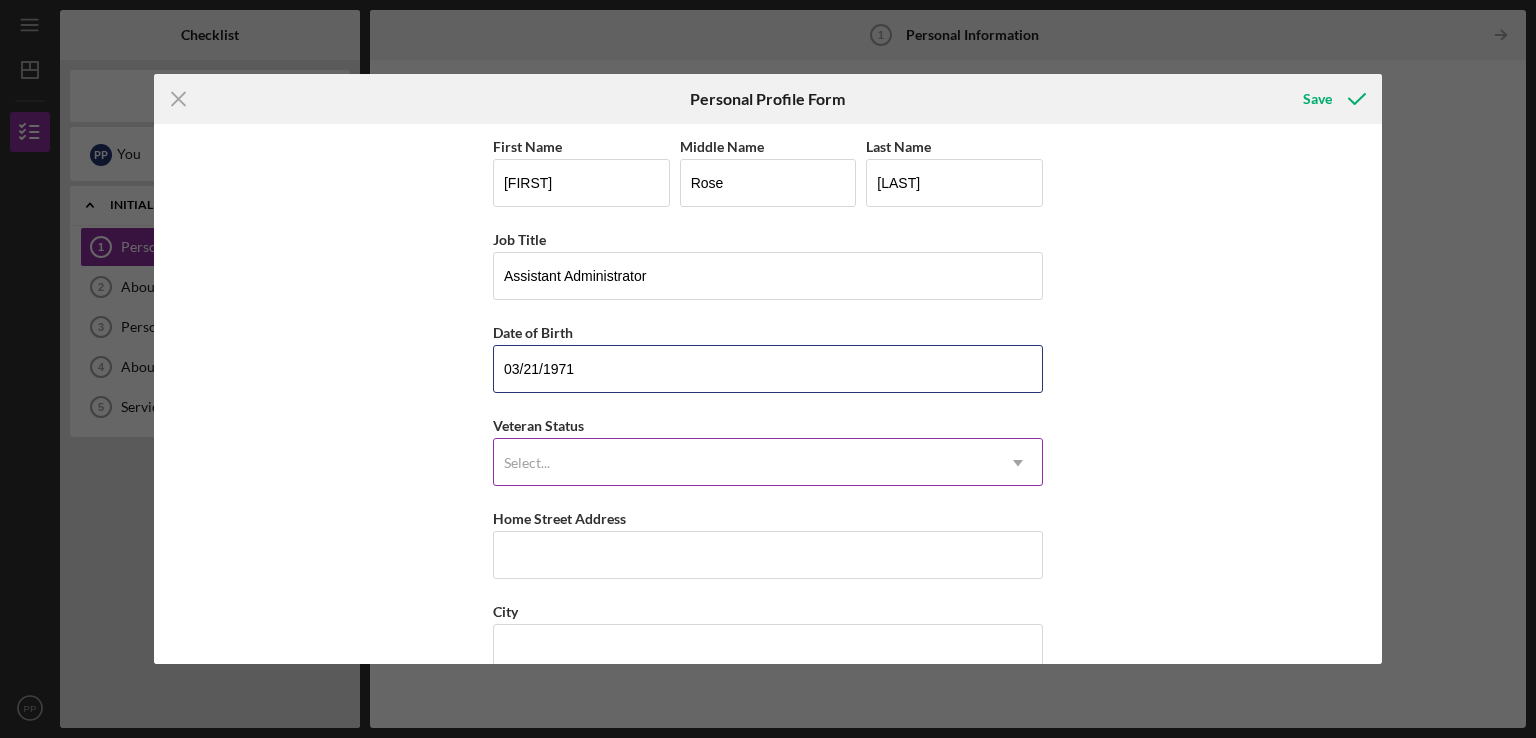 type on "03/21/1971" 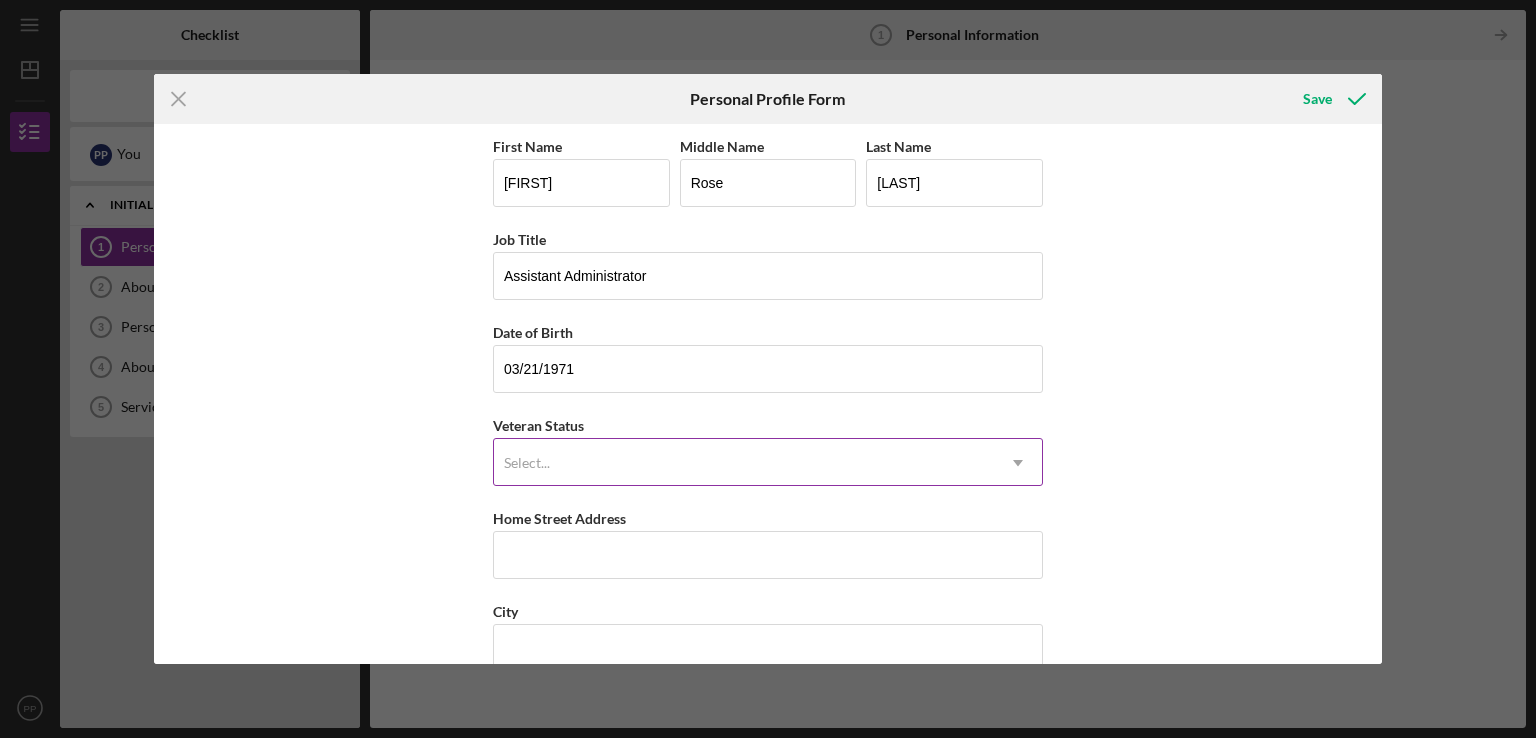 click on "Select..." at bounding box center (744, 463) 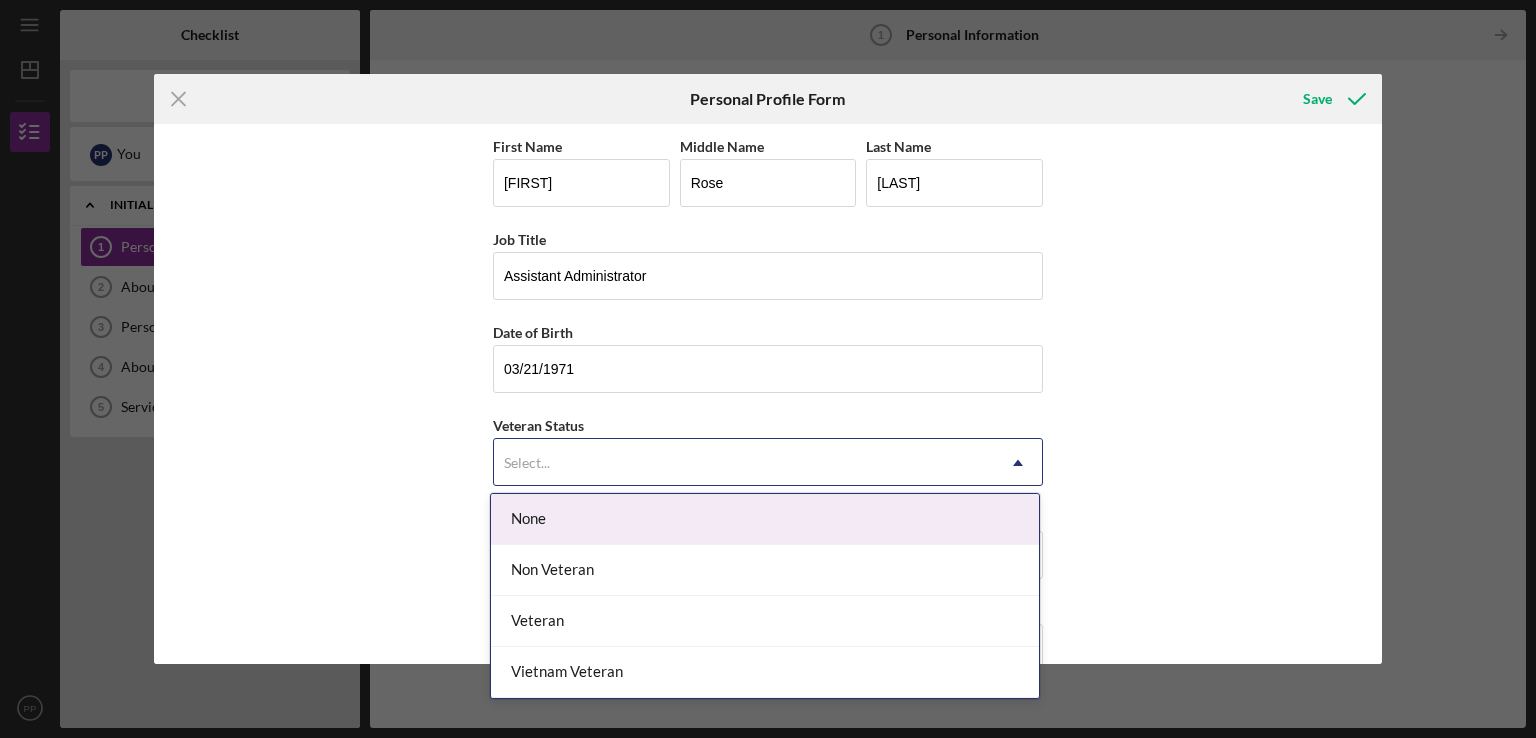 click on "None" at bounding box center (765, 519) 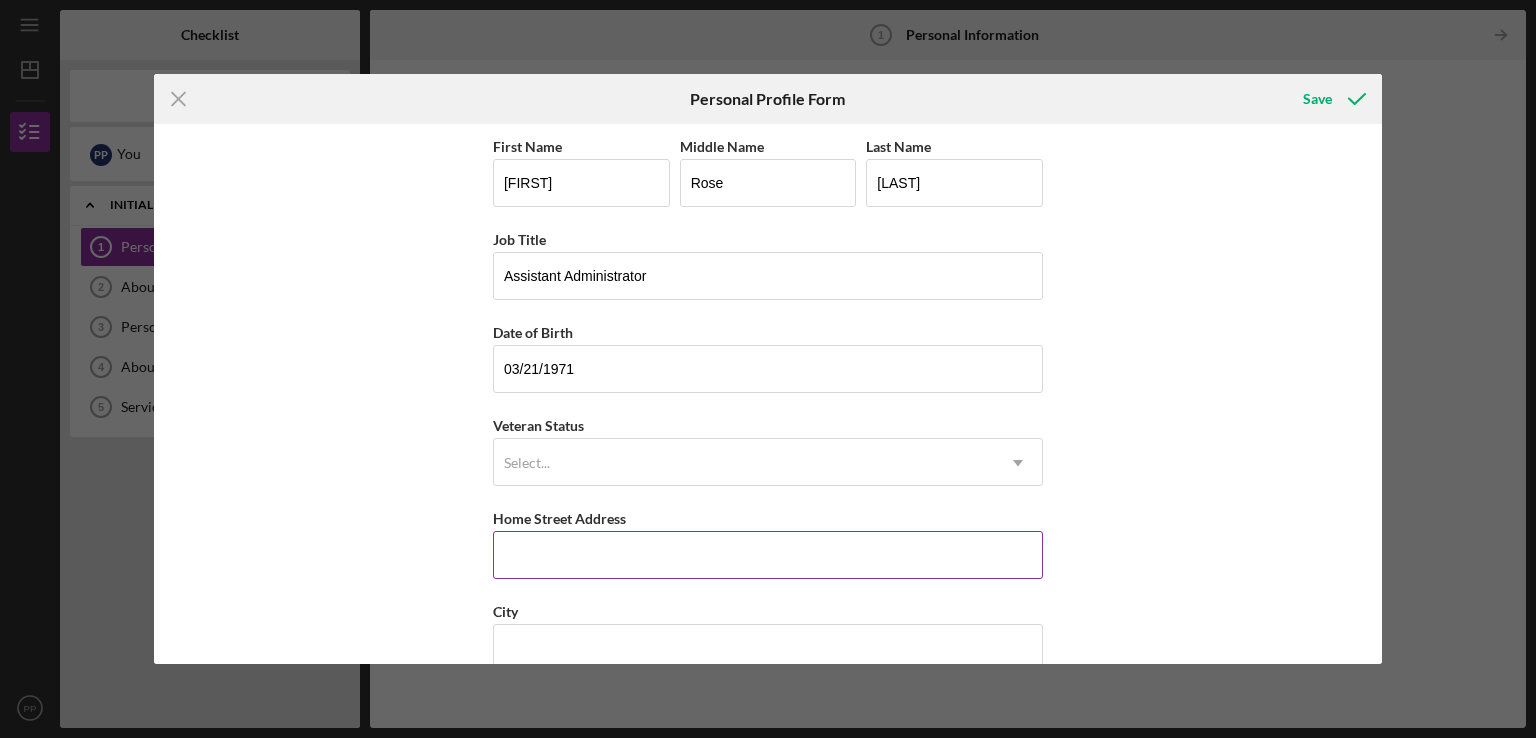 click on "Home Street Address" at bounding box center (768, 555) 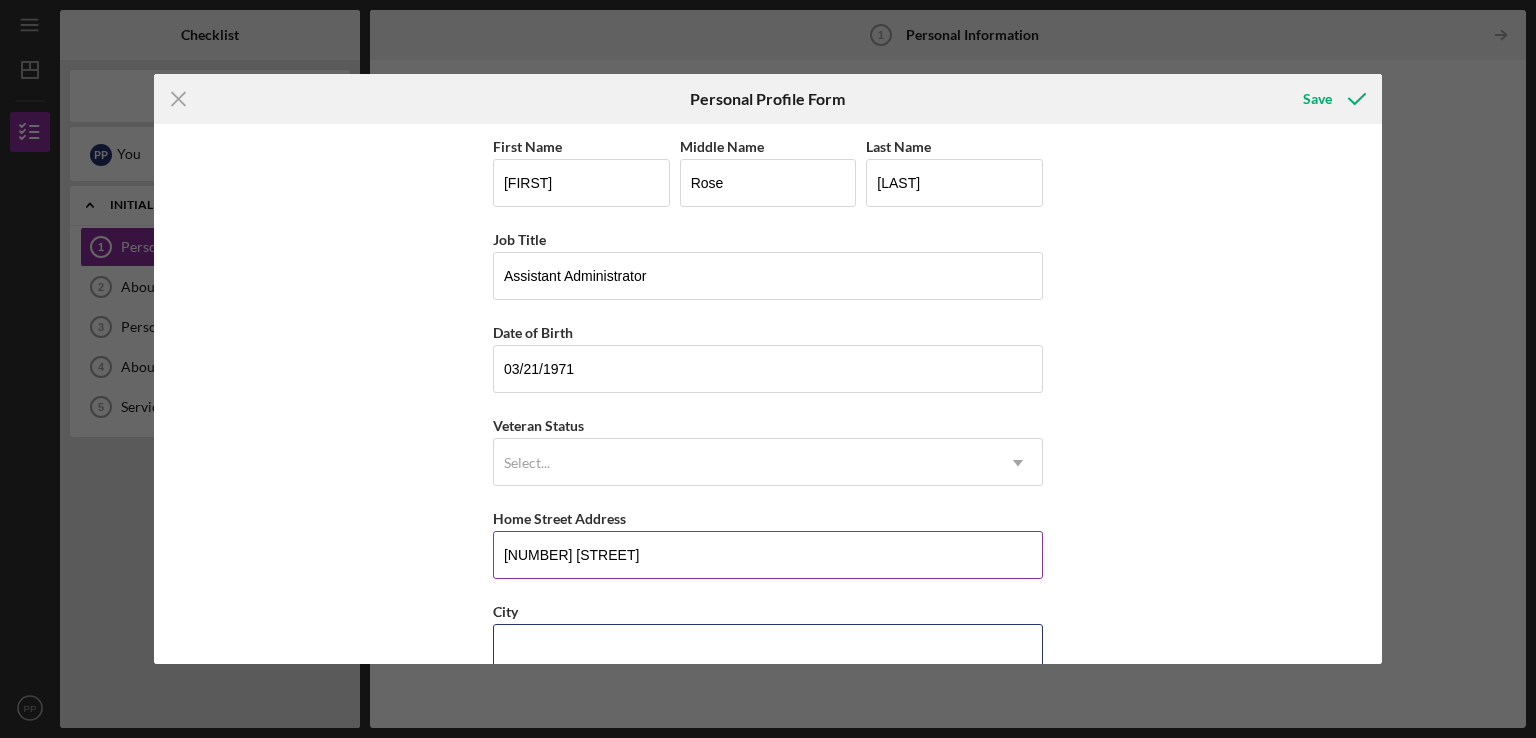 type on "Keshena" 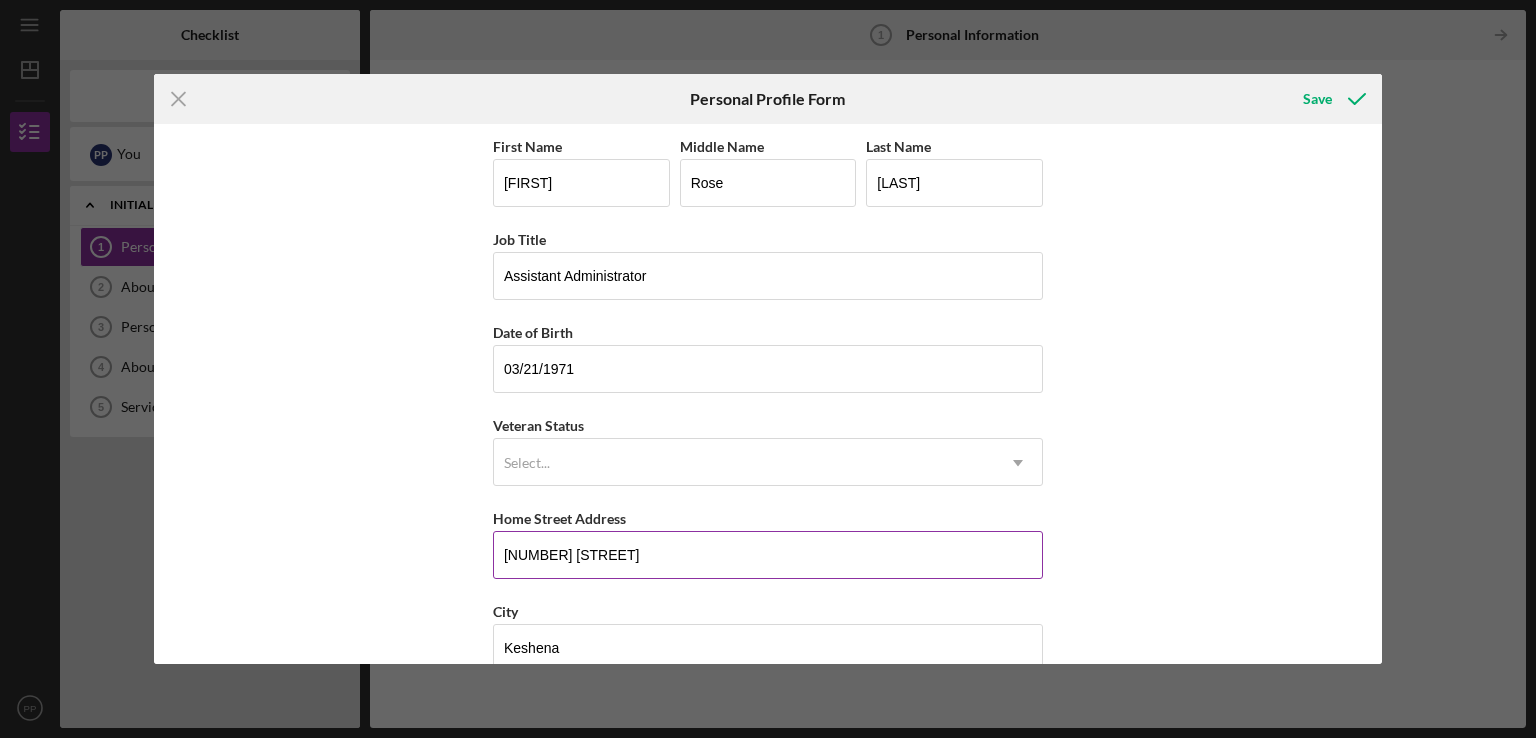 type on "Wisconsin" 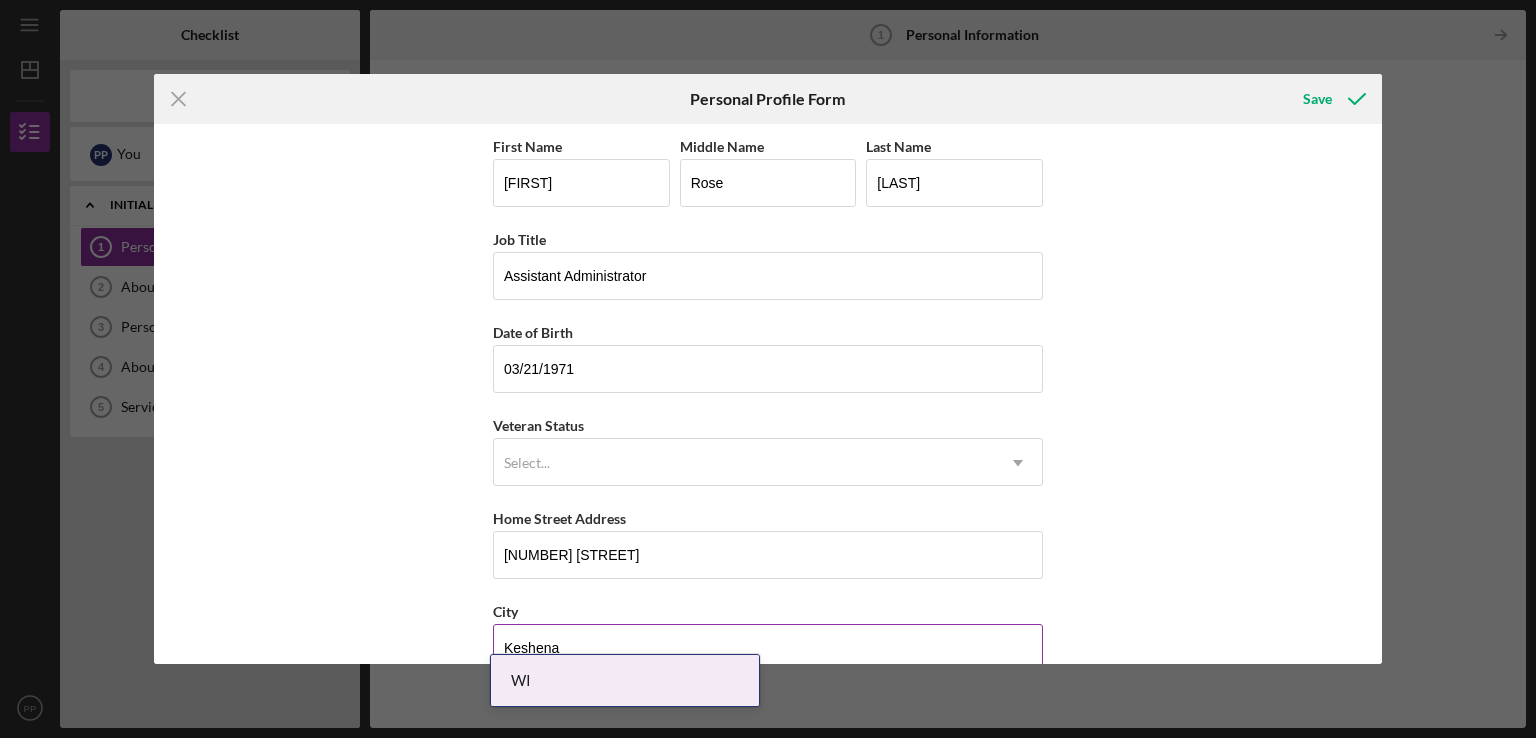 click on "Keshena" at bounding box center (768, 648) 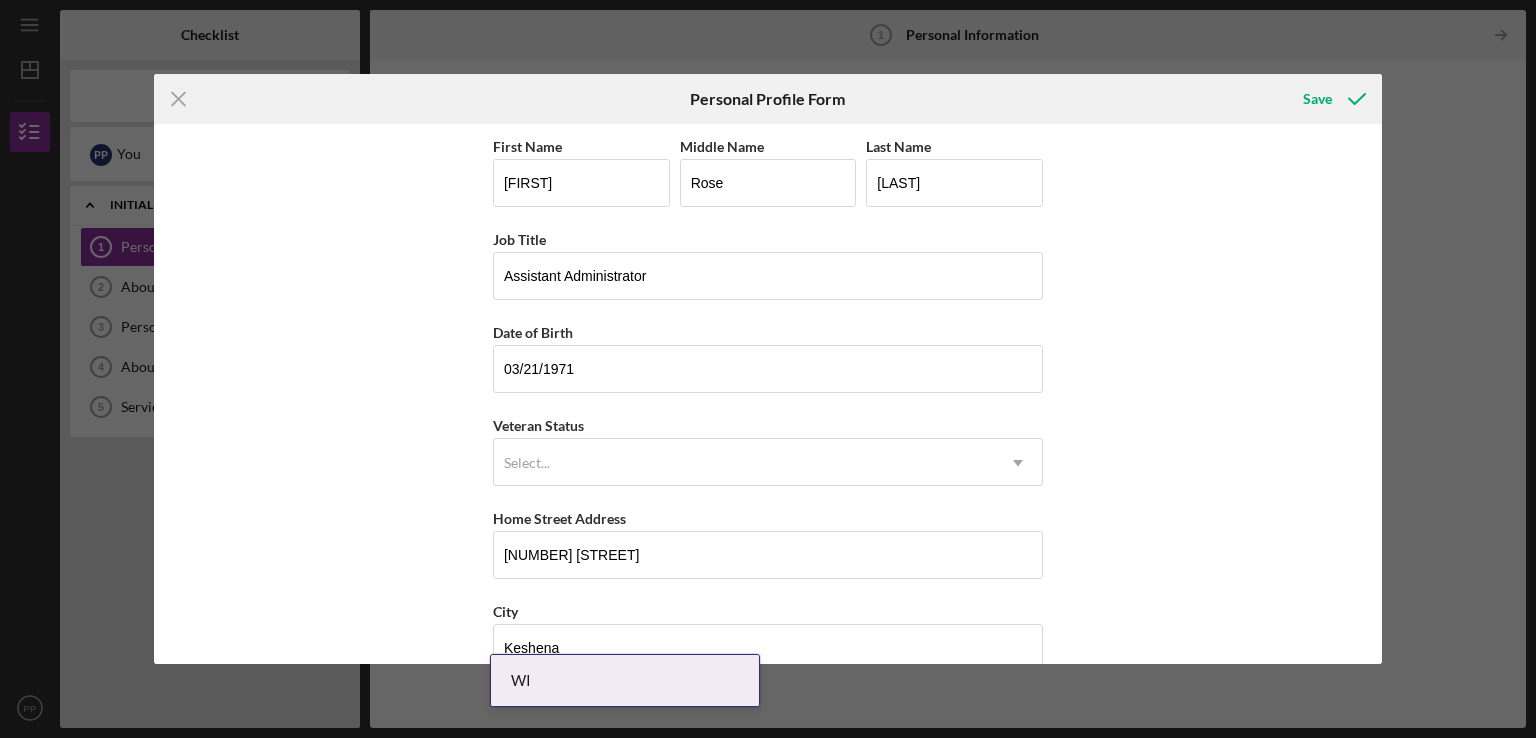 scroll, scrollTop: 221, scrollLeft: 0, axis: vertical 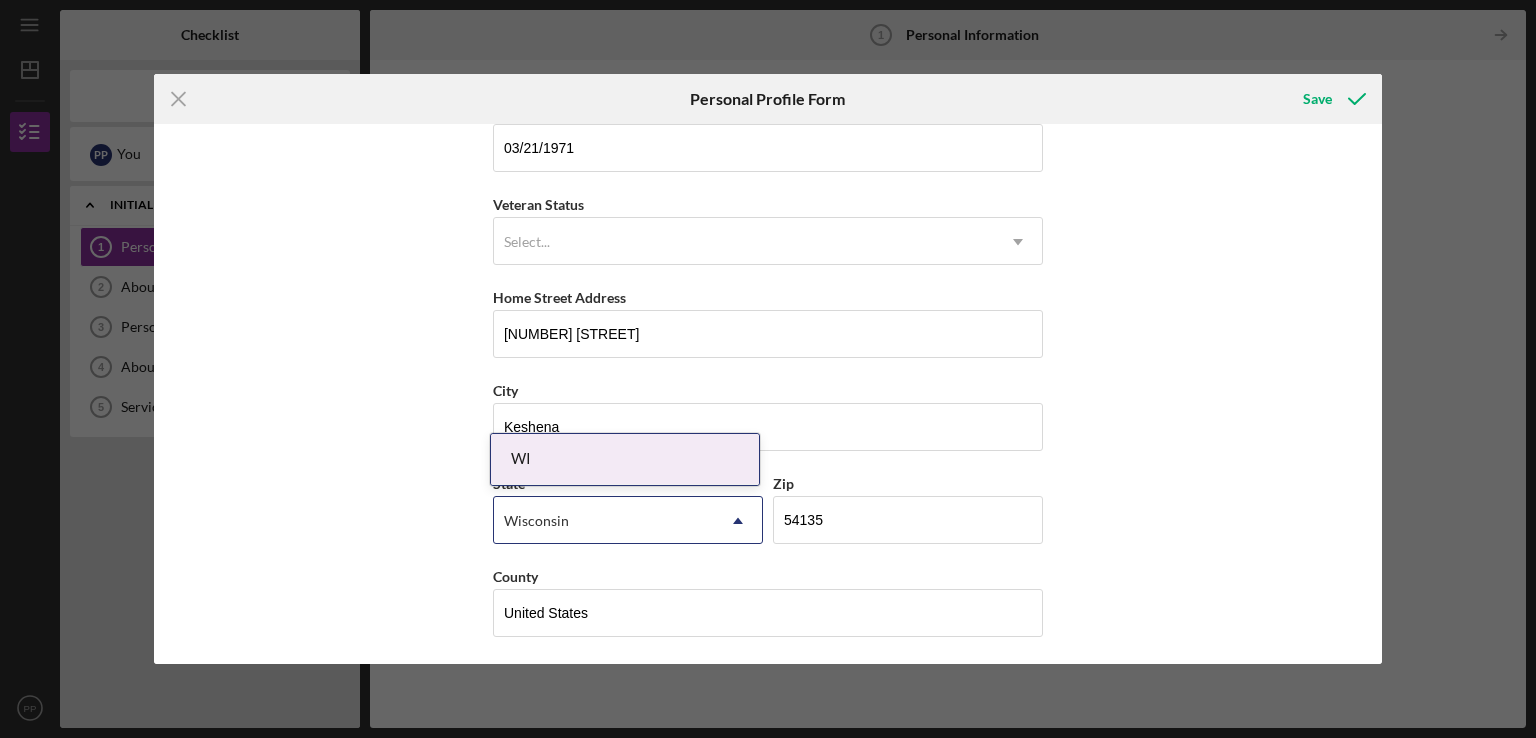 click on "Icon/Menu Personal Information 1 Personal Information Checklist Client Inquiry $55.0K P P You Icon/Expander Initial Inquiry 0 / 5 Personal Information 1 Personal Information P P About Us 2 About Us P P Personal Contact Information 3 Personal Contact Information P P About You 4 About You P P Services 5 Services P P Personal Information 1 Personal Information Icon/Table Pagination Arrow Complete the Form Form Icon/Message Comment Lisa Schuman Please tell us about yourself so we can better help you. If you have any questions or need help filling out this information please feel free to contact our office at [PHONE] Icon/Menu Icon/Dashboard Dashboard Client Inquiry Checklist Icon/Table Pagination Arrow Previous Next Icon/Table Pagination Arrow Icon/User Photo PP Patricia Peters Icon/Overflow Account Settings Logout Icon/Menu Close Close Account Settings Logout WI Personal Profile Form Save First Name Patricia Middle Name Rose Last Name Peters" at bounding box center (768, 369) 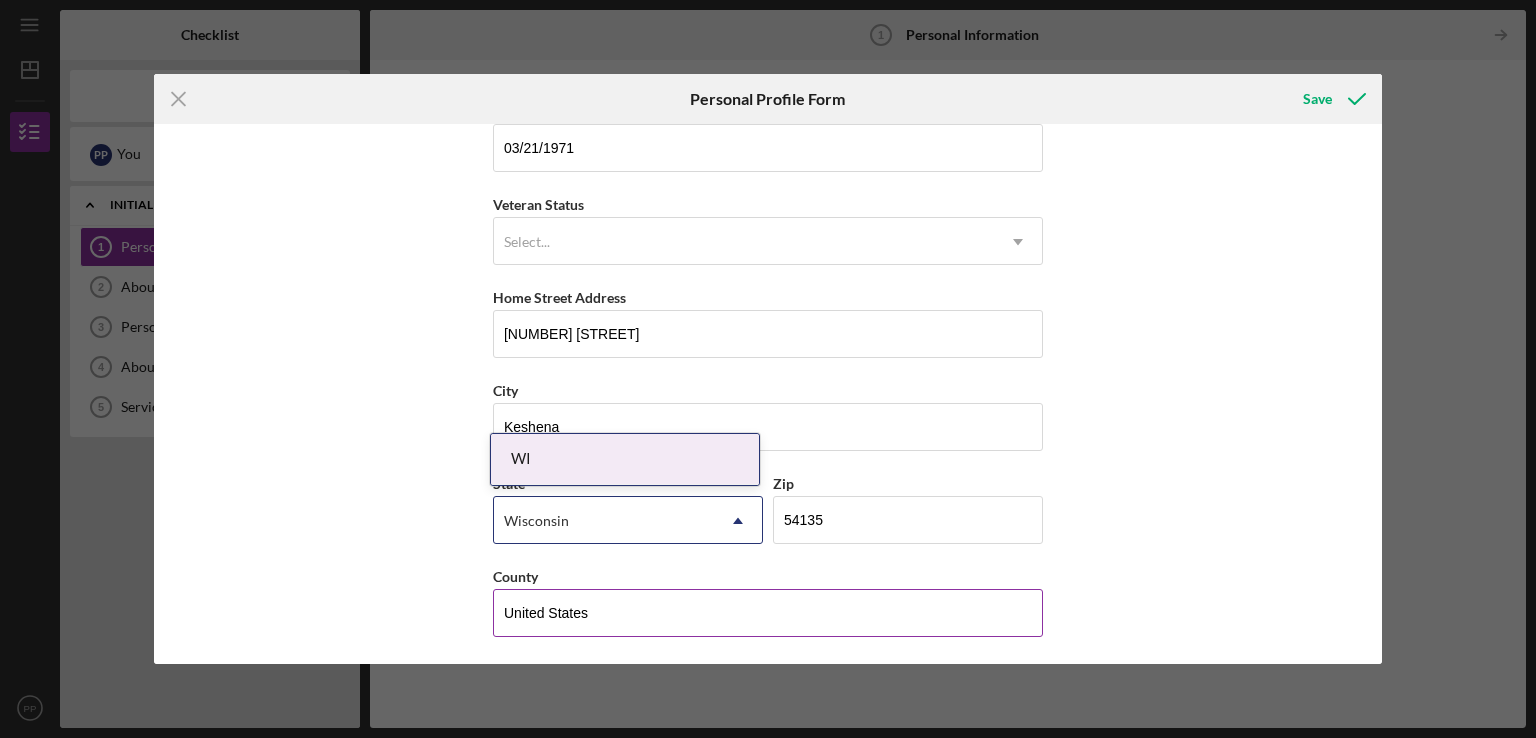 type 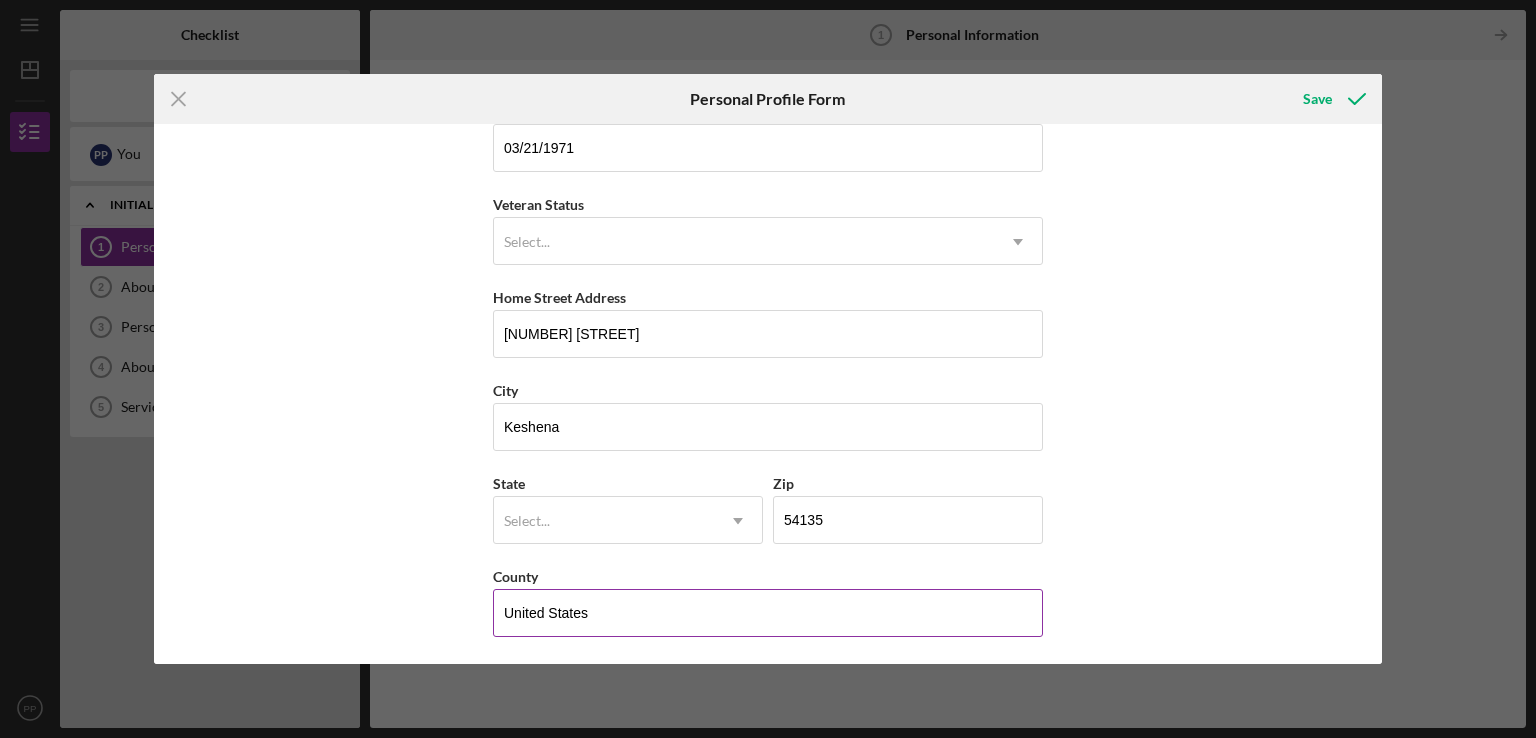 click on "United States" at bounding box center [768, 613] 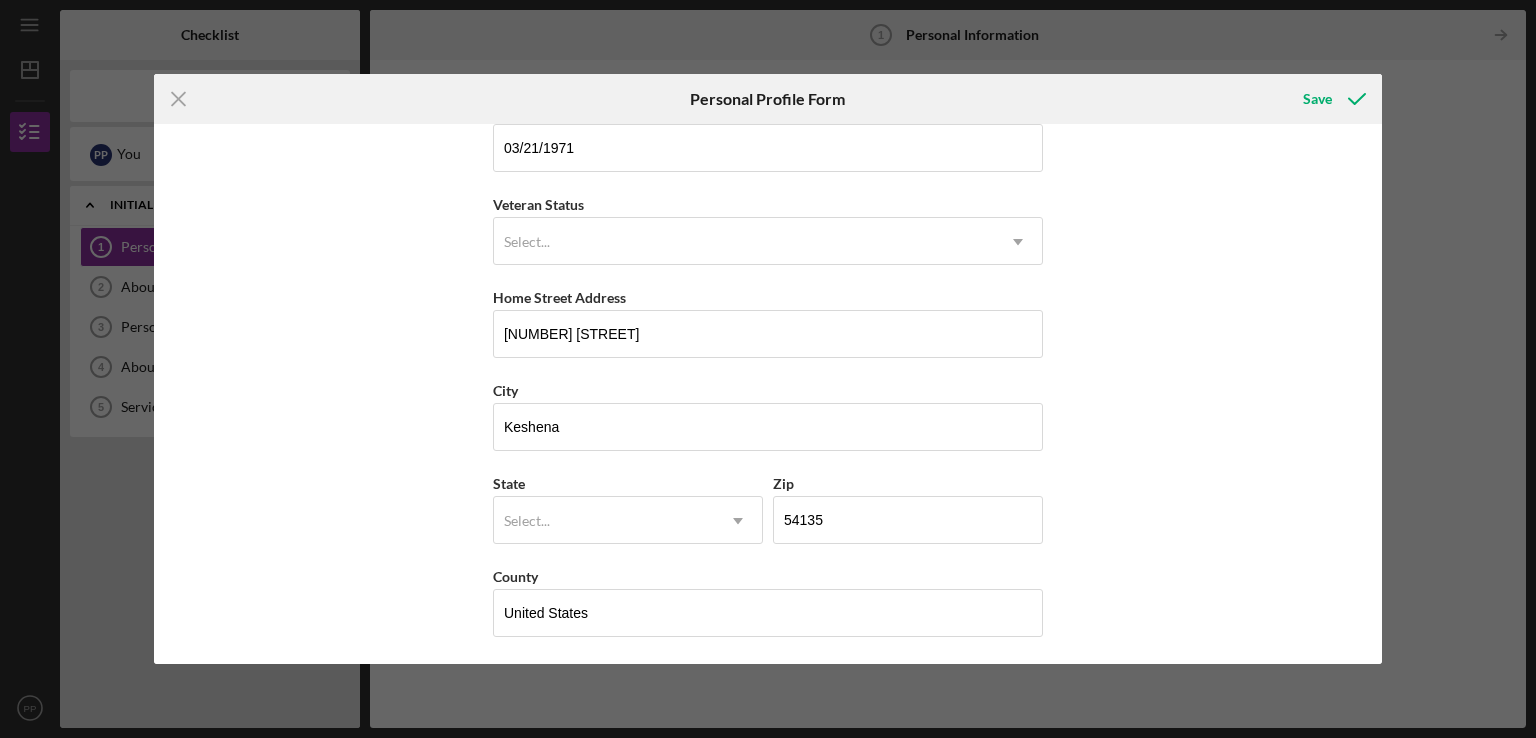 click on "First Name [FIRST] Middle Name [MIDDLE] Last Name [LAST] Job Title Assistant Administrator Date of Birth [DATE] Veteran Status Select... Icon/Dropdown Arrow Home Street Address [STREET_ADDRESS] City [CITY] State Select... Icon/Dropdown Arrow Zip [POSTAL_CODE] County United States" at bounding box center [768, 394] 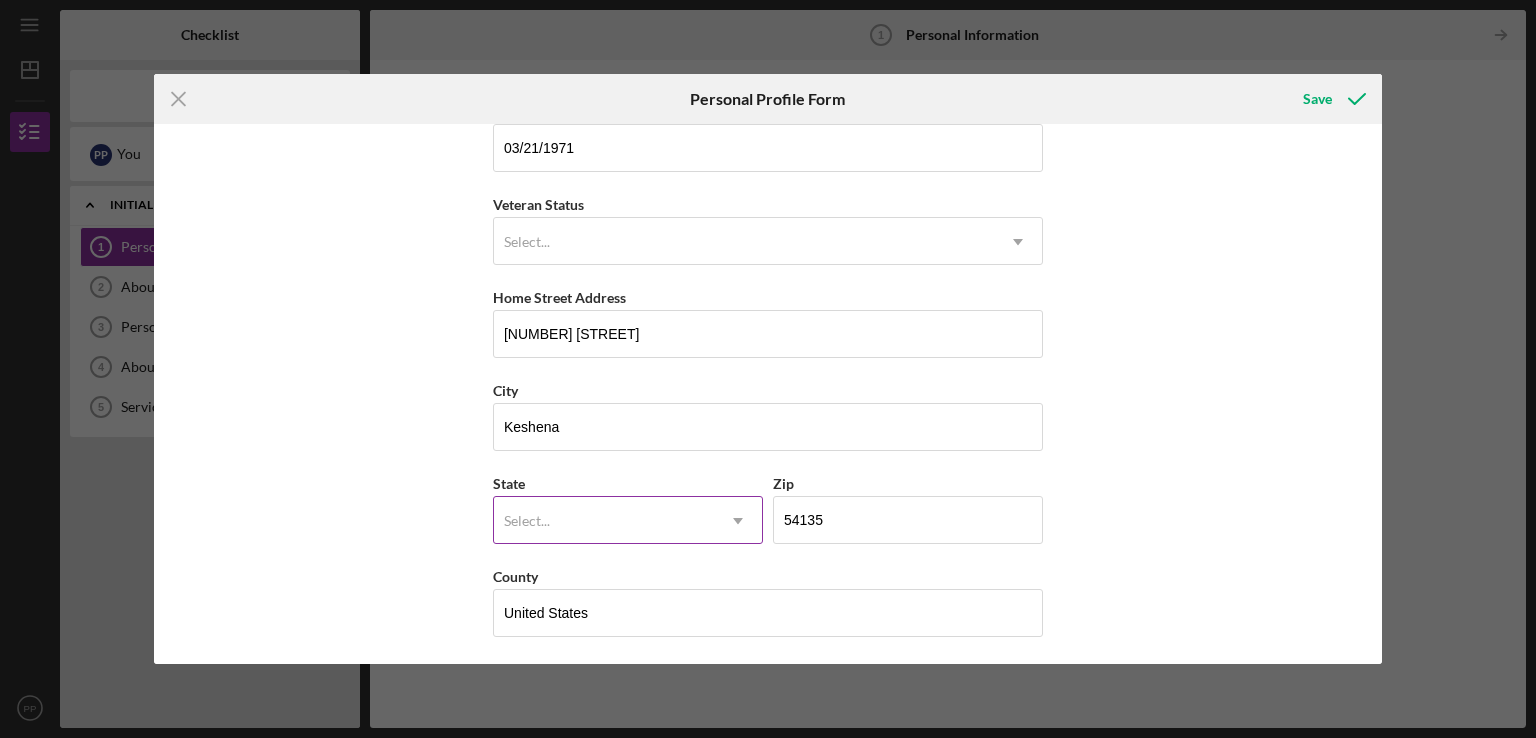 click on "Icon/Dropdown Arrow" 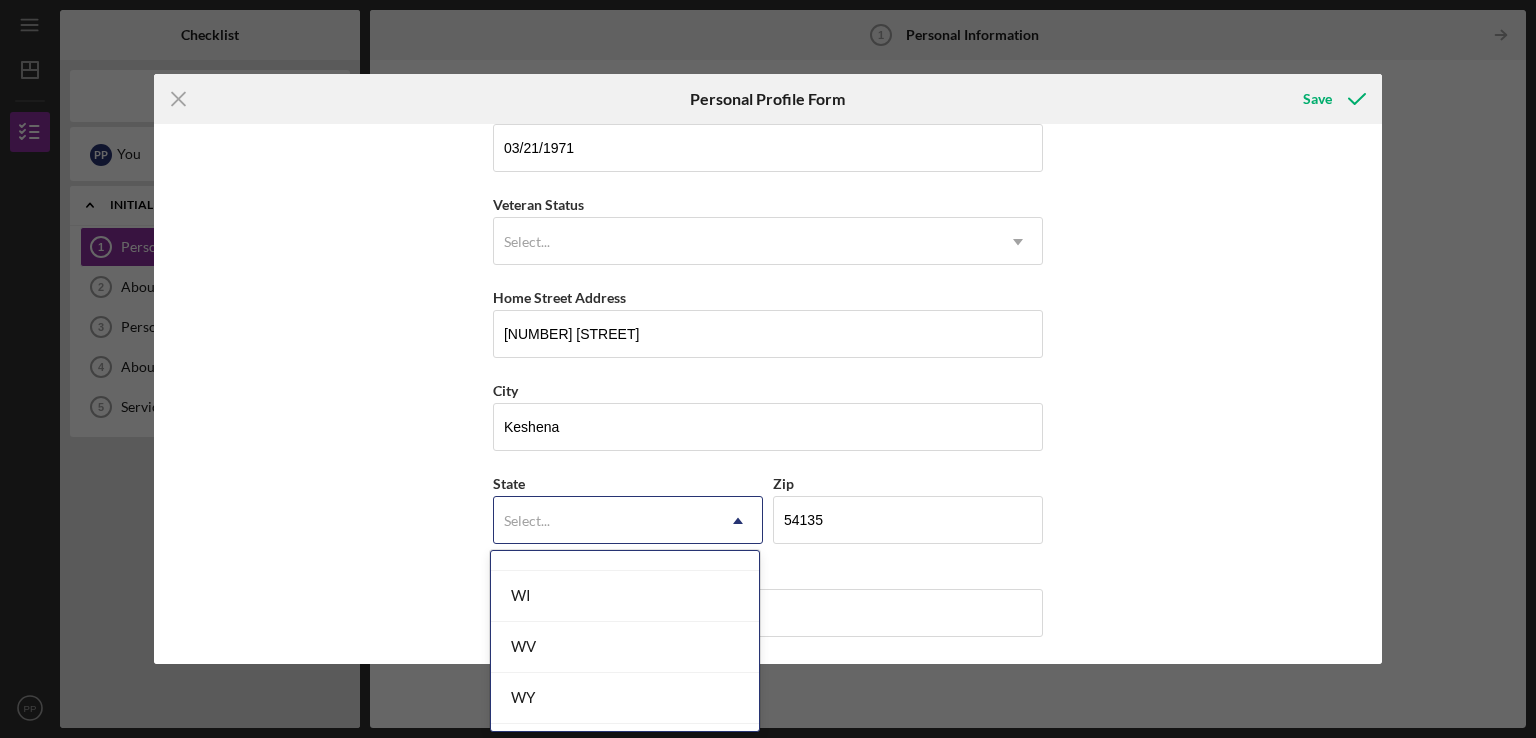 scroll, scrollTop: 3680, scrollLeft: 0, axis: vertical 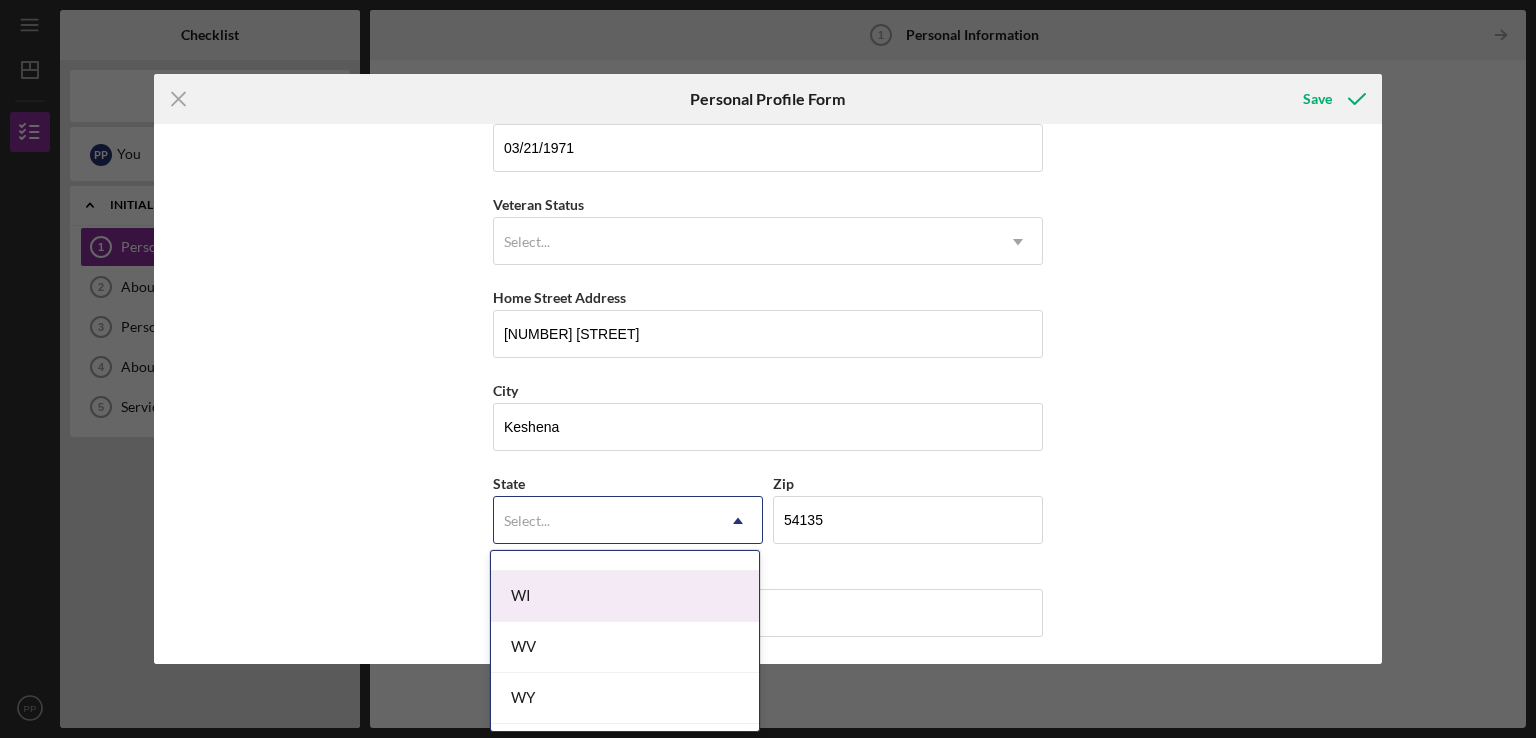 click on "WI" at bounding box center [625, 596] 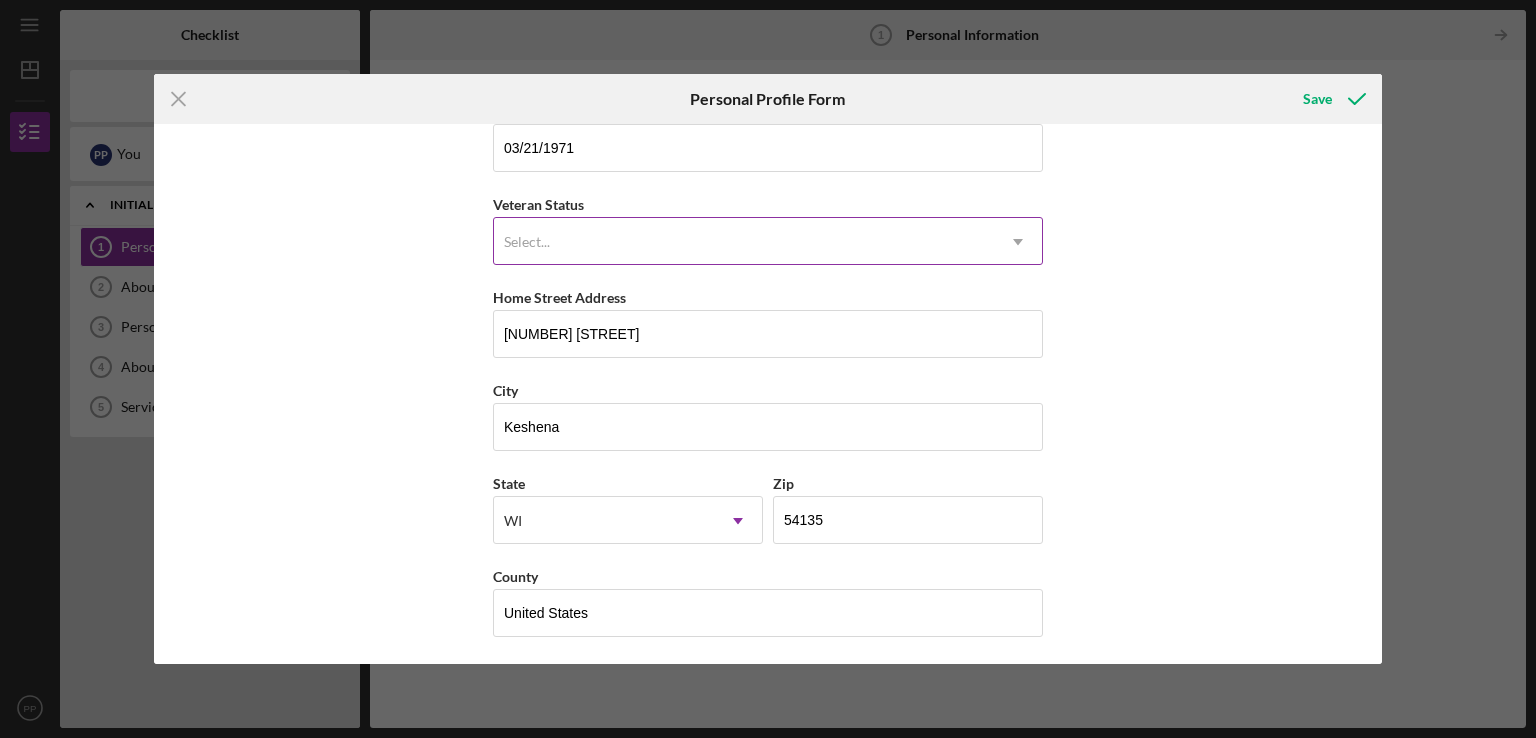 click on "Icon/Dropdown Arrow" 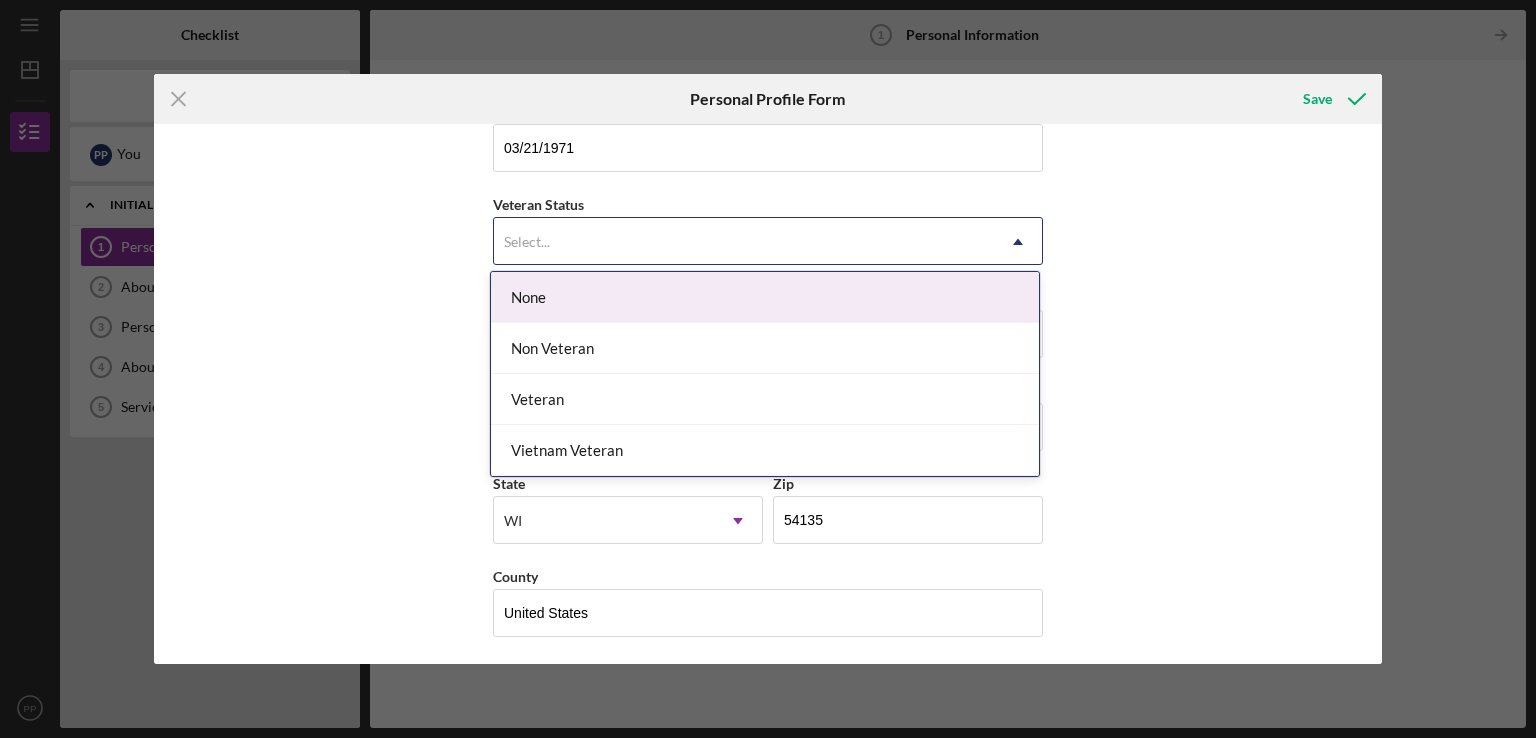 click on "None" at bounding box center (765, 297) 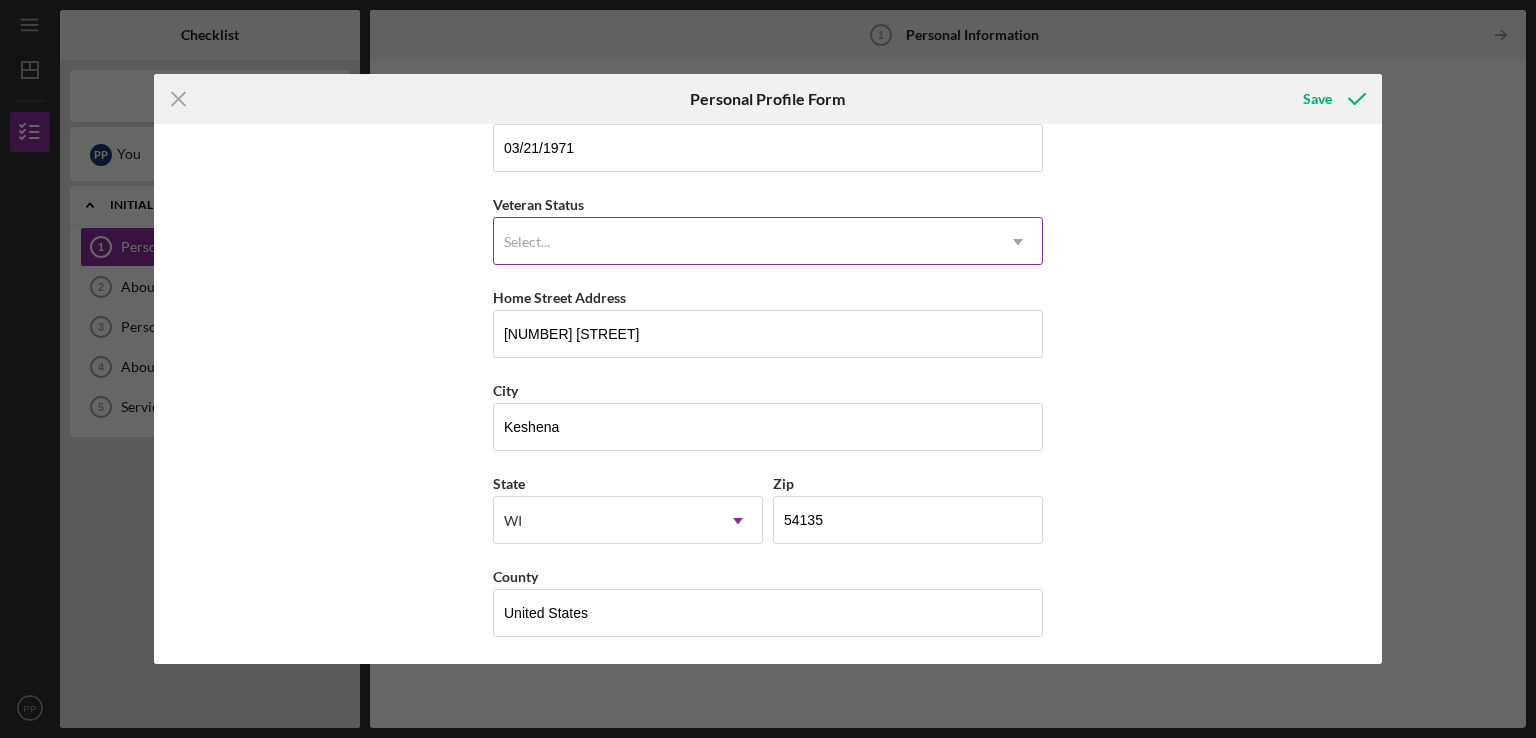 click on "Icon/Dropdown Arrow" 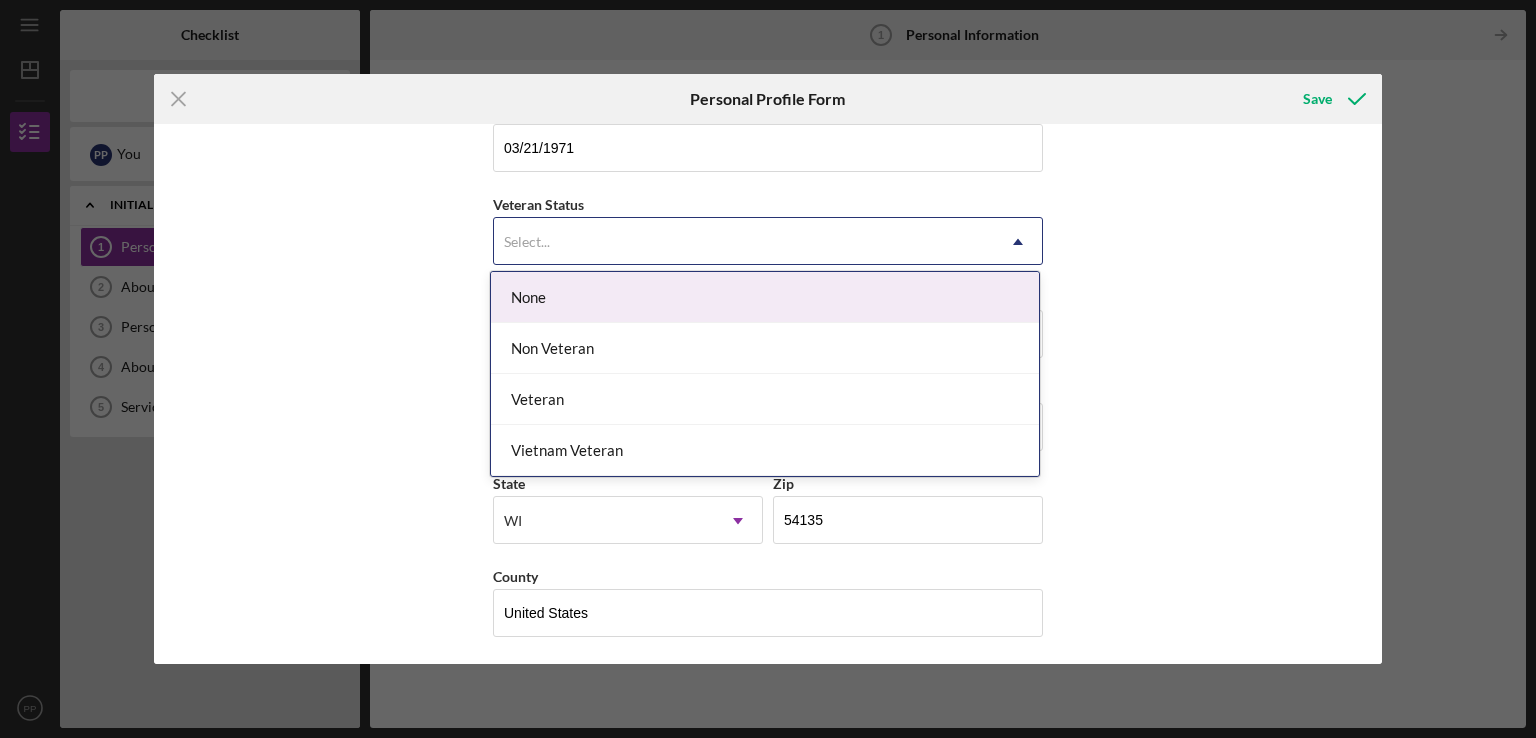 click on "None" at bounding box center [765, 297] 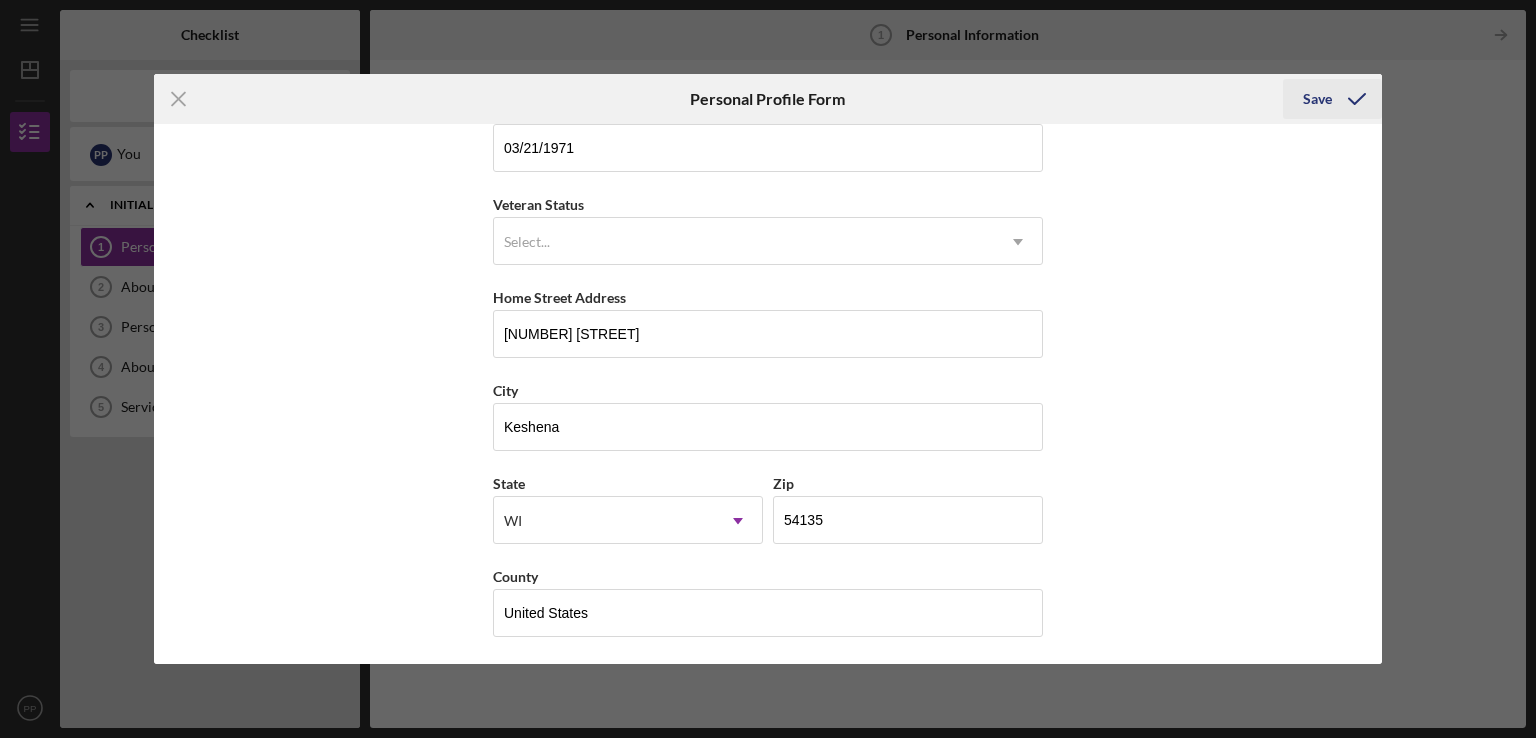 click on "Save" at bounding box center [1317, 99] 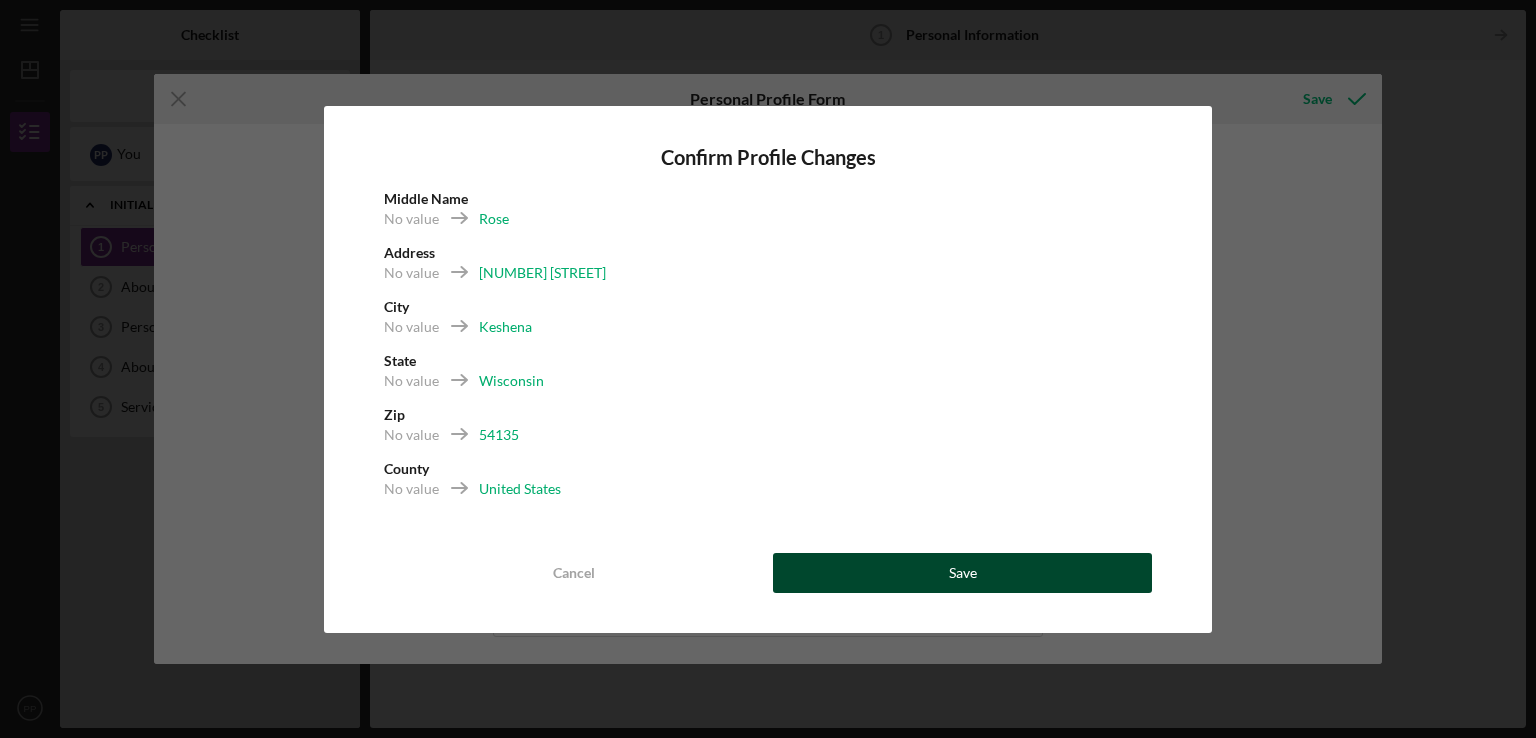 click on "Save" at bounding box center (962, 573) 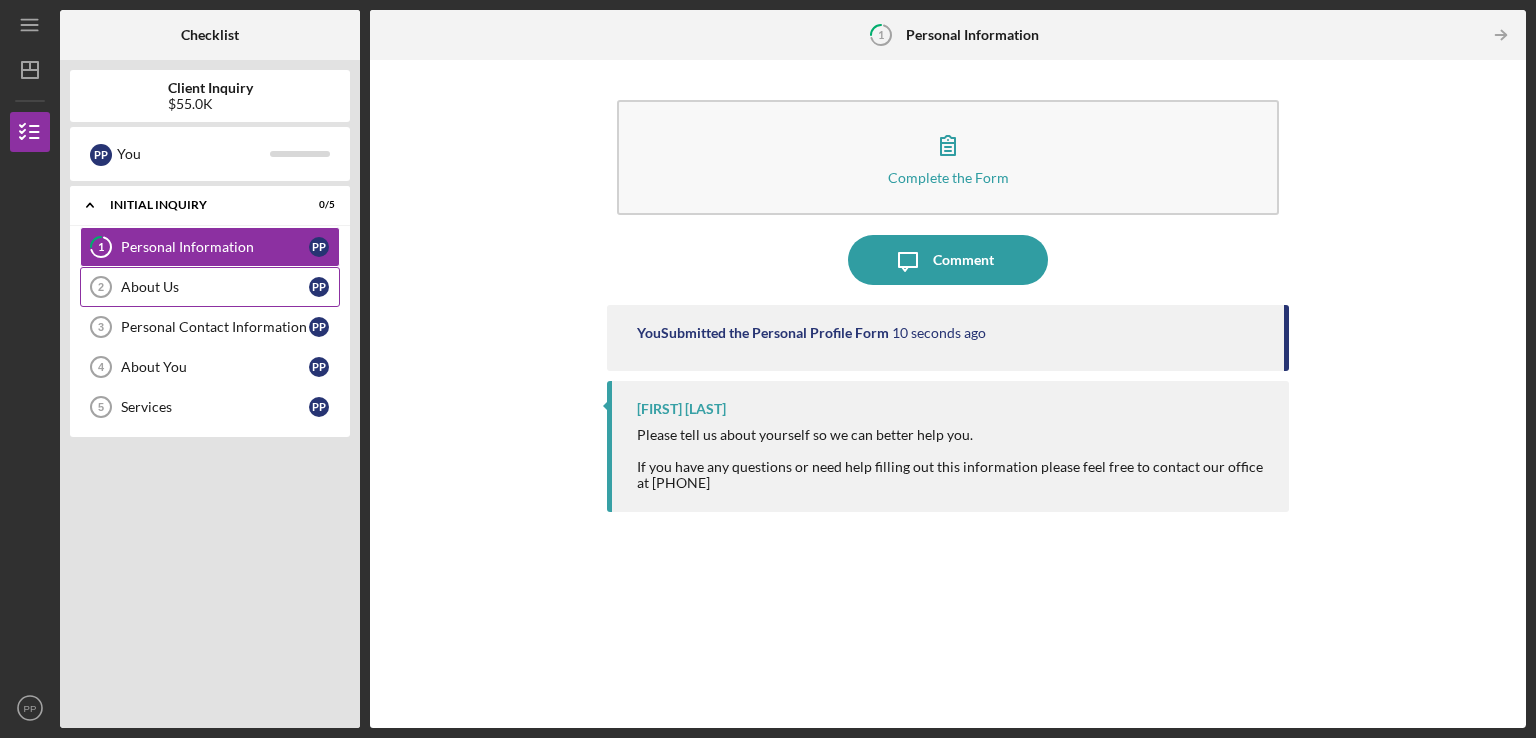 click on "About Us" at bounding box center (215, 287) 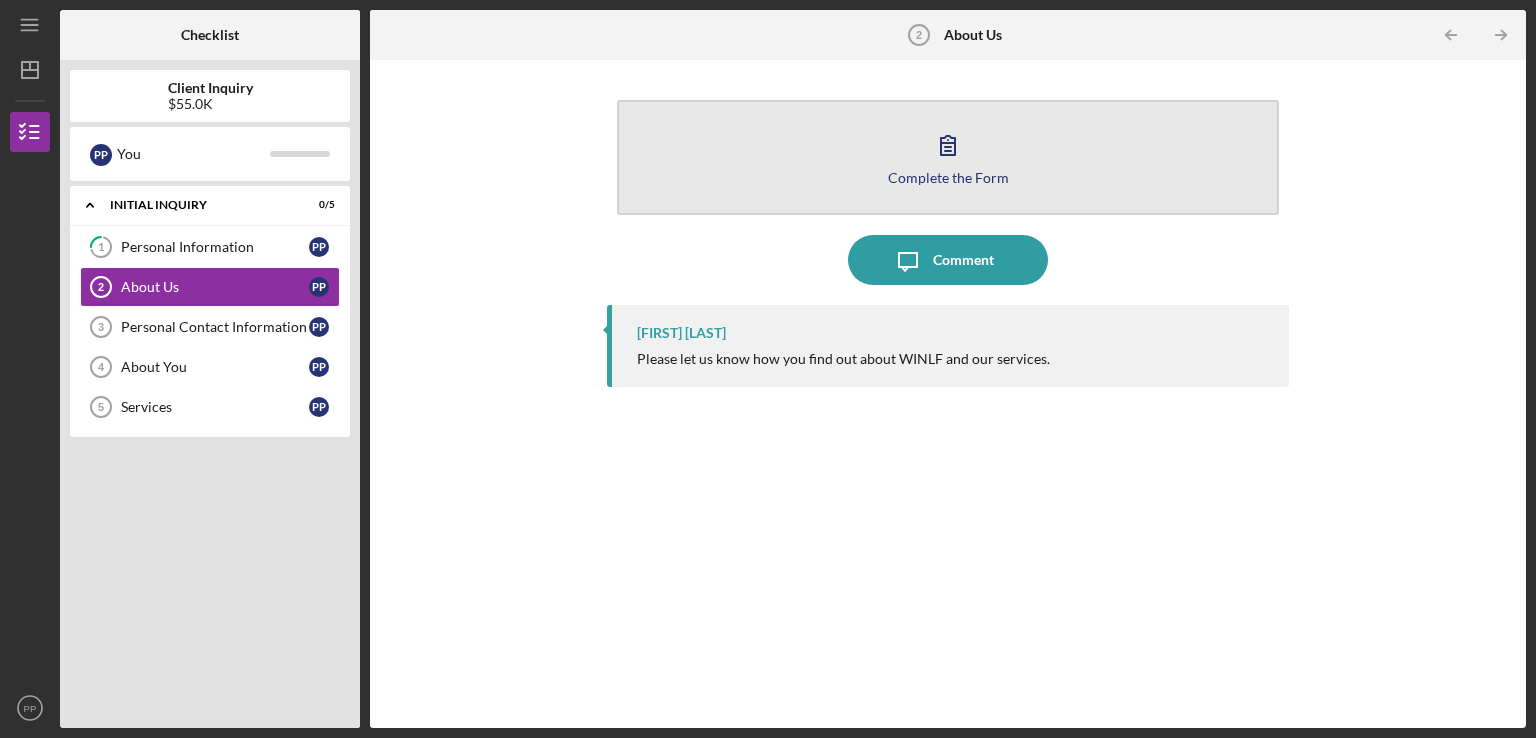 click on "Complete the Form Form" at bounding box center (948, 157) 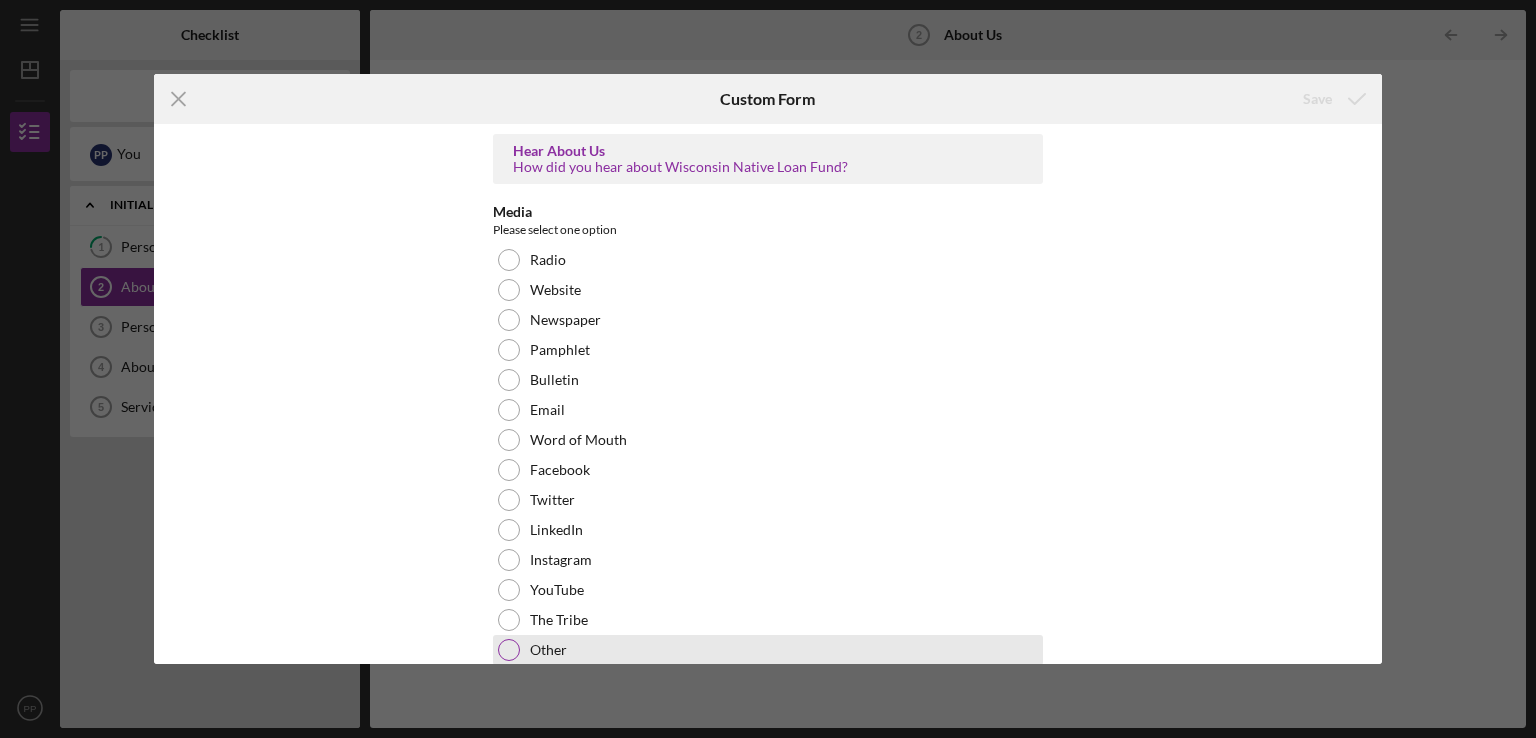 click at bounding box center (509, 650) 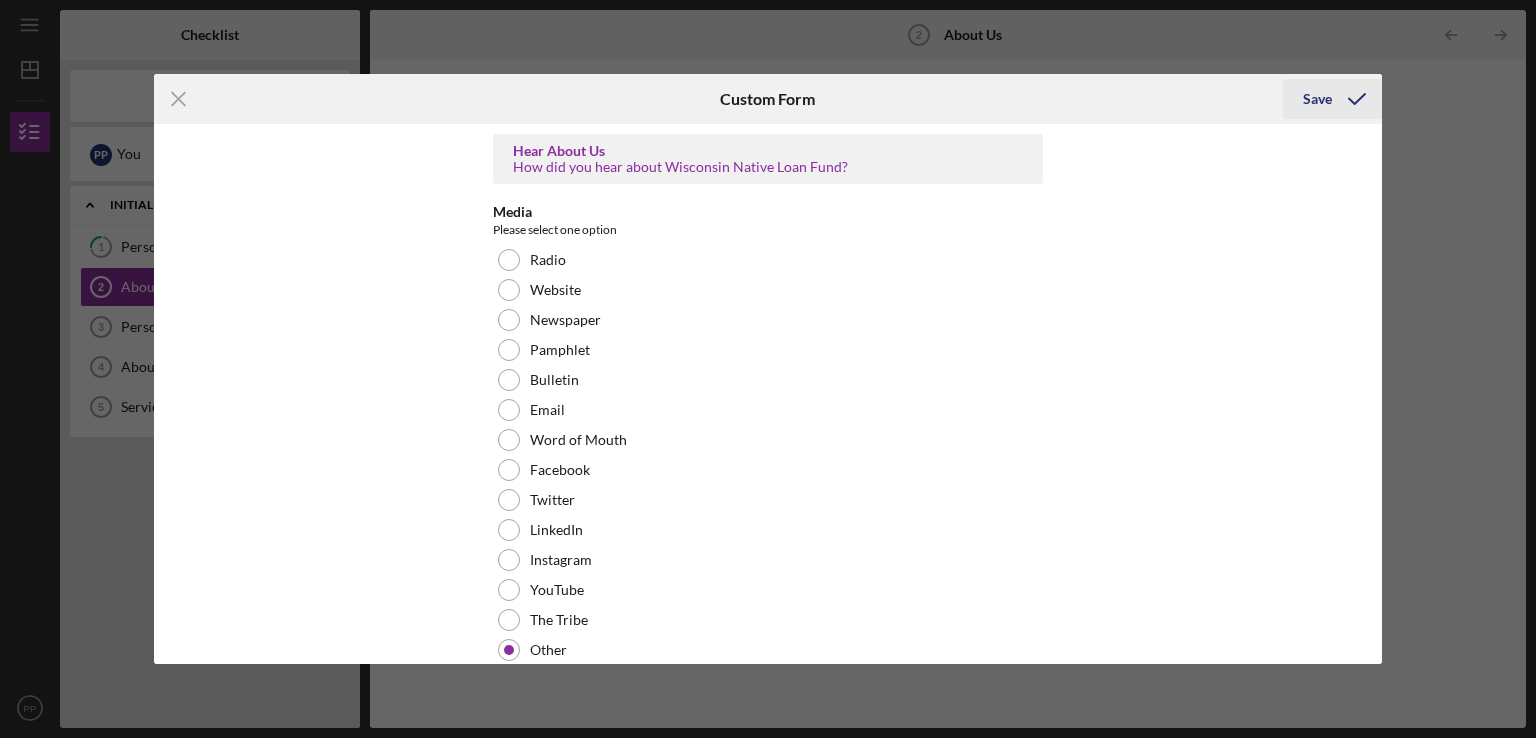 click on "Save" at bounding box center [1317, 99] 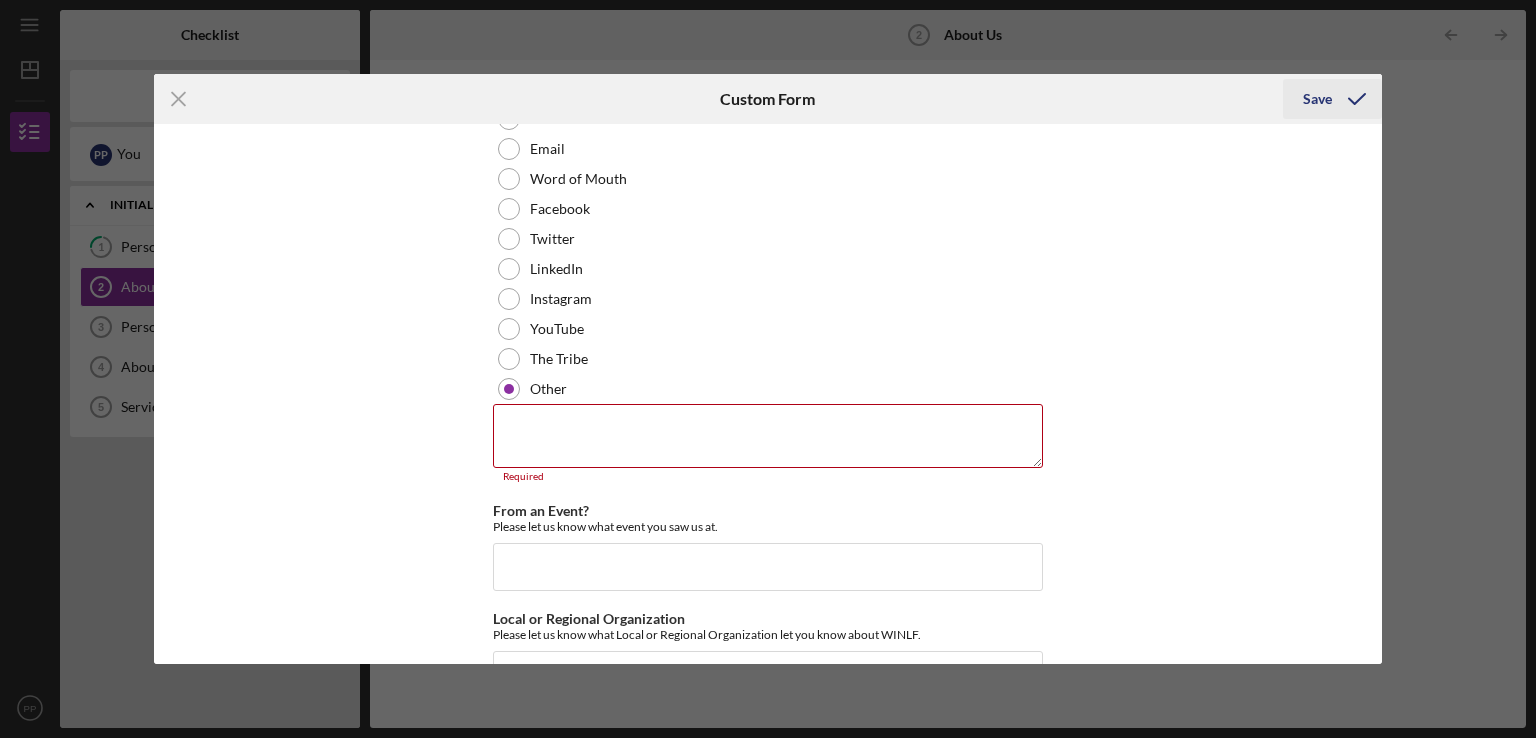 scroll, scrollTop: 325, scrollLeft: 0, axis: vertical 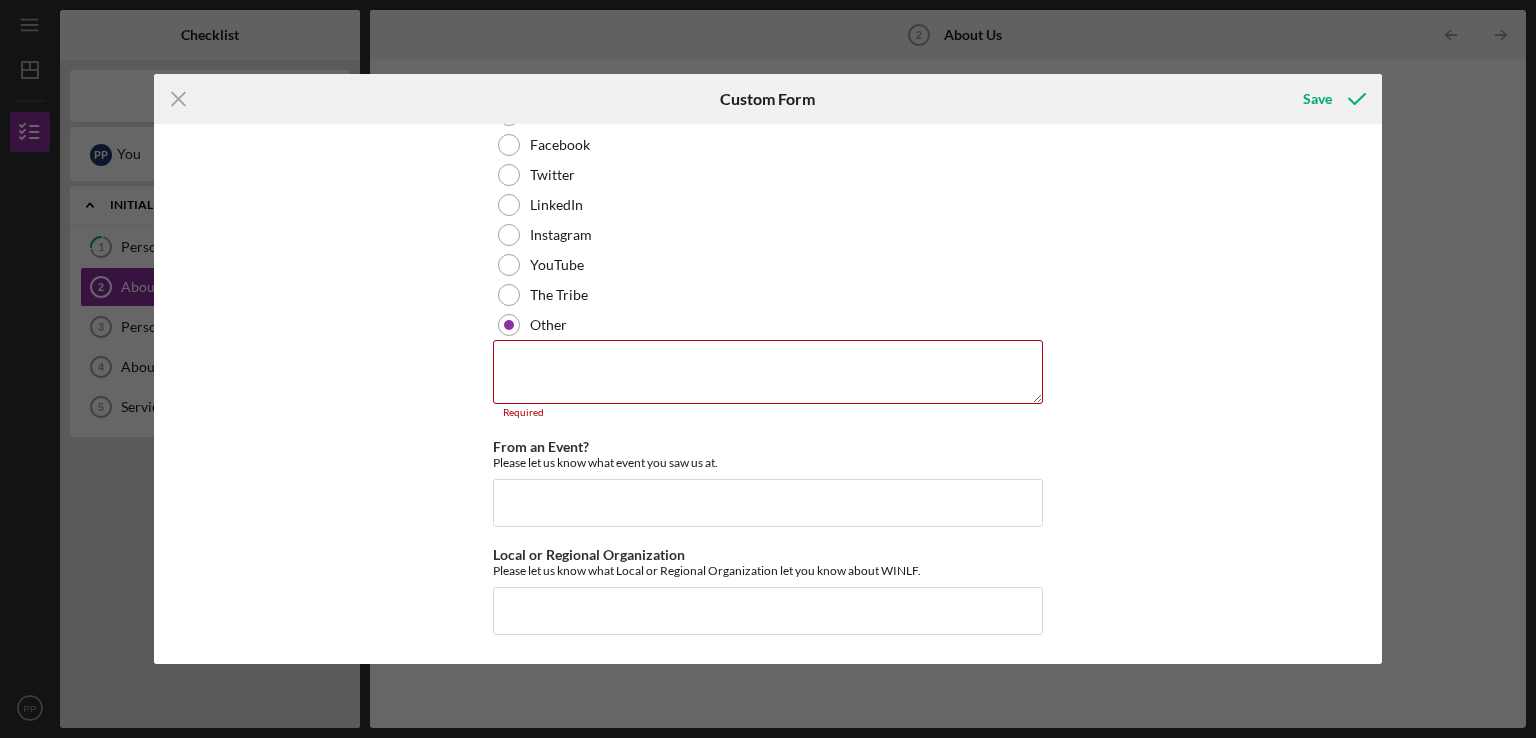 drag, startPoint x: 1376, startPoint y: 354, endPoint x: 1376, endPoint y: 315, distance: 39 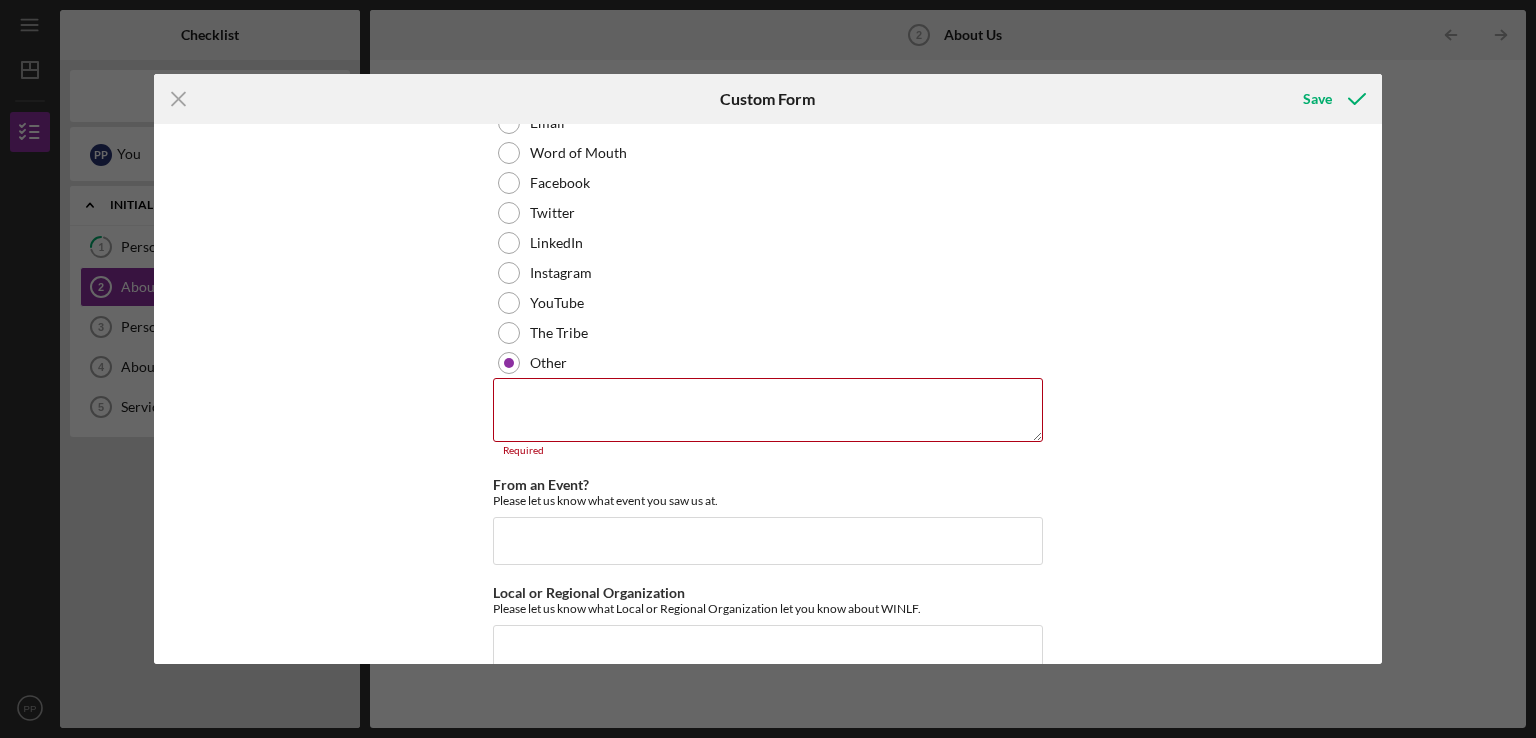 scroll, scrollTop: 283, scrollLeft: 0, axis: vertical 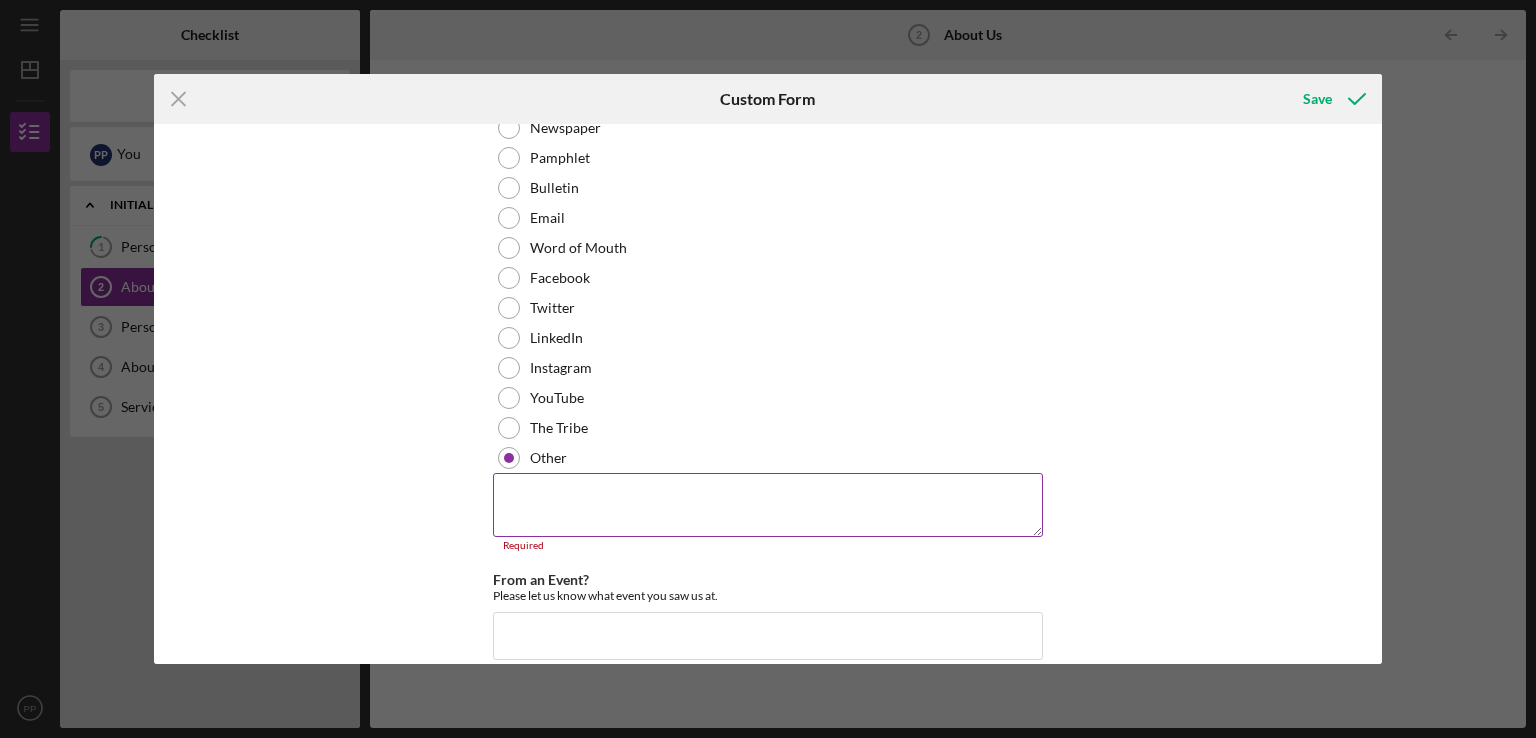 click at bounding box center (768, 505) 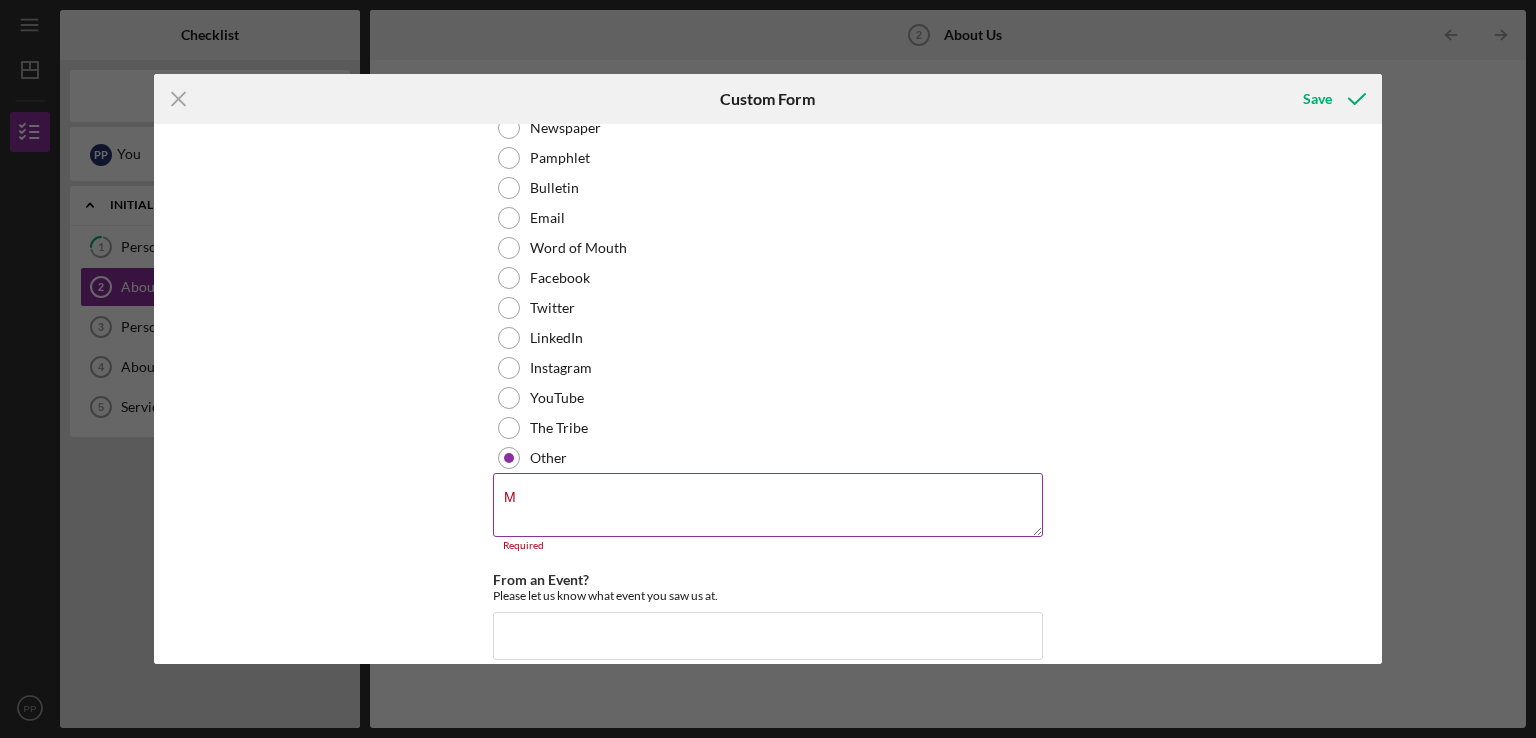 click on "M" at bounding box center [768, 505] 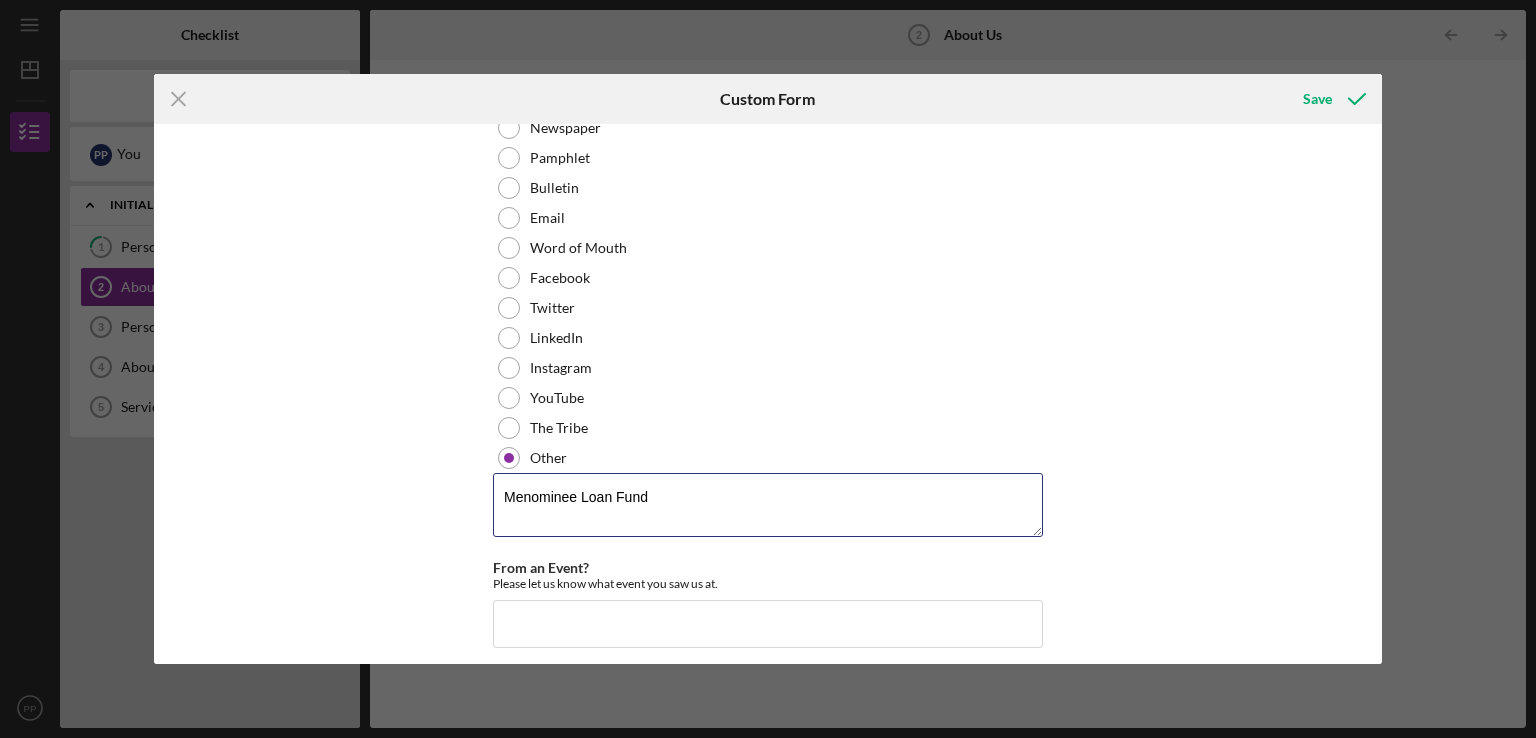 type on "Menominee Loan Fund" 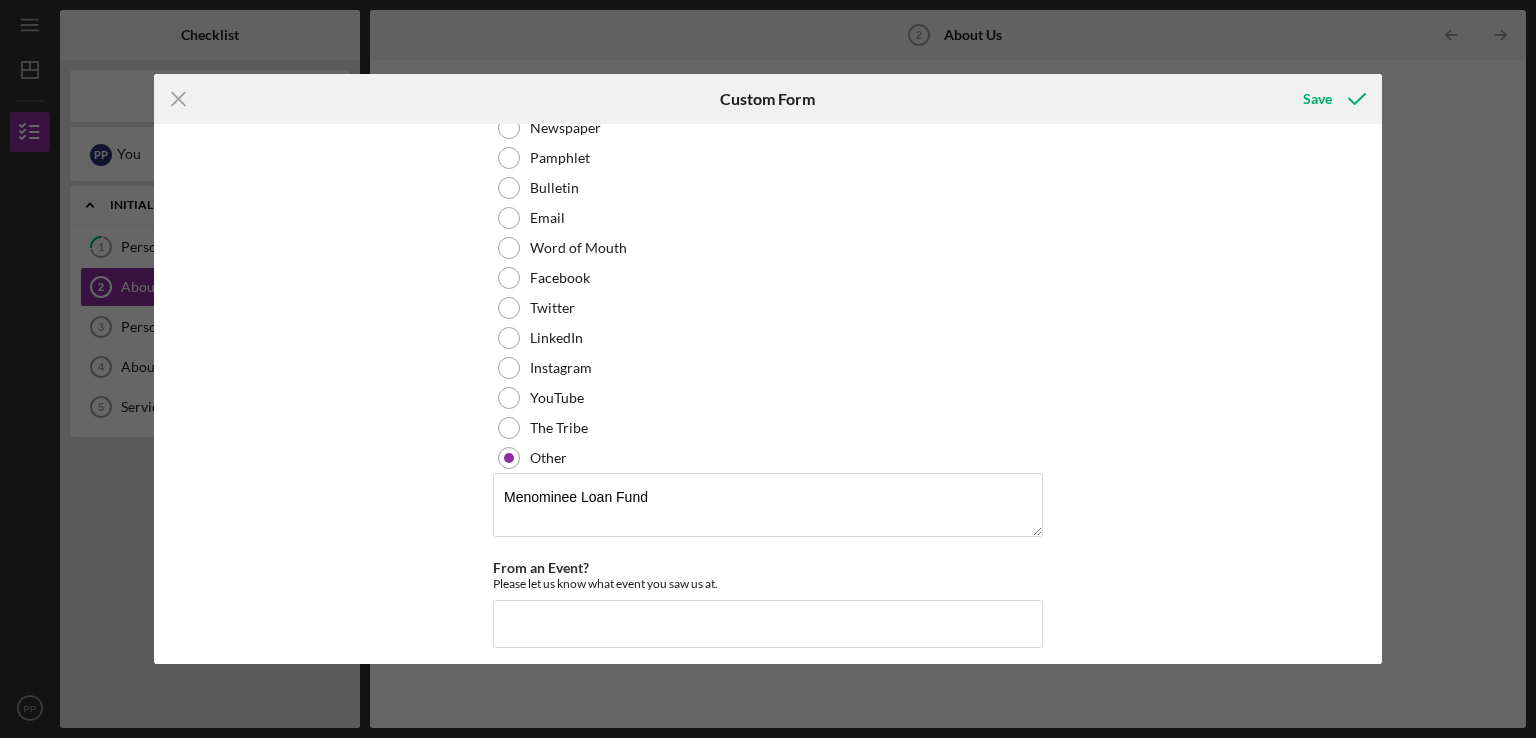 scroll, scrollTop: 313, scrollLeft: 0, axis: vertical 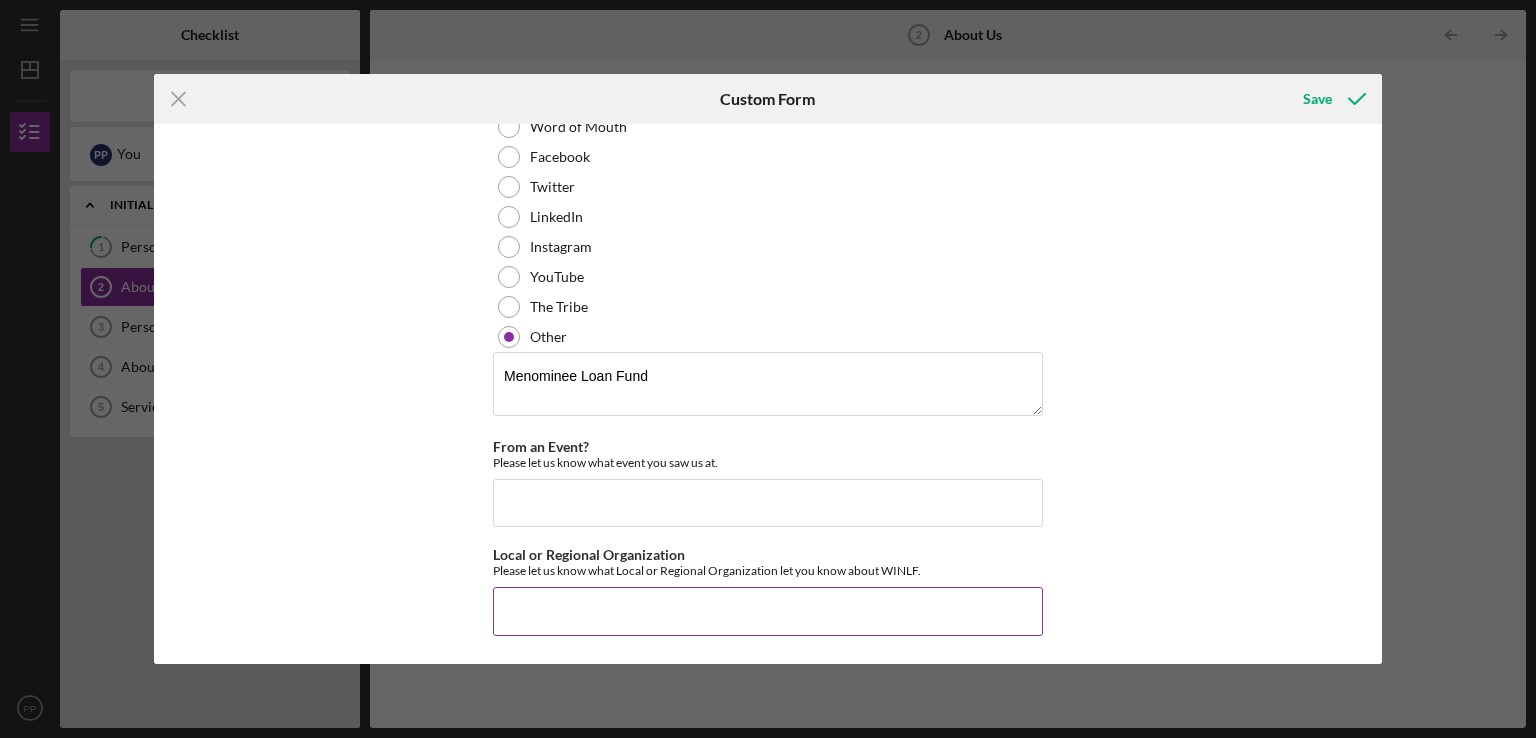 click on "Local or Regional Organization" at bounding box center (768, 611) 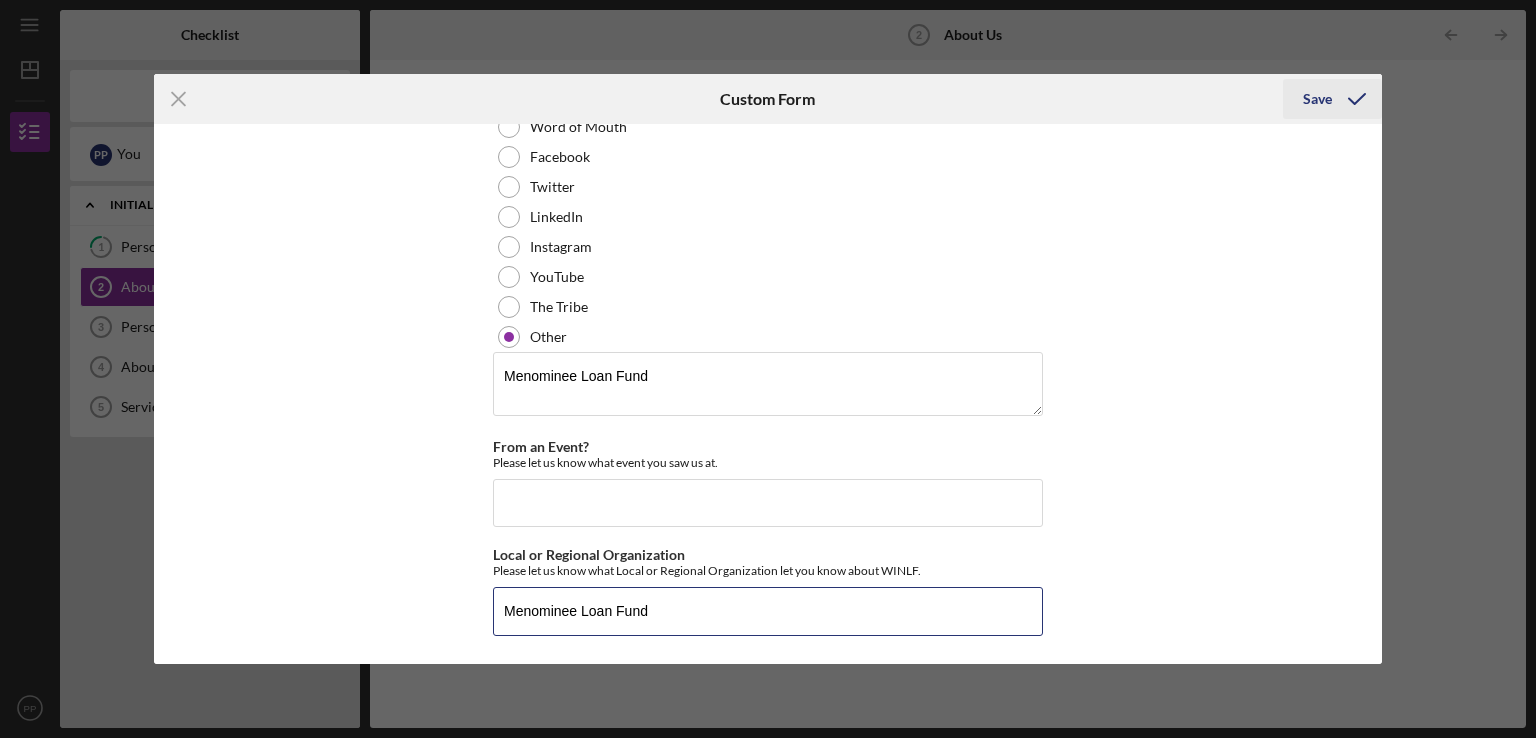 type on "Menominee Loan Fund" 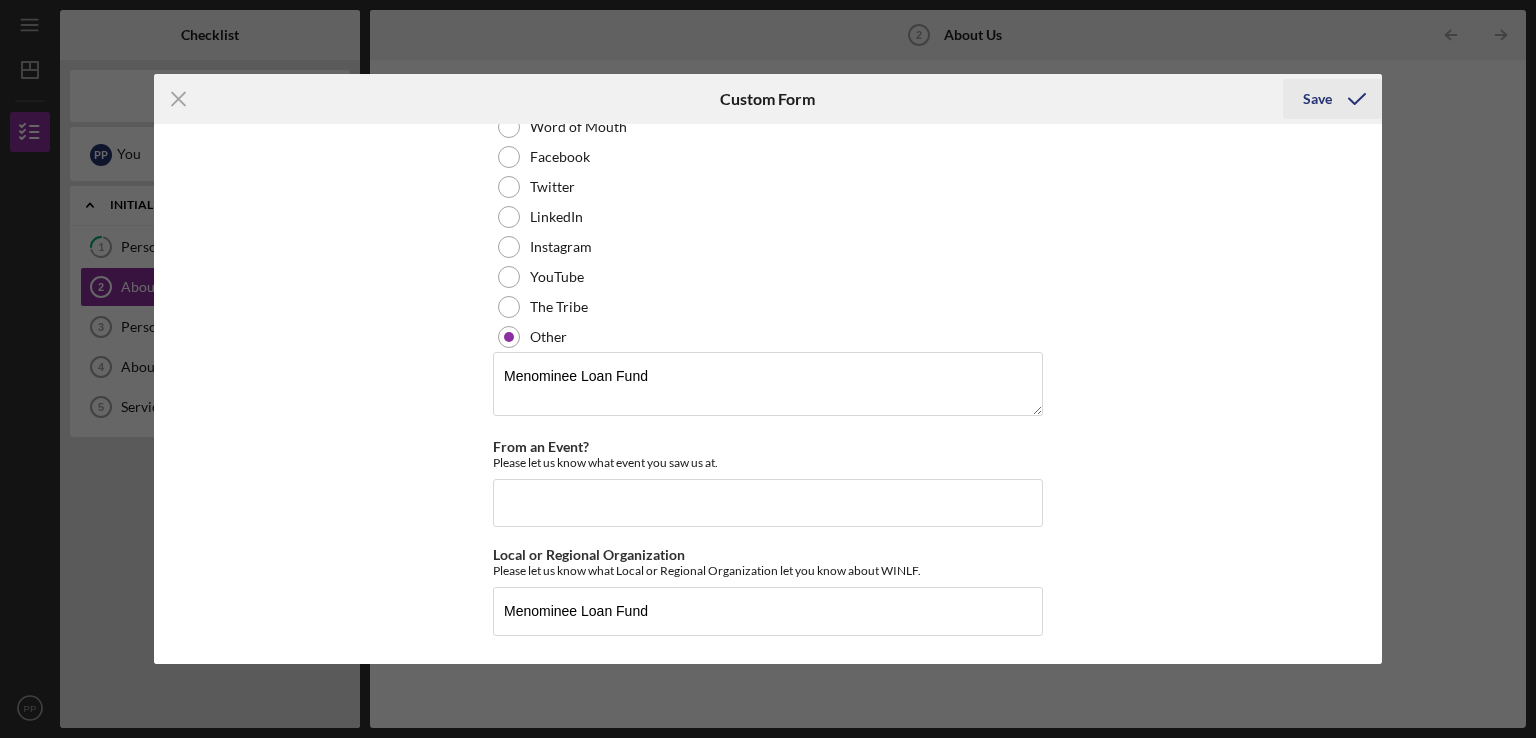 click on "Save" at bounding box center [1317, 99] 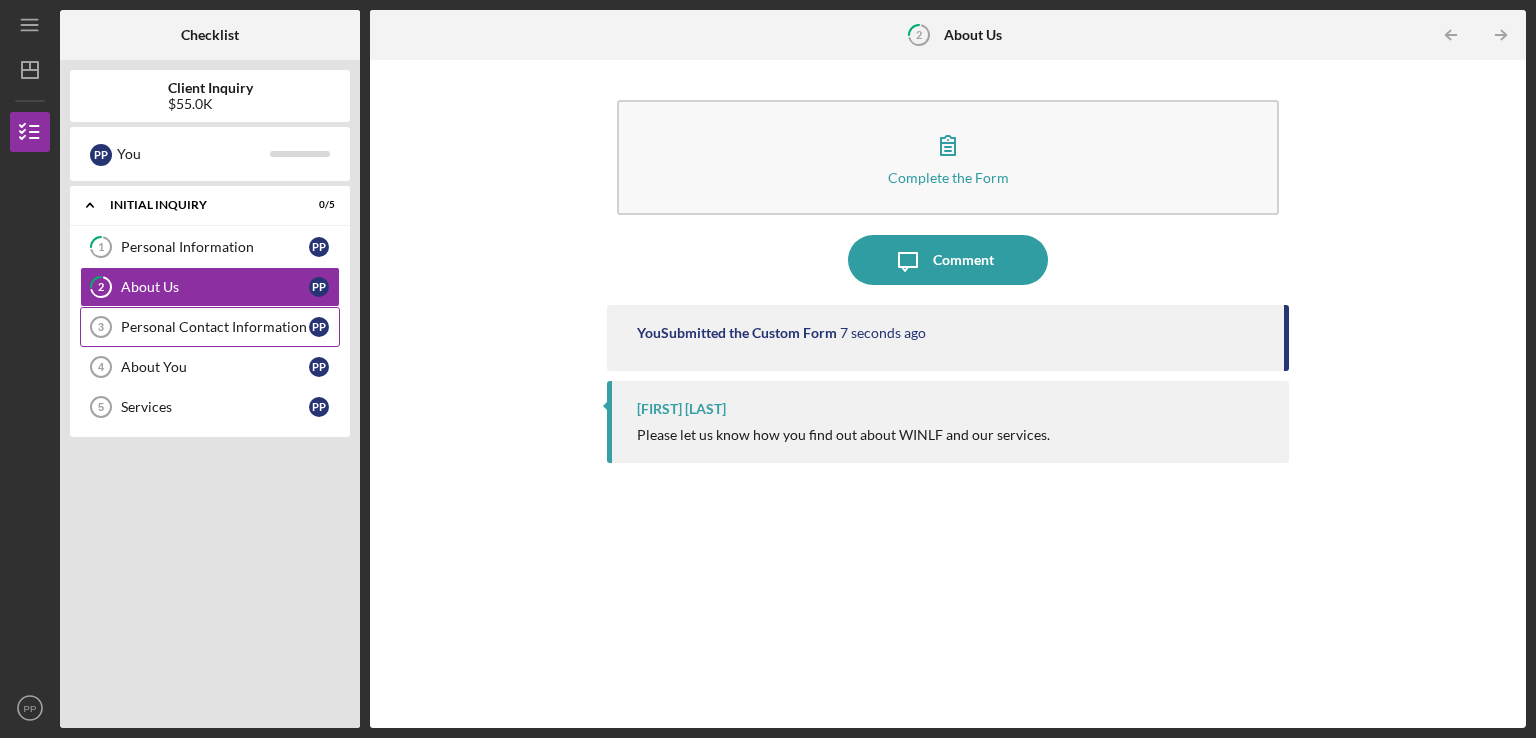 click on "Personal Contact Information" at bounding box center [215, 327] 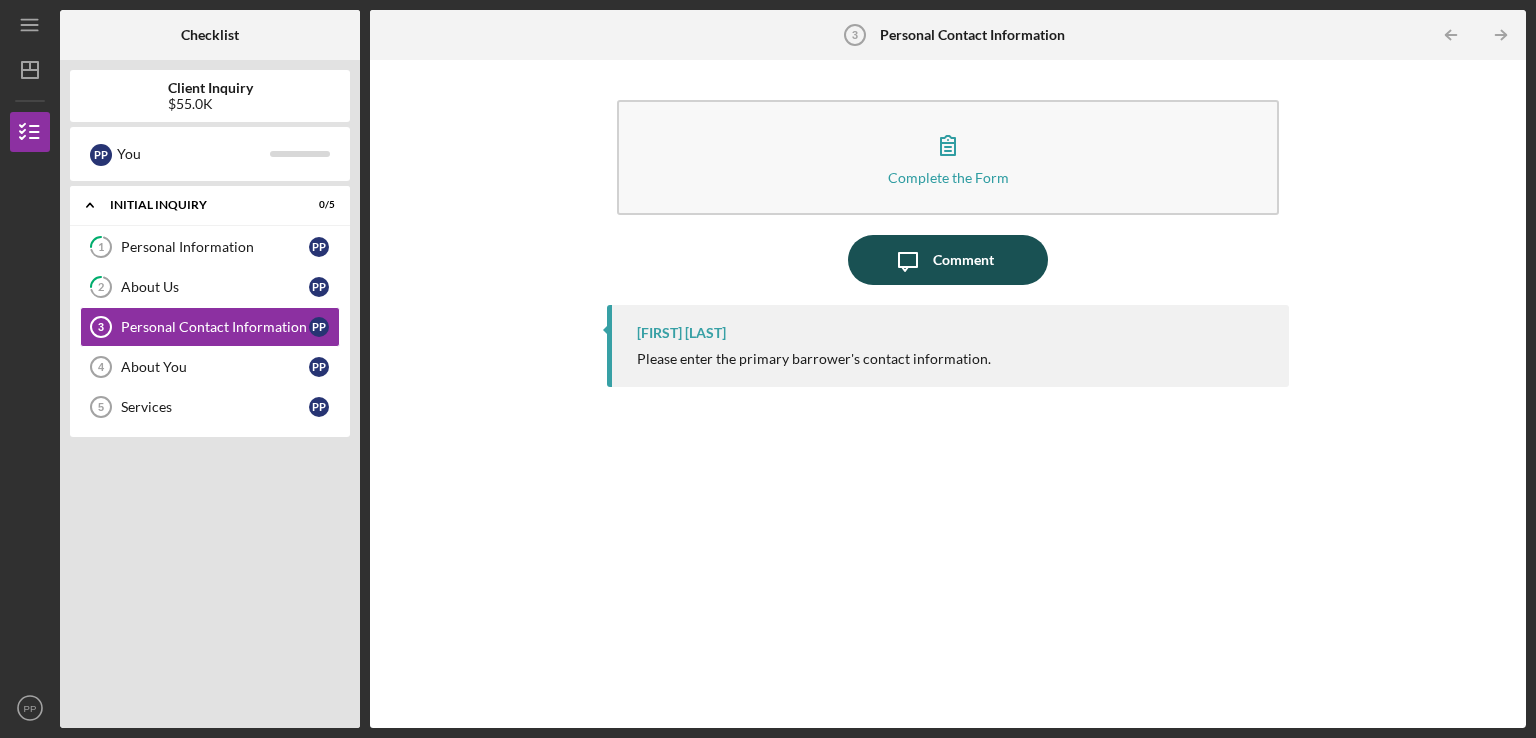 click on "Comment" at bounding box center (963, 260) 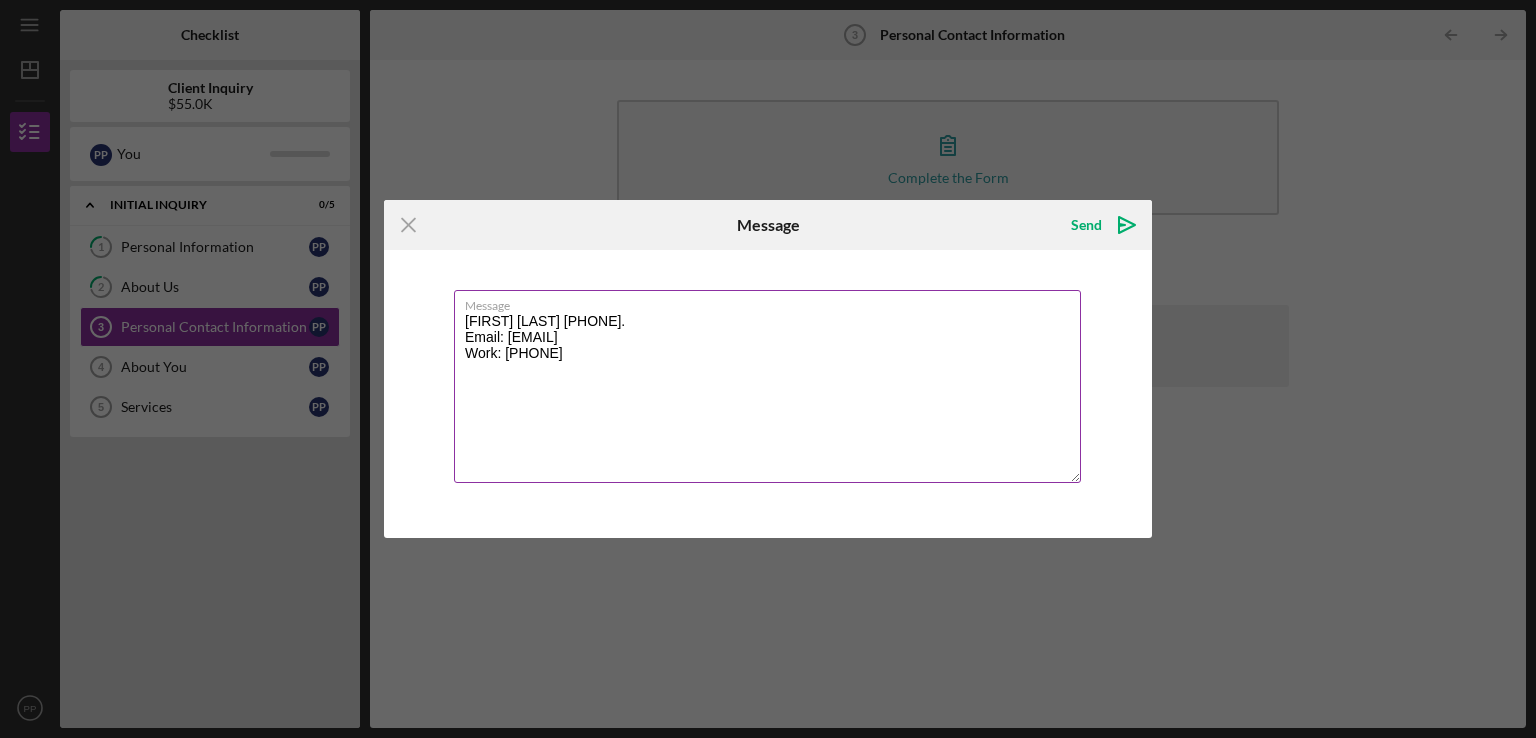 click on "[FIRST] [LAST] [PHONE].
Email: [EMAIL]
Work: [PHONE]" at bounding box center [767, 386] 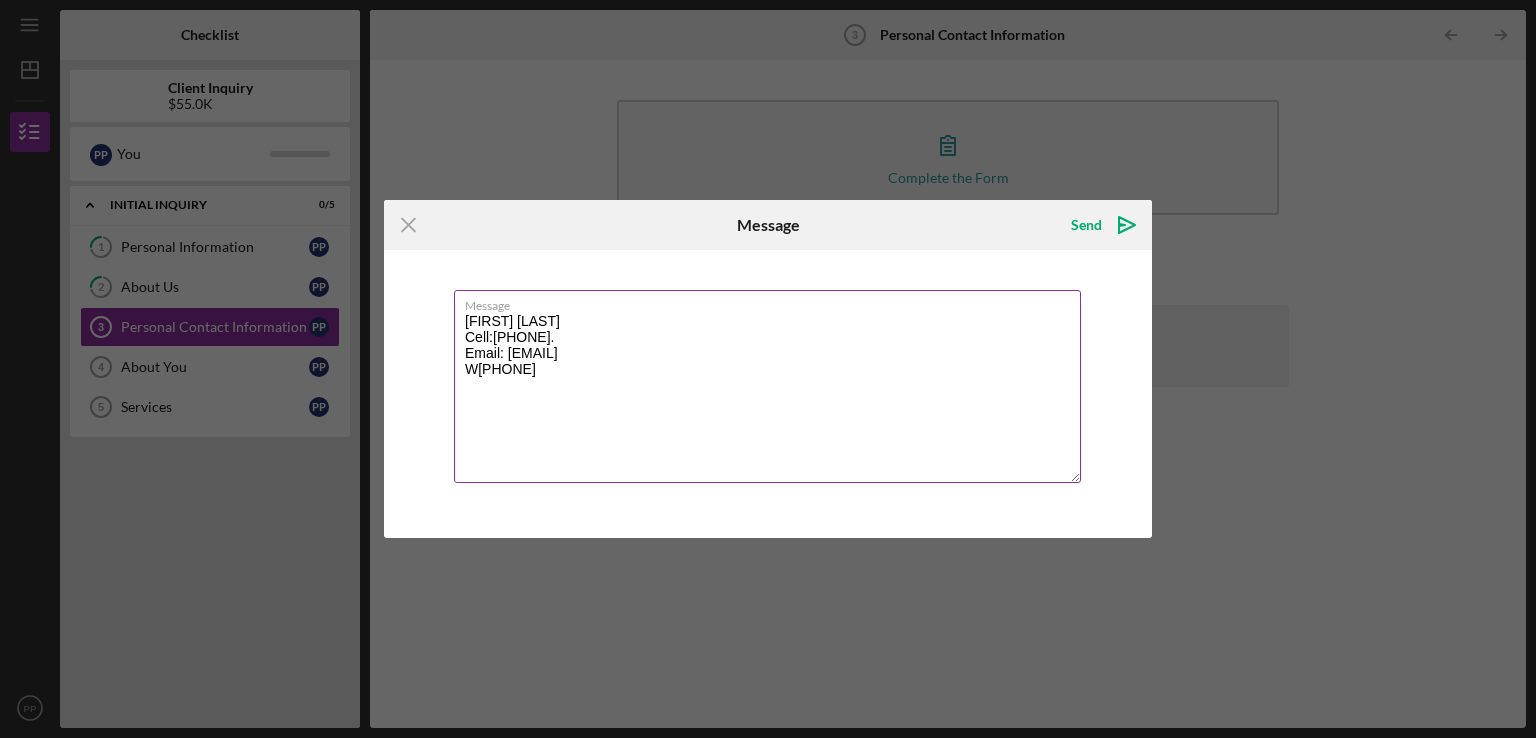 drag, startPoint x: 466, startPoint y: 373, endPoint x: 604, endPoint y: 369, distance: 138.05795 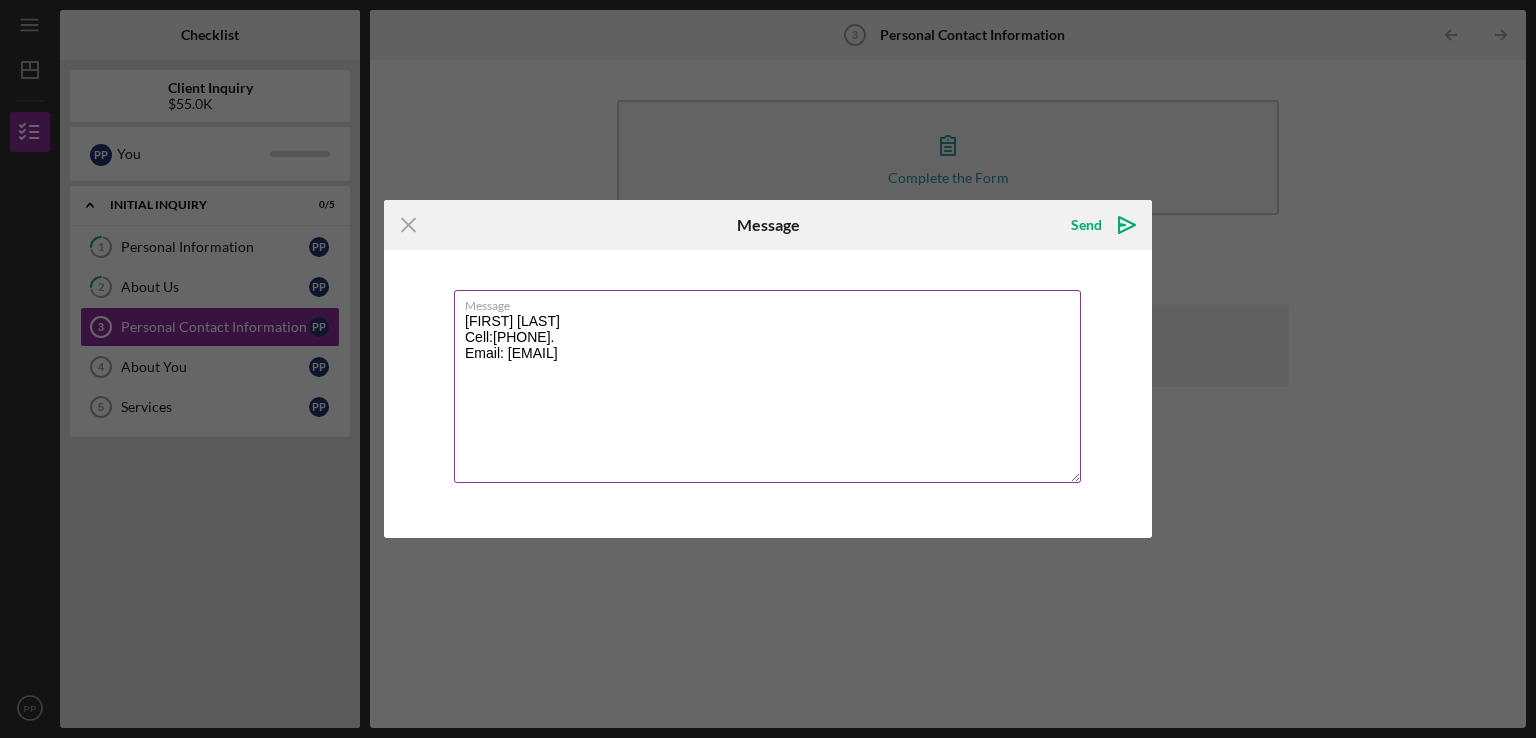 click on "[FIRST] [LAST]
Cell:[PHONE].
Email: [EMAIL]" at bounding box center [767, 386] 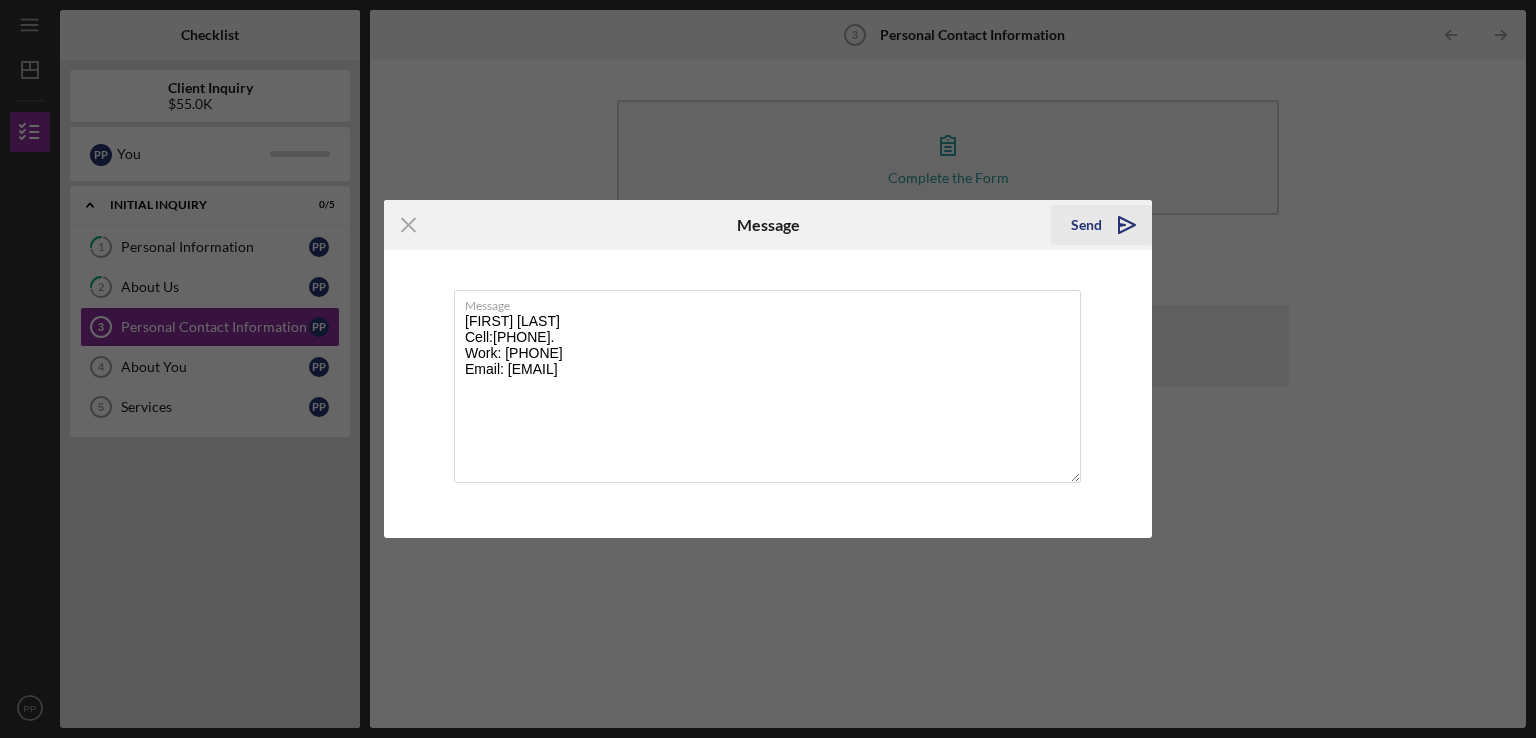 type on "[FIRST] [LAST]
Cell:[PHONE].
Work: [PHONE]
Email: [EMAIL]" 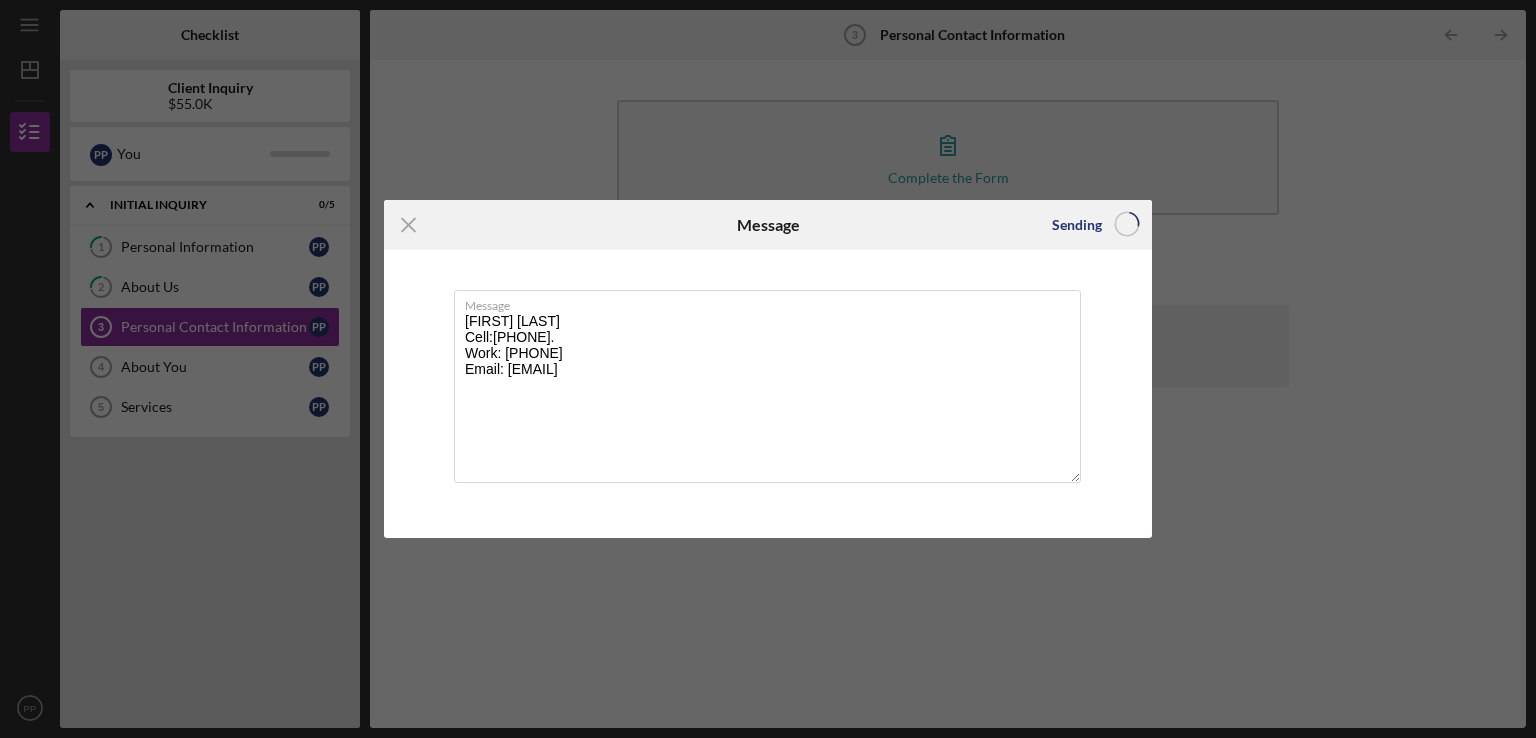 type 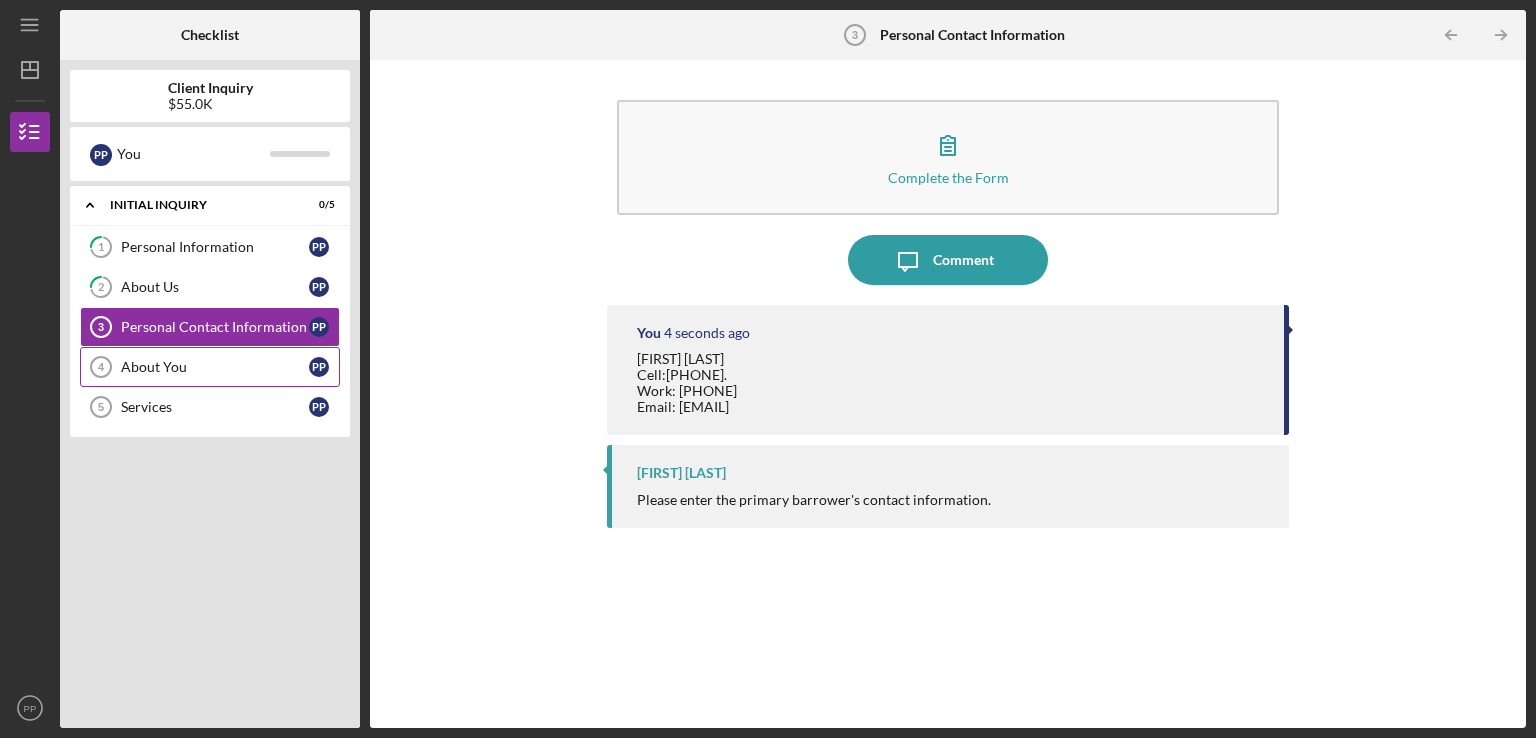 click on "About You" at bounding box center [215, 367] 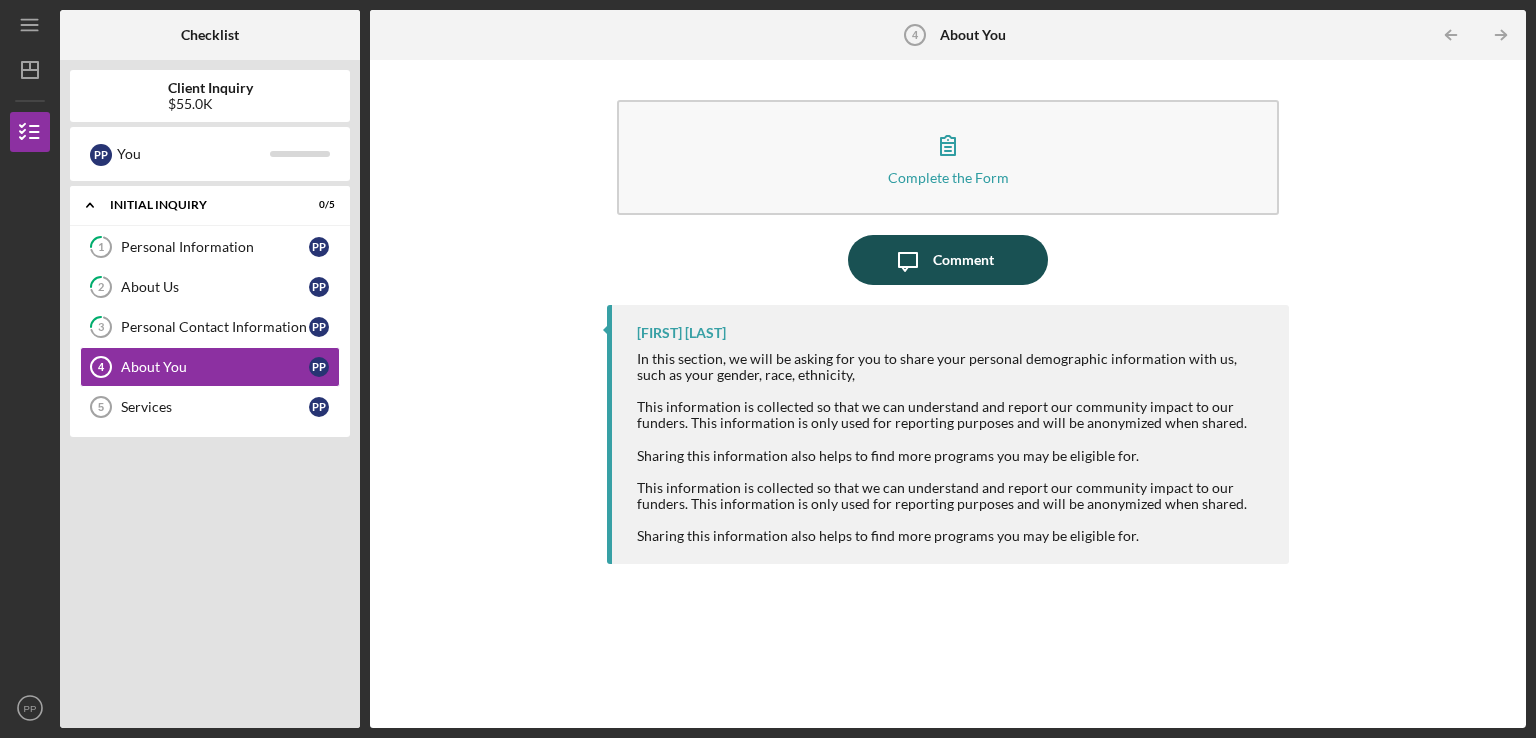 click on "Icon/Message" 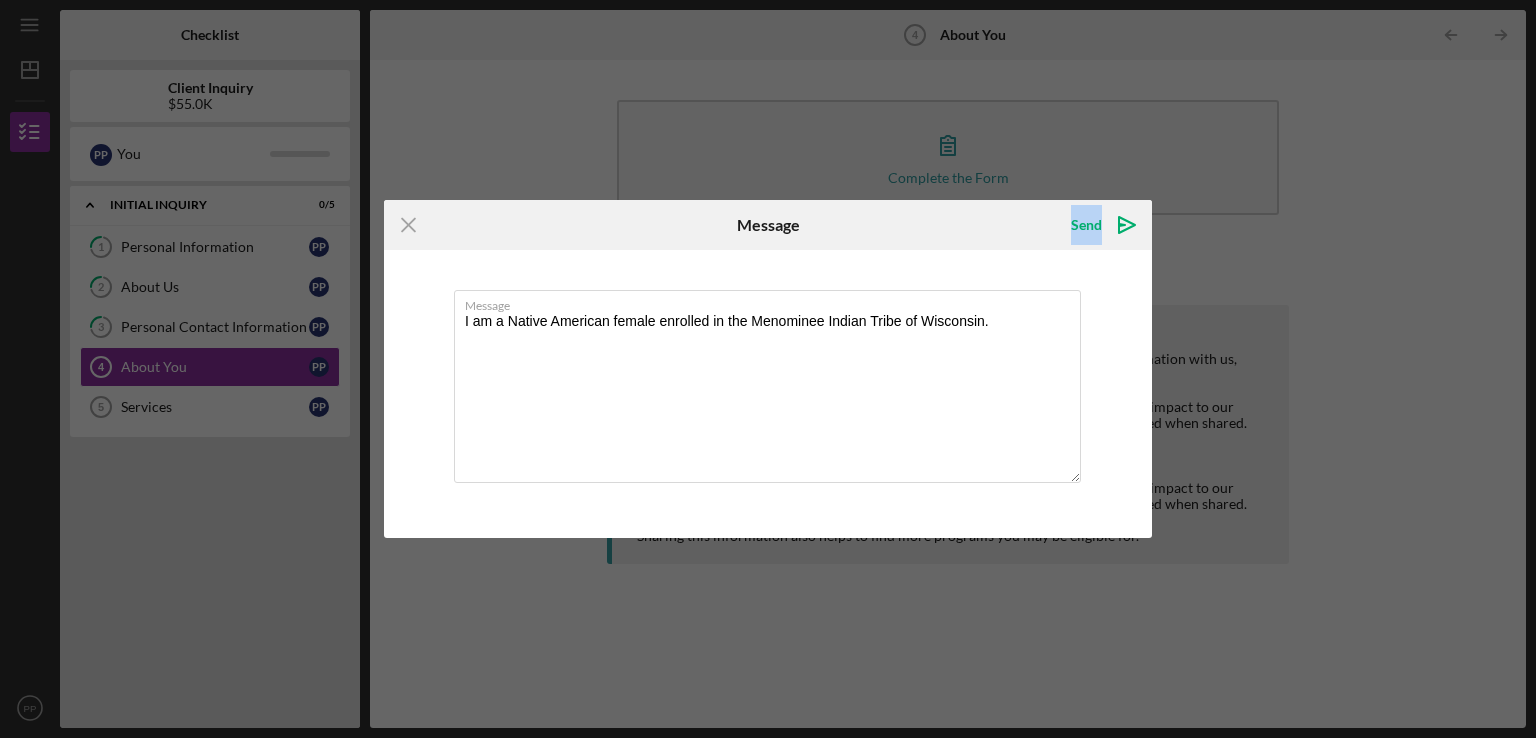 drag, startPoint x: 938, startPoint y: 219, endPoint x: 945, endPoint y: 199, distance: 21.189621 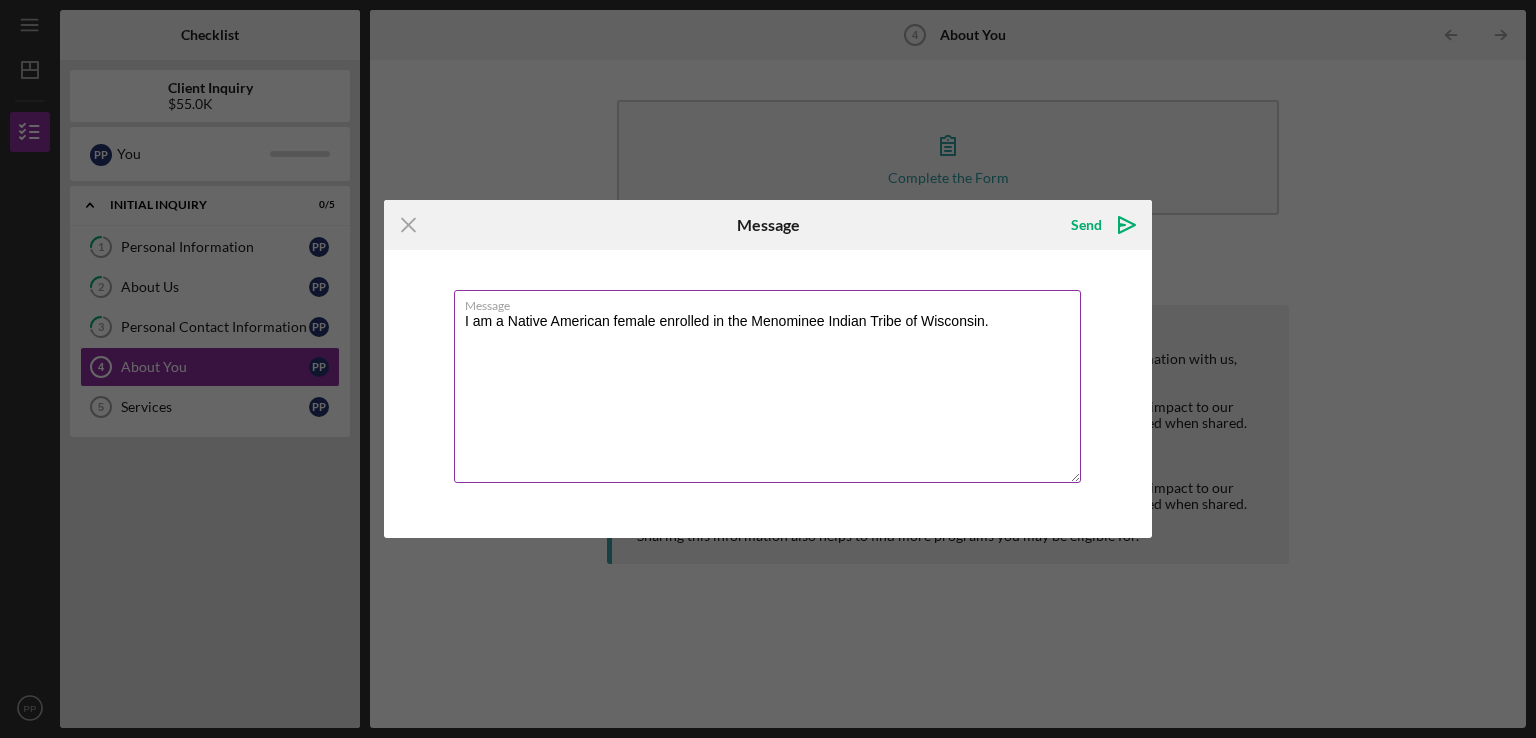 click on "I am a Native American female enrolled in the Menominee Indian Tribe of Wisconsin." at bounding box center (767, 386) 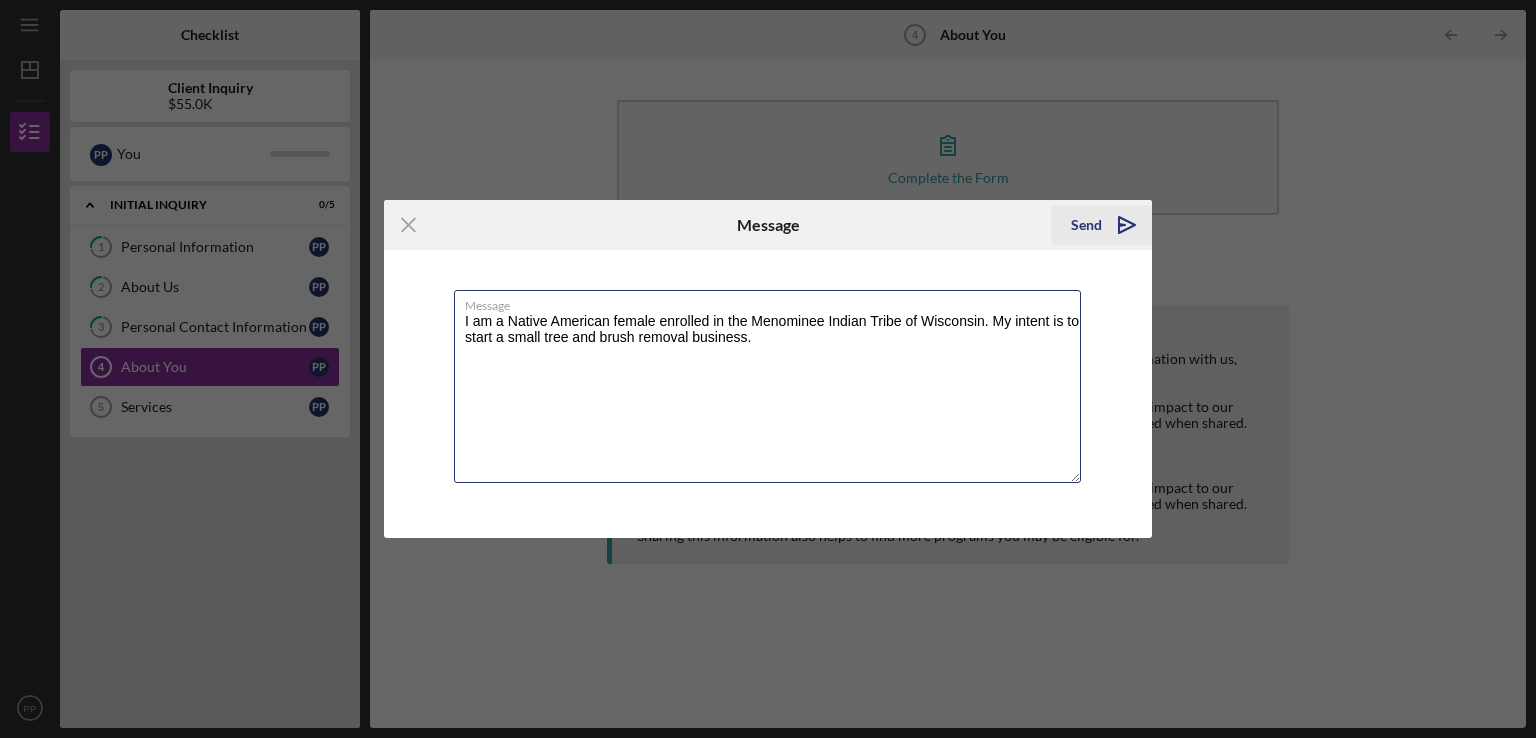 type on "I am a Native American female enrolled in the Menominee Indian Tribe of Wisconsin. My intent is to start a small tree and brush removal business." 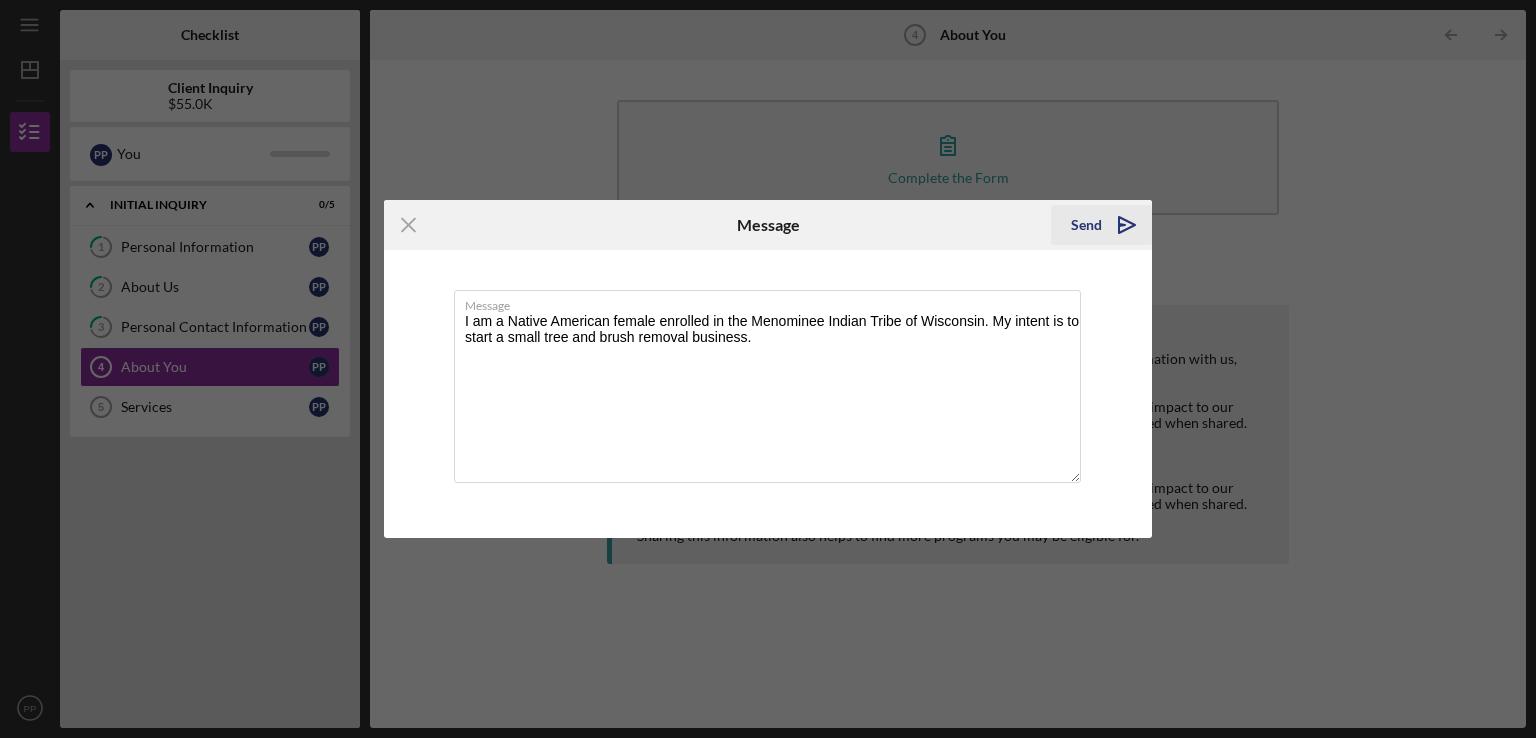click on "Send" at bounding box center [1086, 225] 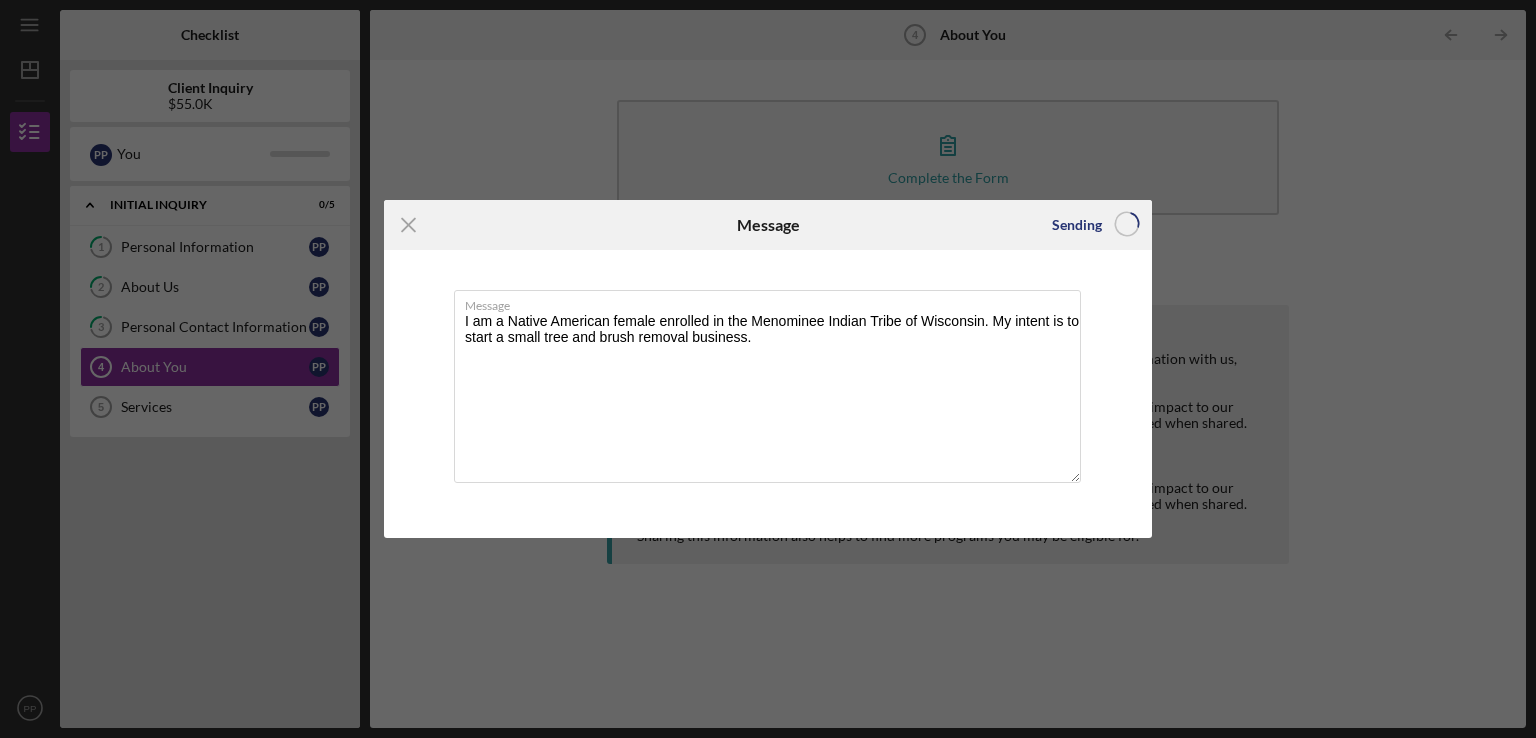 type 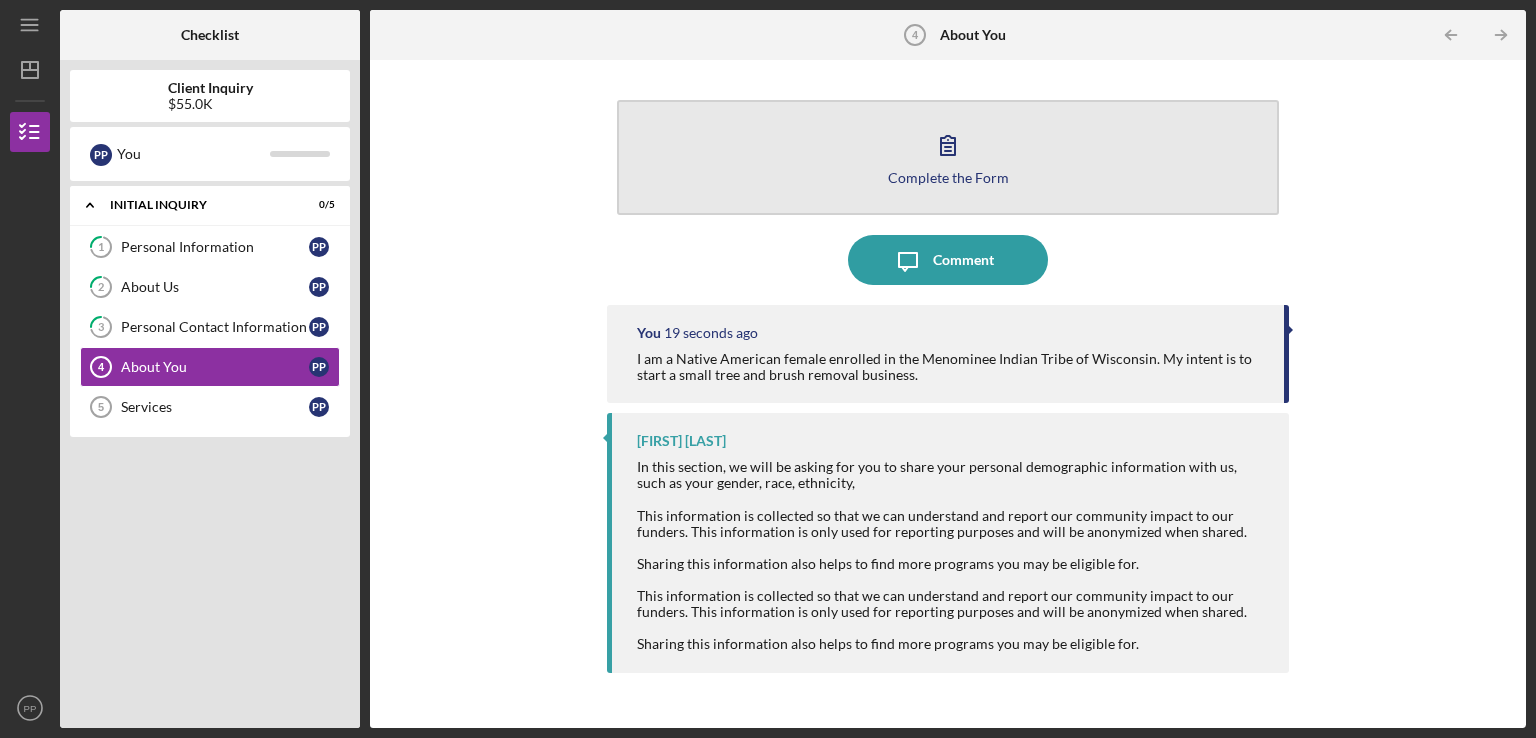 click 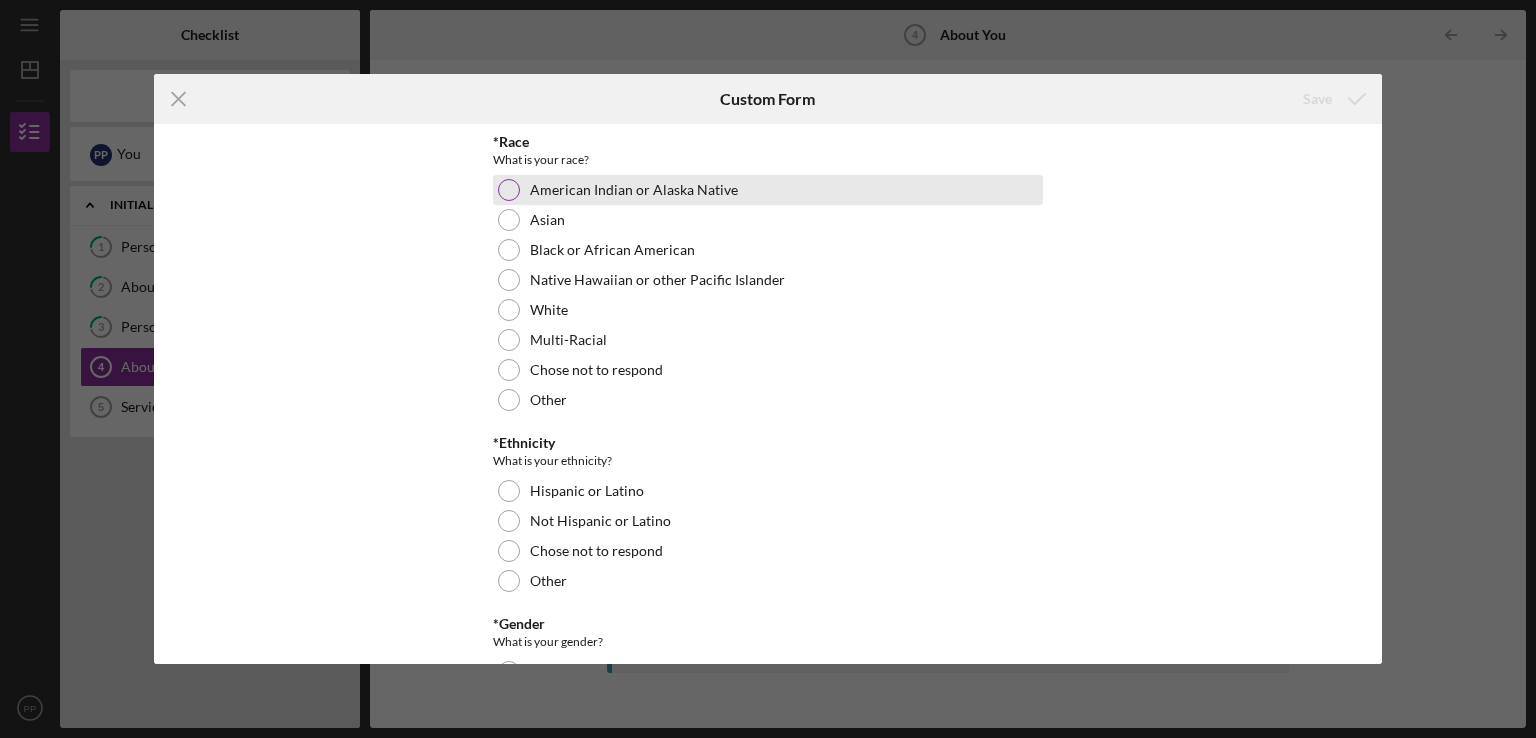 click at bounding box center (509, 190) 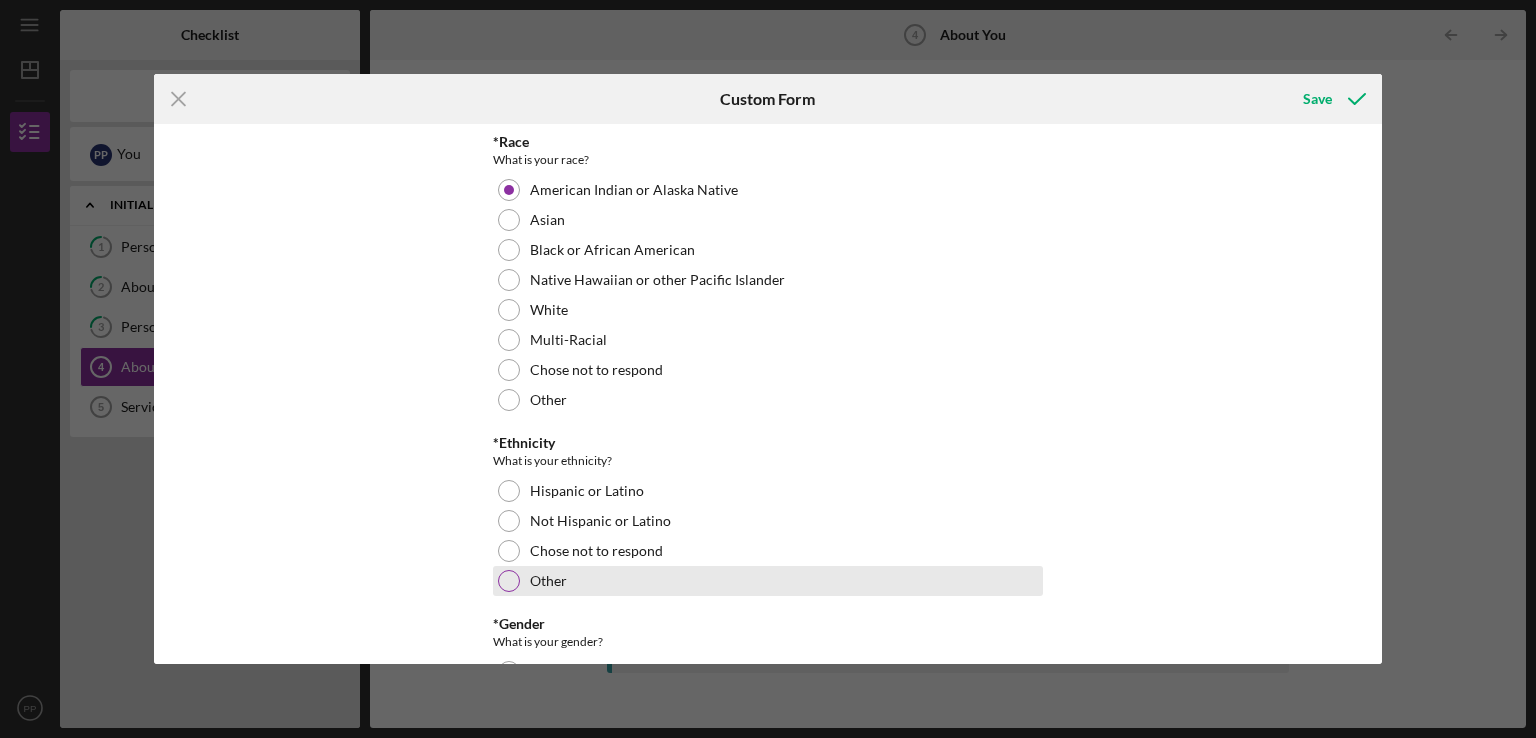 click at bounding box center [509, 581] 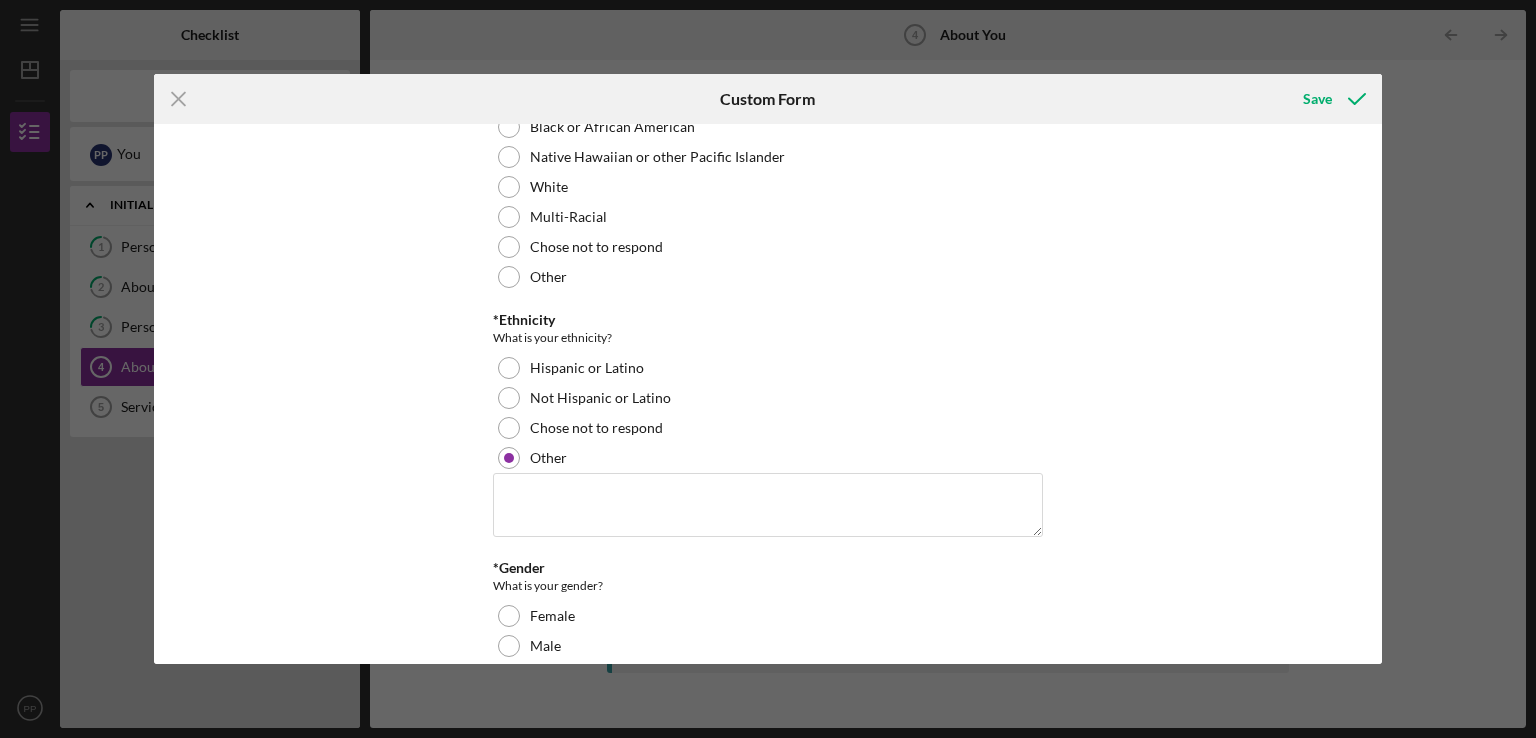 scroll, scrollTop: 124, scrollLeft: 0, axis: vertical 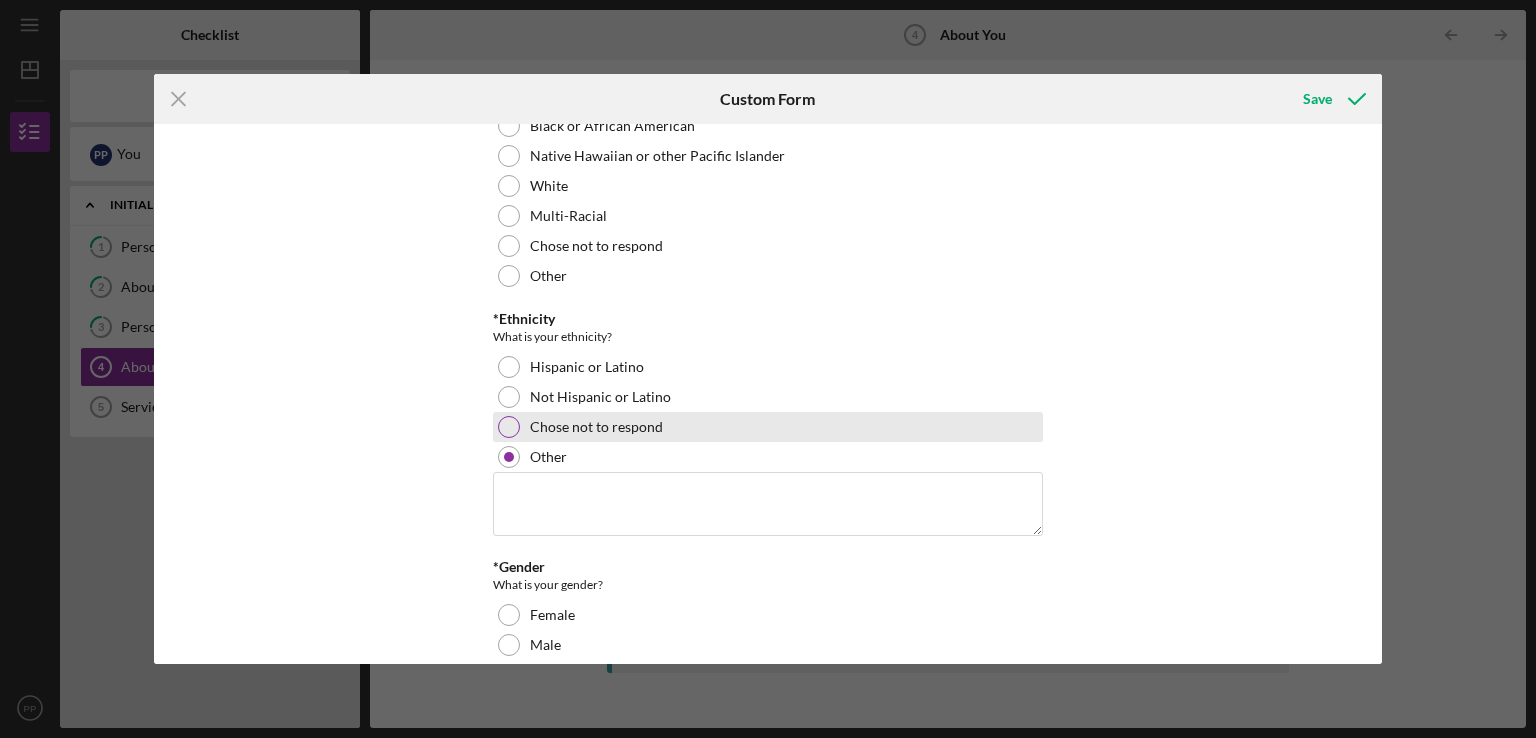 click at bounding box center [509, 427] 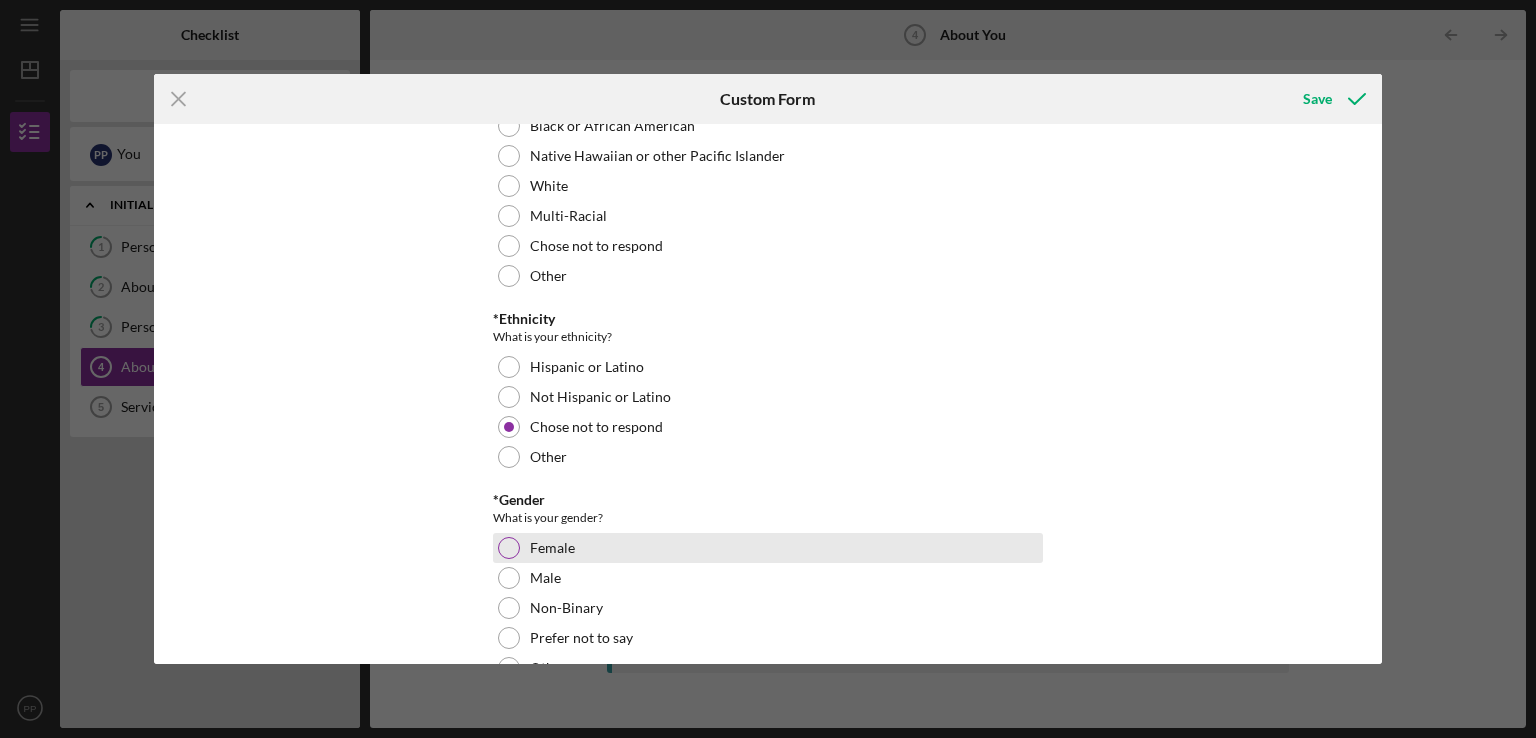 click at bounding box center (509, 548) 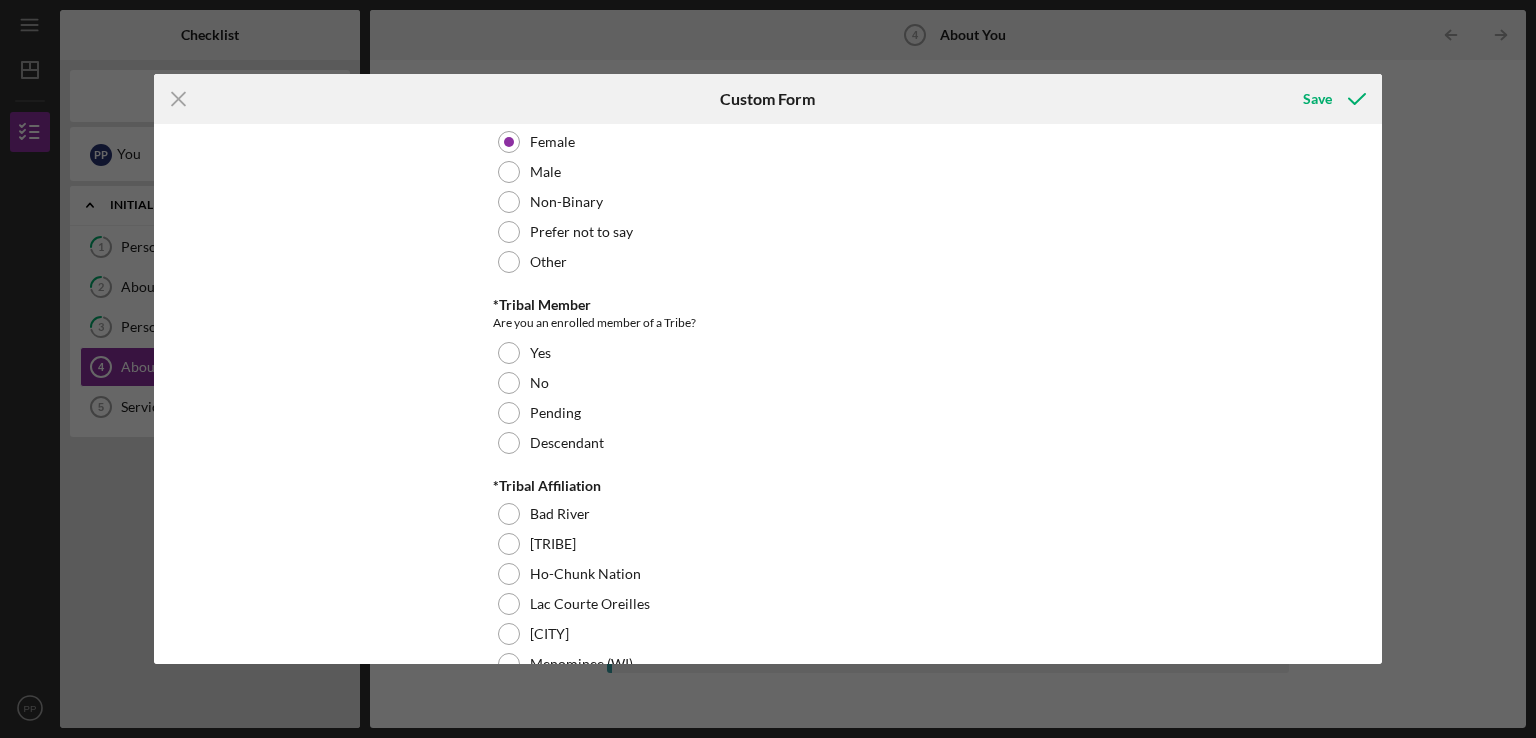 scroll, scrollTop: 552, scrollLeft: 0, axis: vertical 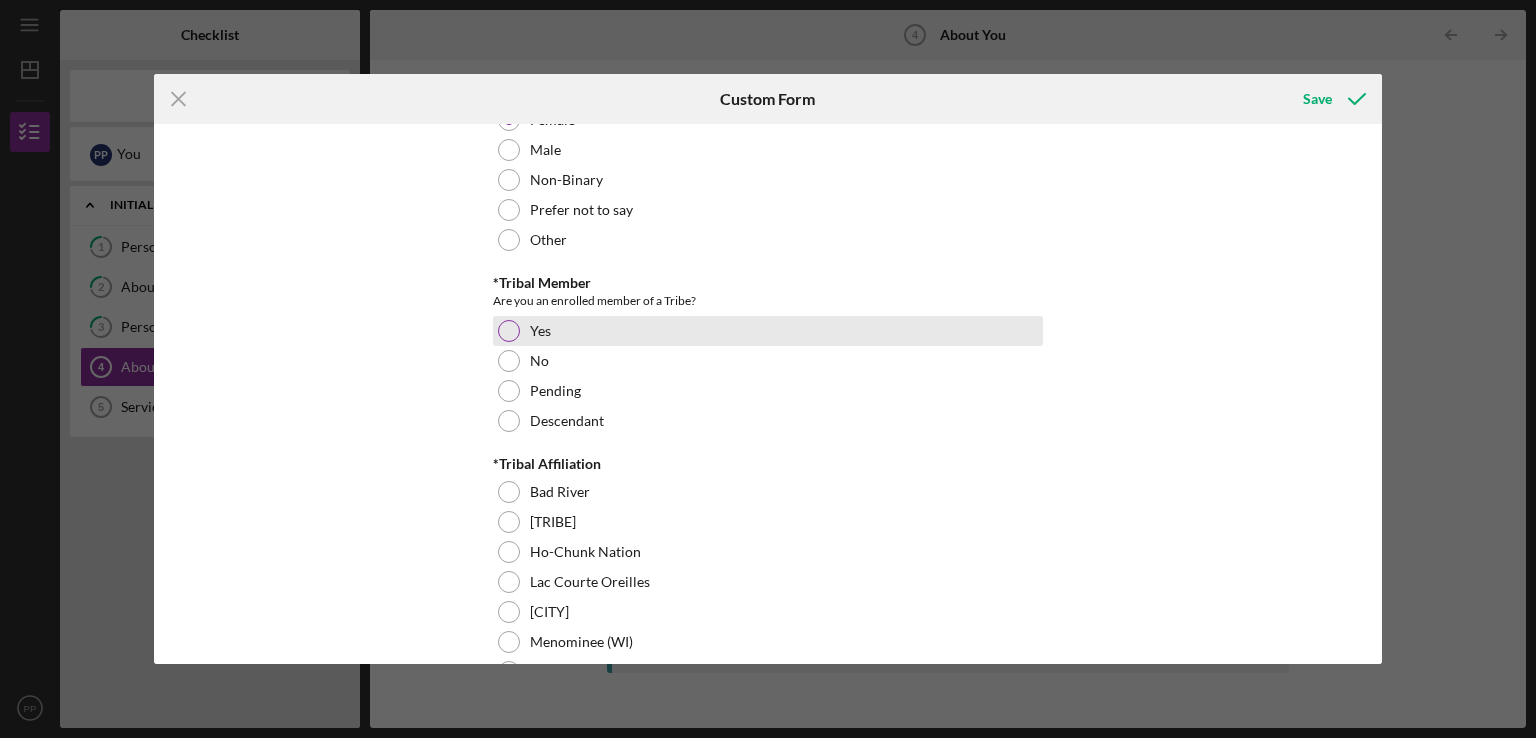 click at bounding box center (509, 331) 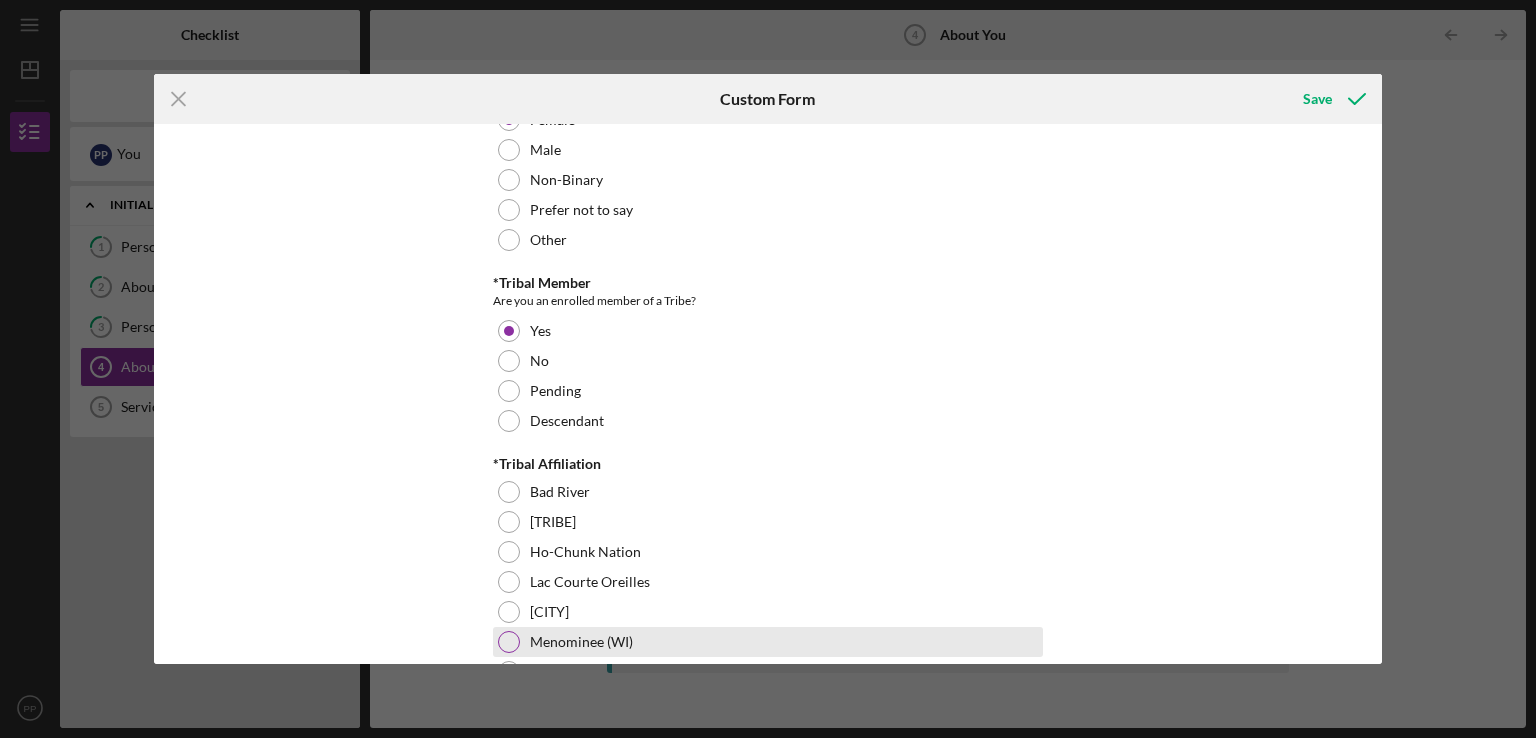 click at bounding box center (509, 642) 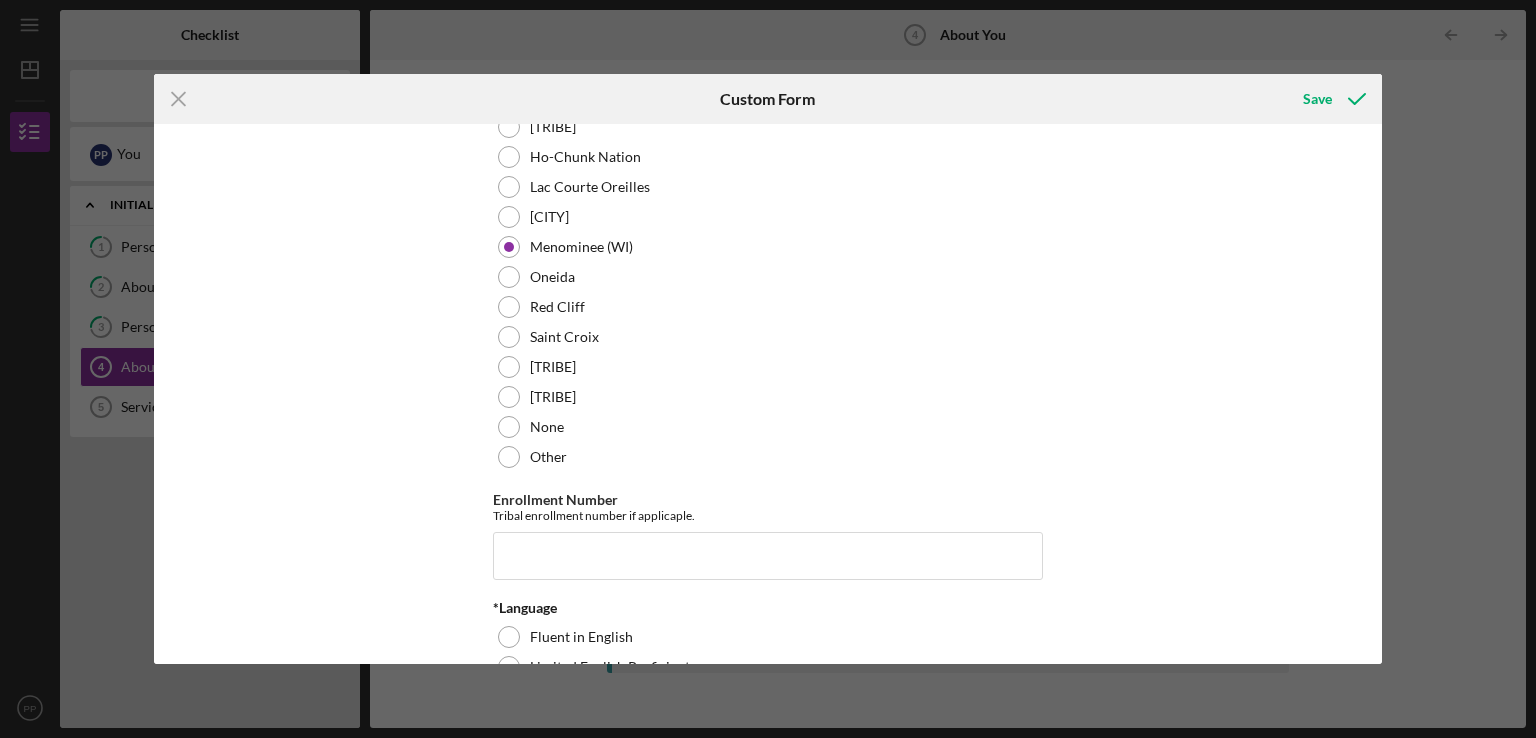 scroll, scrollTop: 961, scrollLeft: 0, axis: vertical 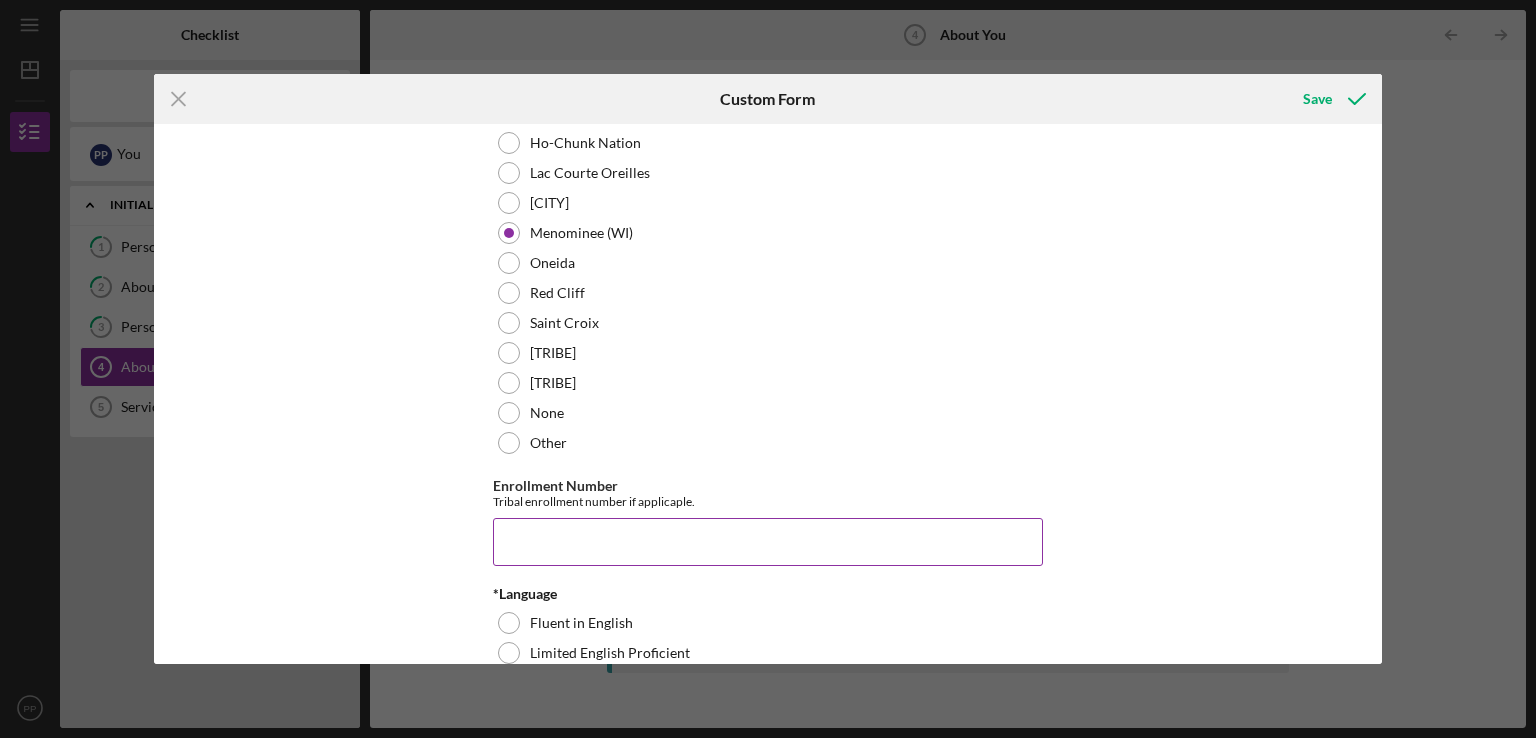 click on "Enrollment Number" at bounding box center [768, 542] 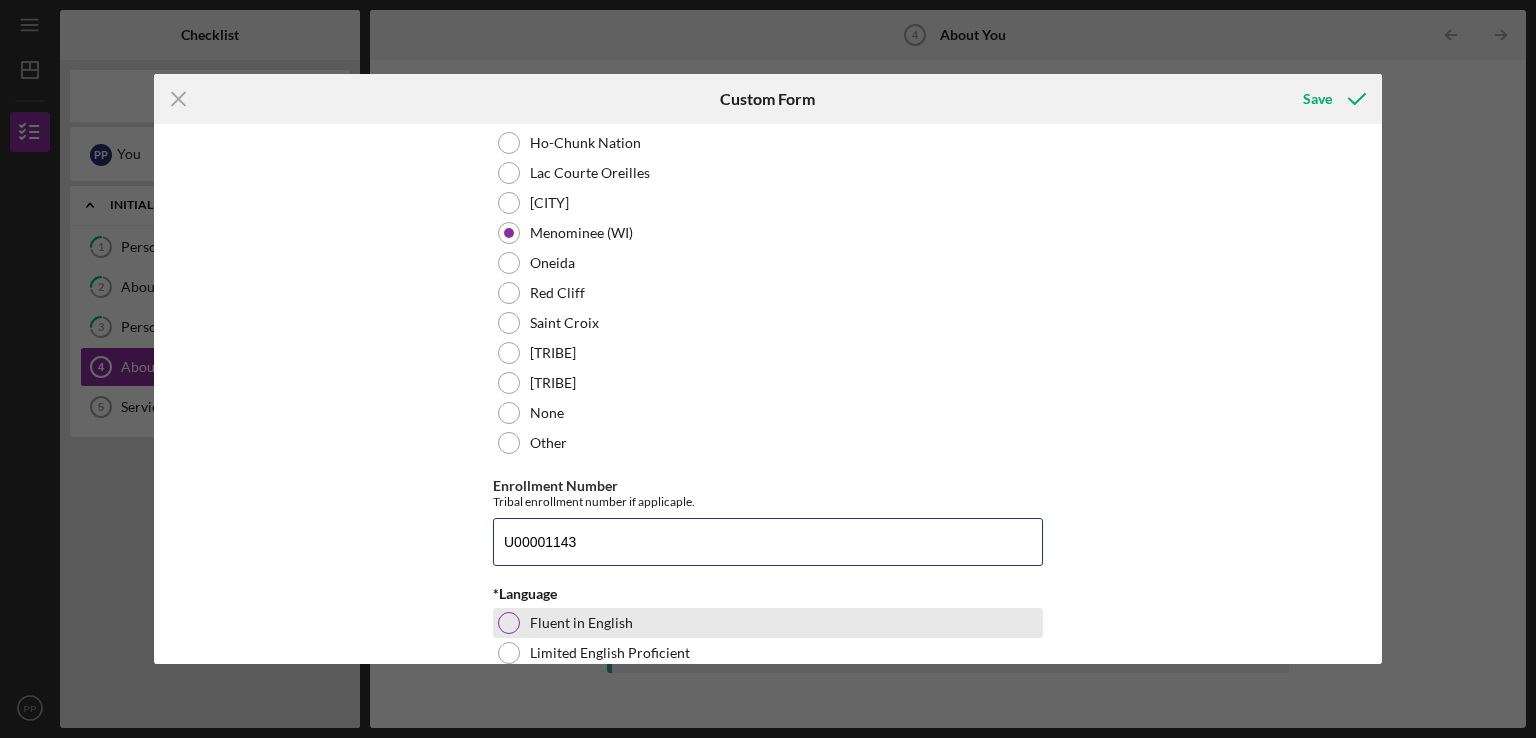 type on "U00001143" 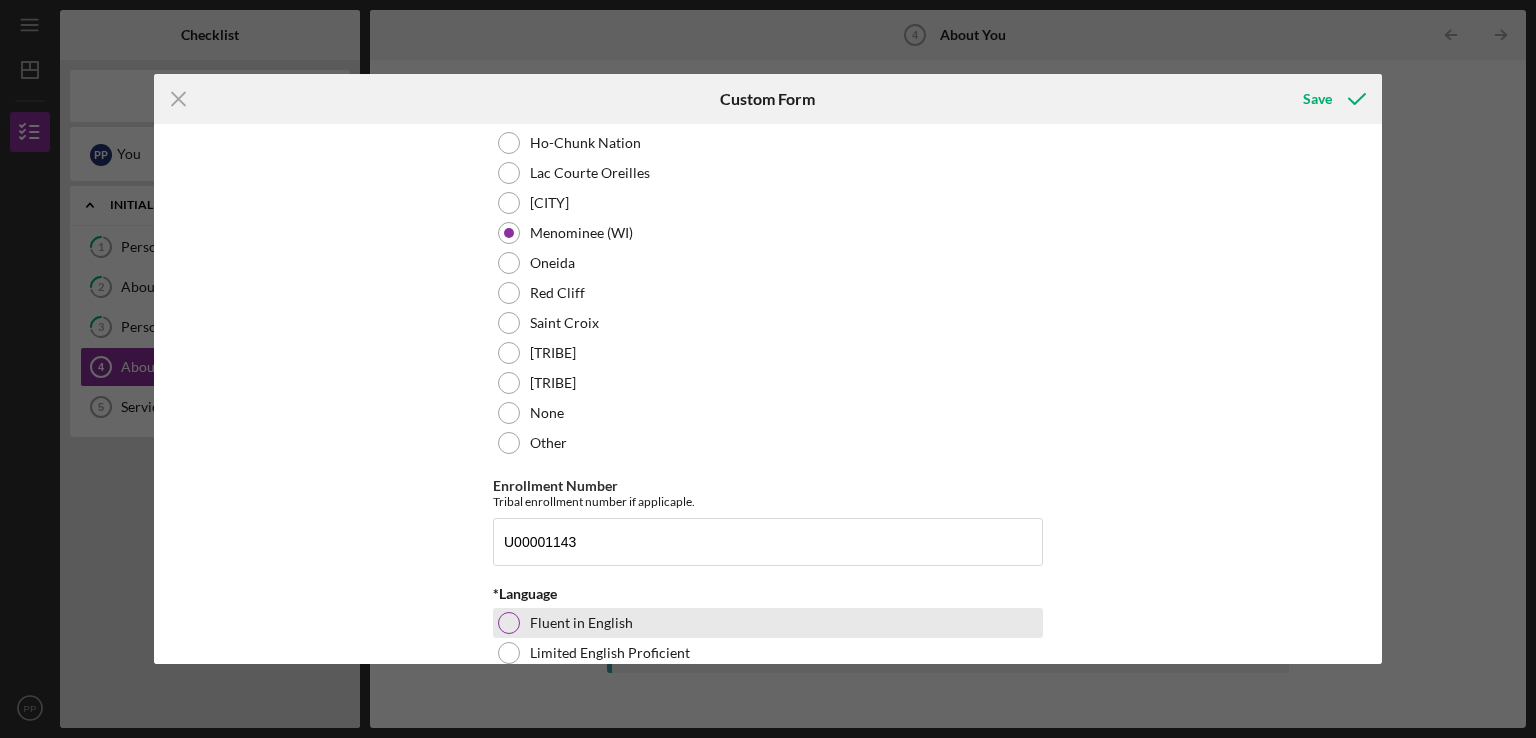 click at bounding box center [509, 623] 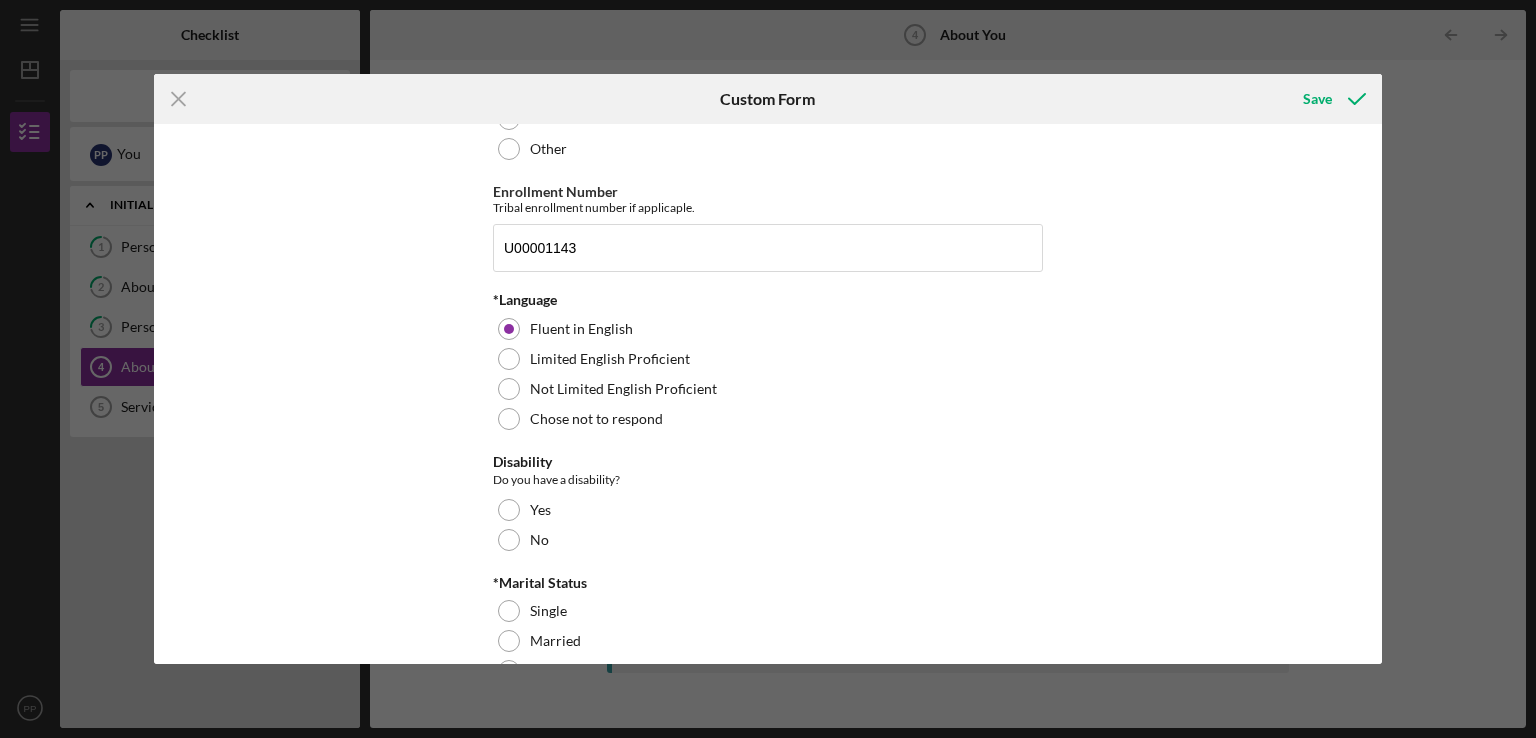 scroll, scrollTop: 1262, scrollLeft: 0, axis: vertical 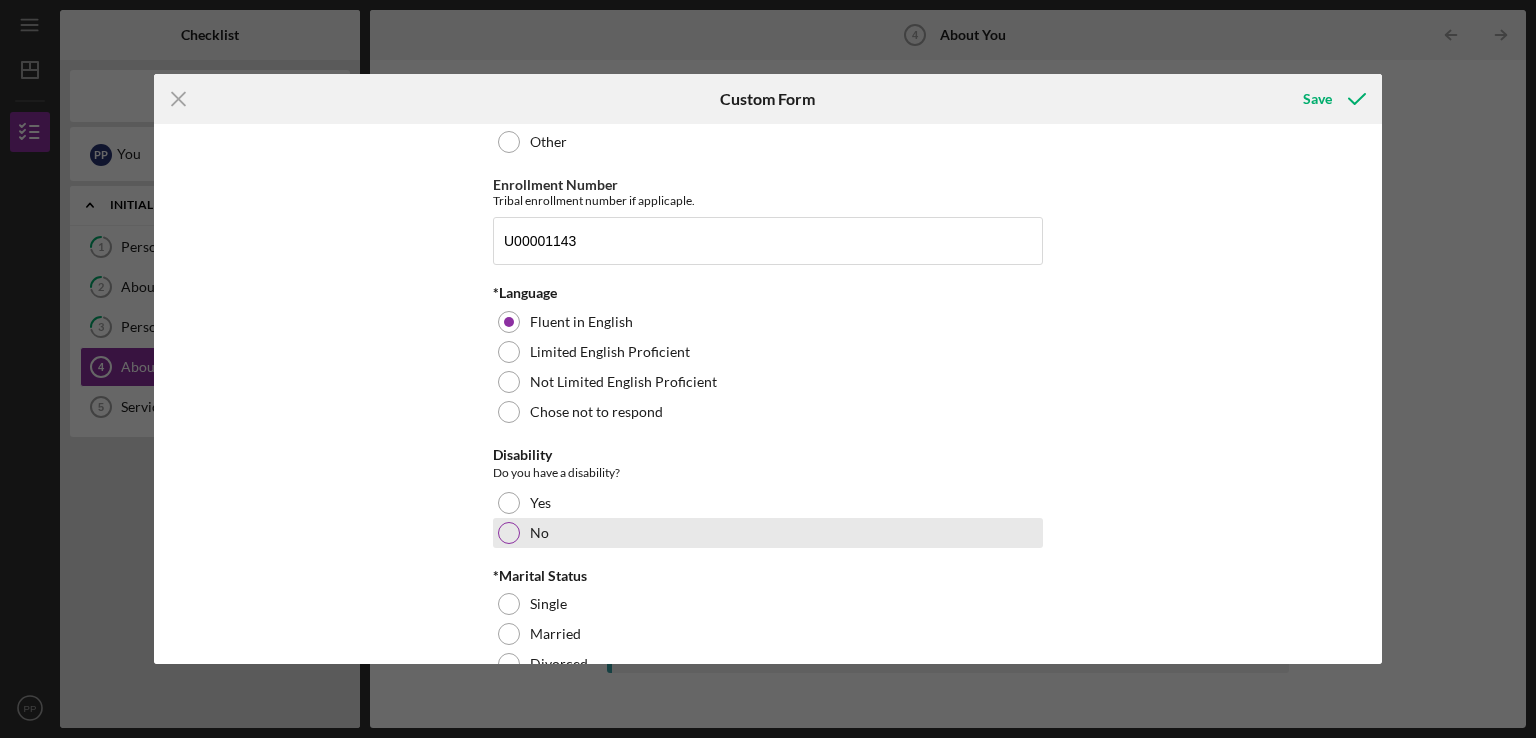 click at bounding box center [509, 533] 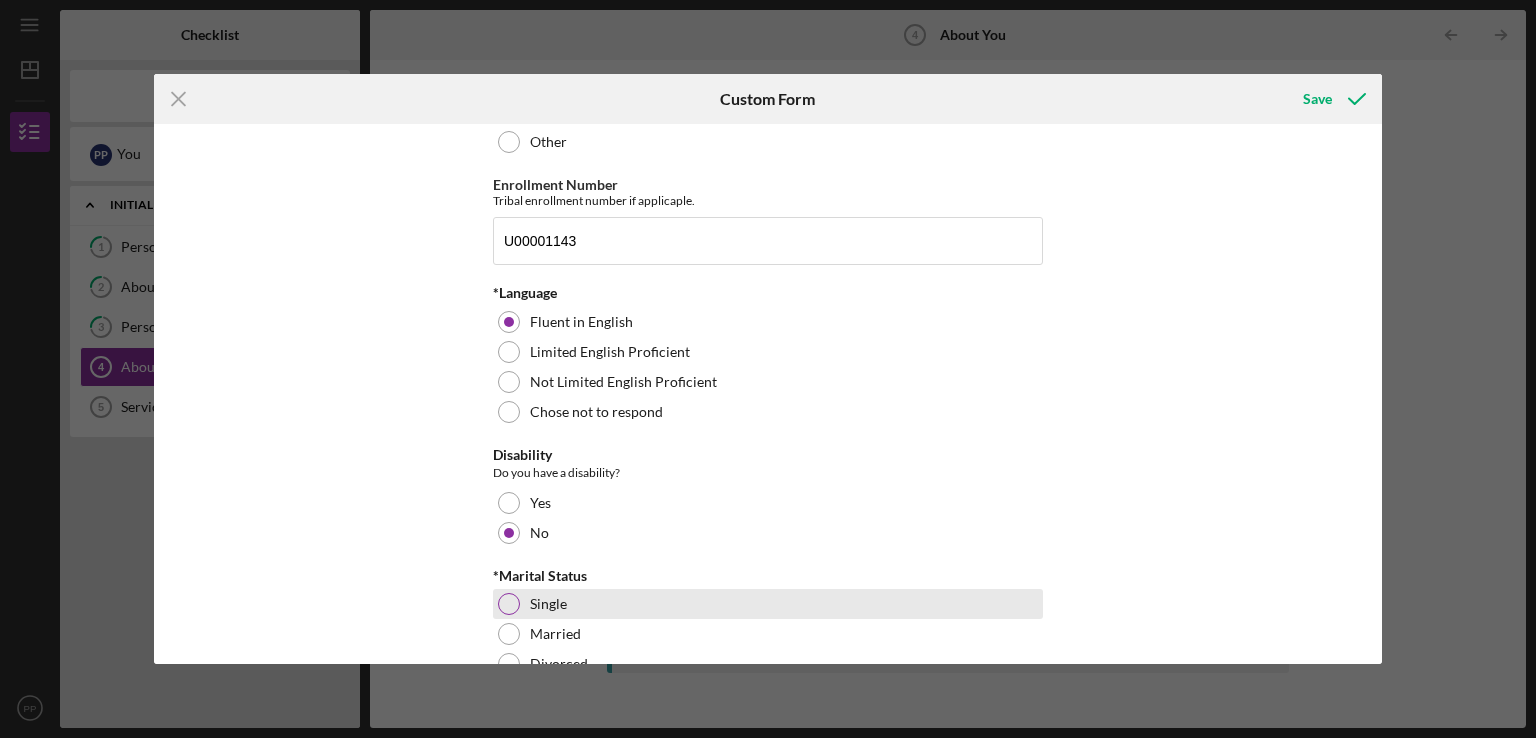 click at bounding box center [509, 604] 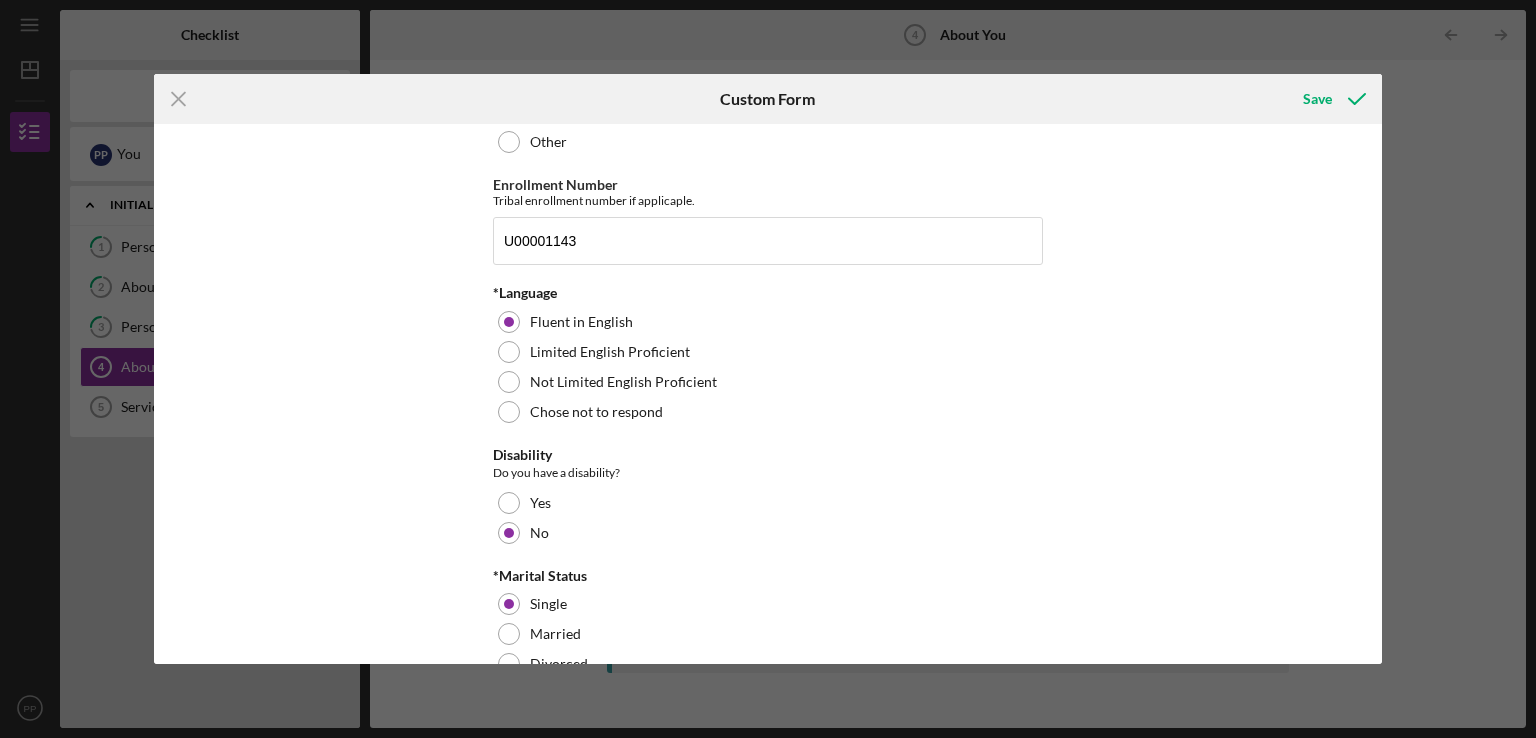 drag, startPoint x: 1375, startPoint y: 301, endPoint x: 1374, endPoint y: 315, distance: 14.035668 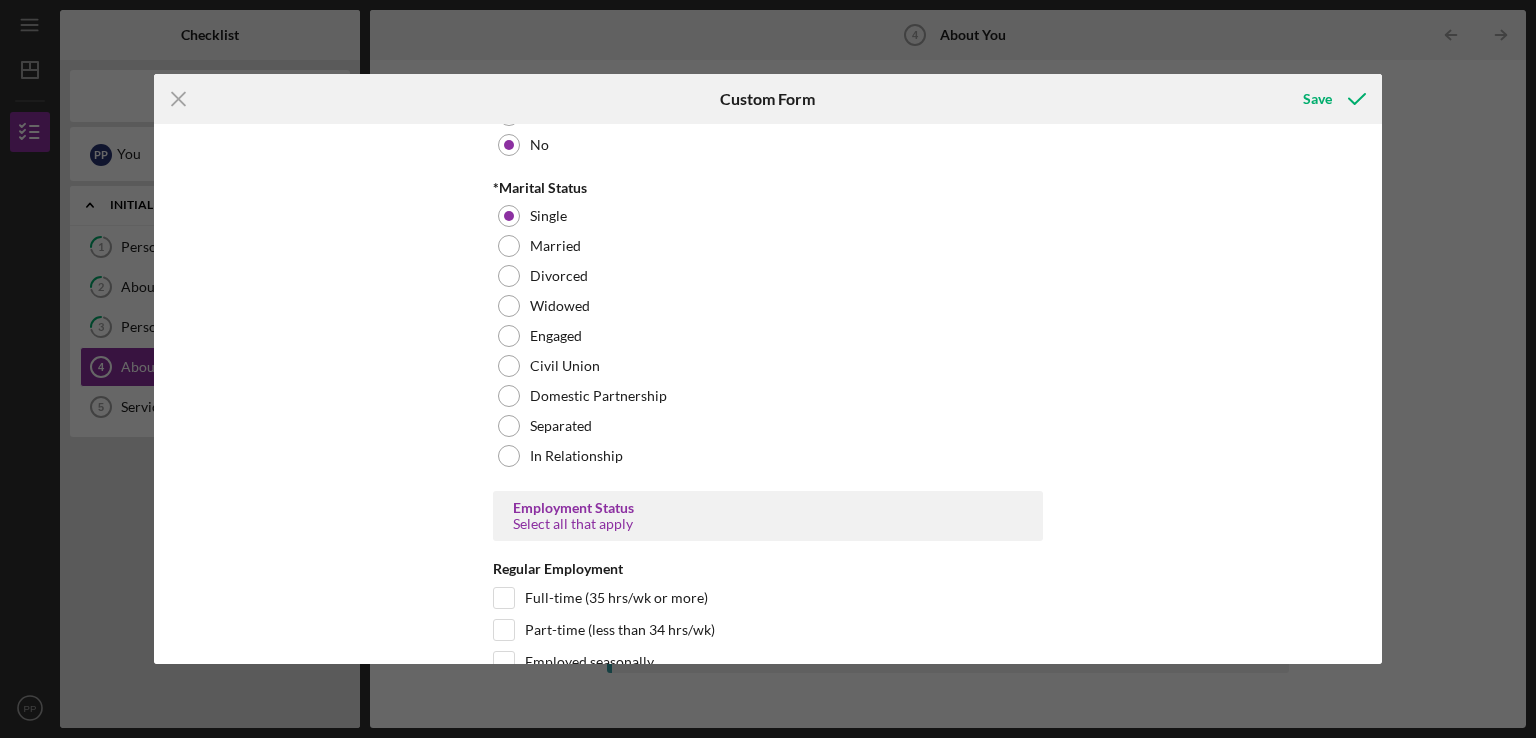 scroll, scrollTop: 1693, scrollLeft: 0, axis: vertical 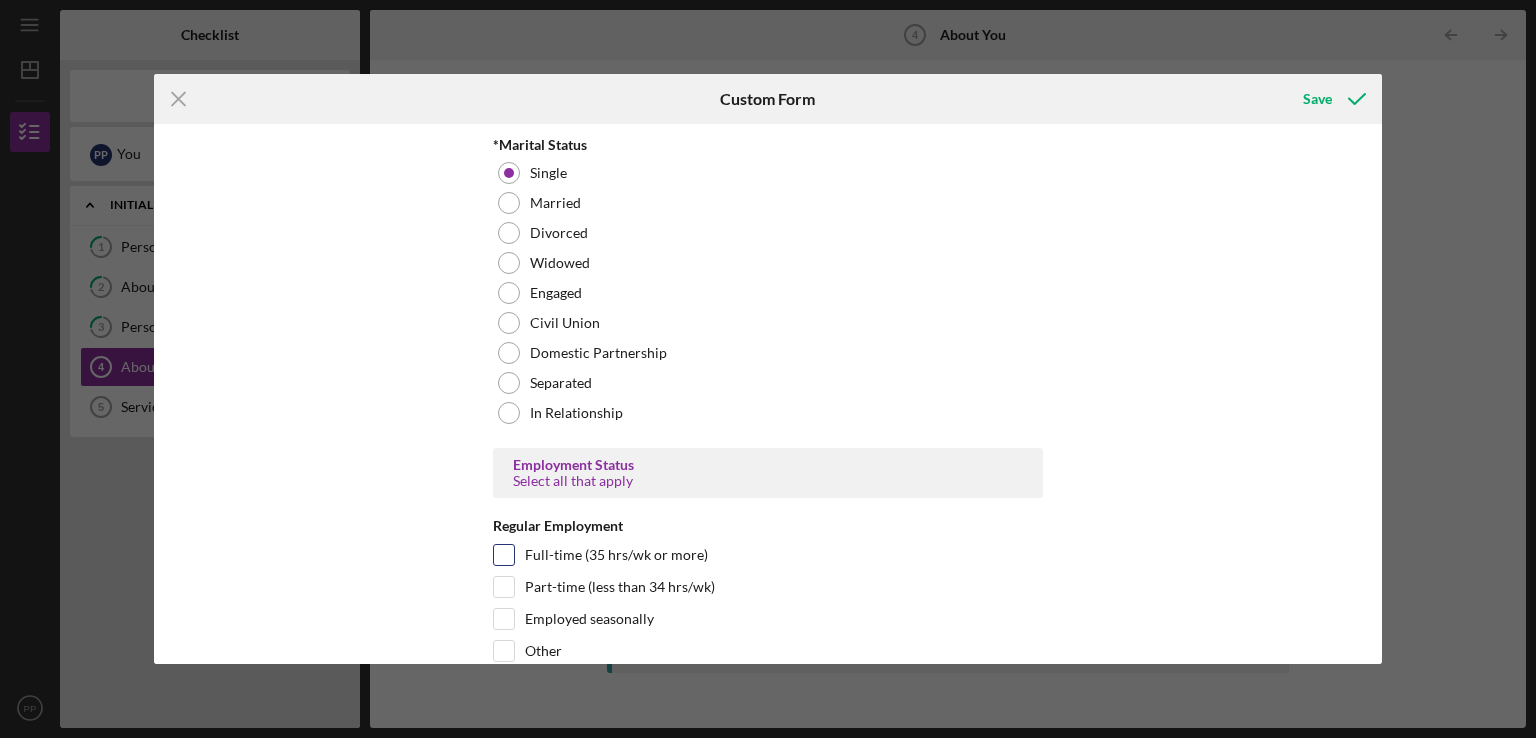 click on "Full-time (35 hrs/wk or more)" at bounding box center (504, 555) 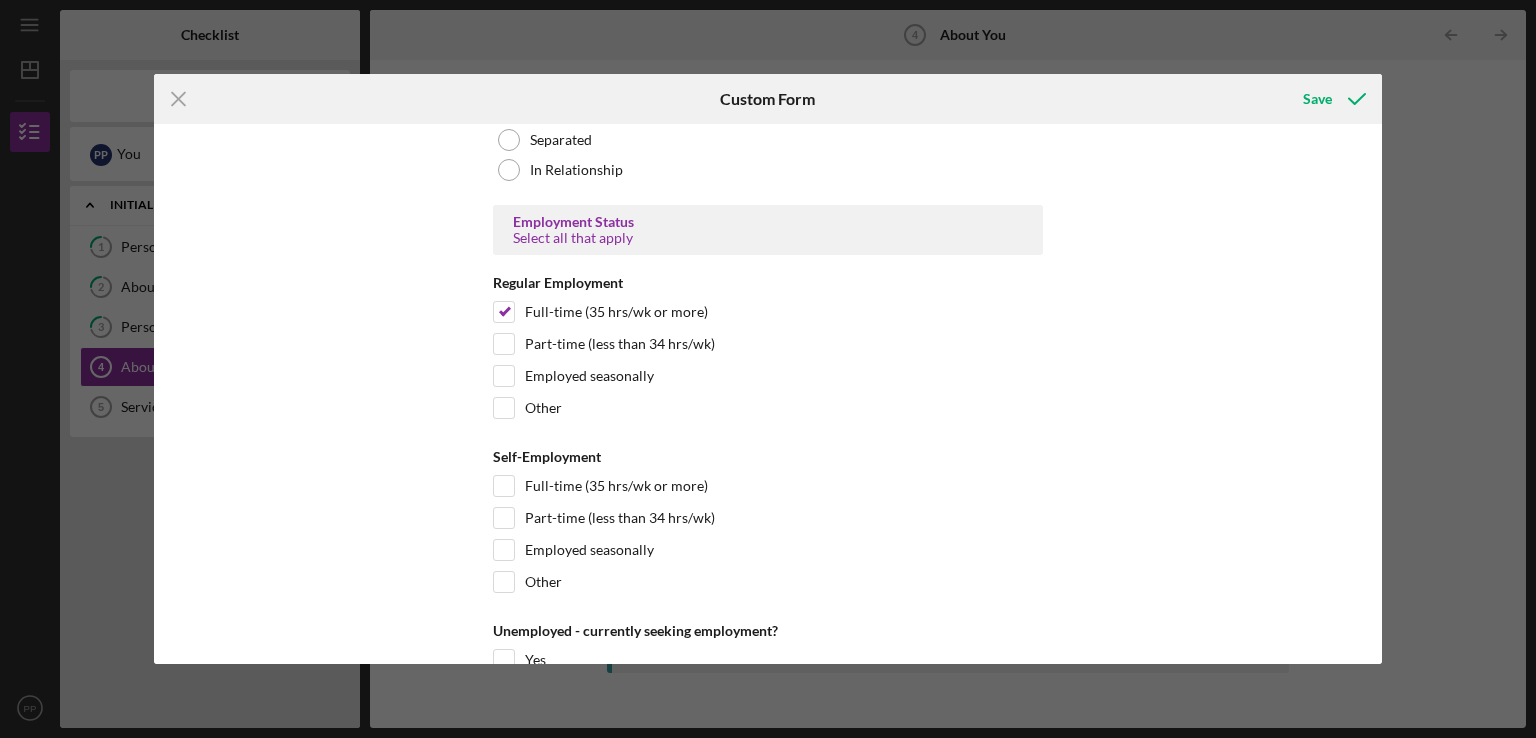scroll, scrollTop: 1958, scrollLeft: 0, axis: vertical 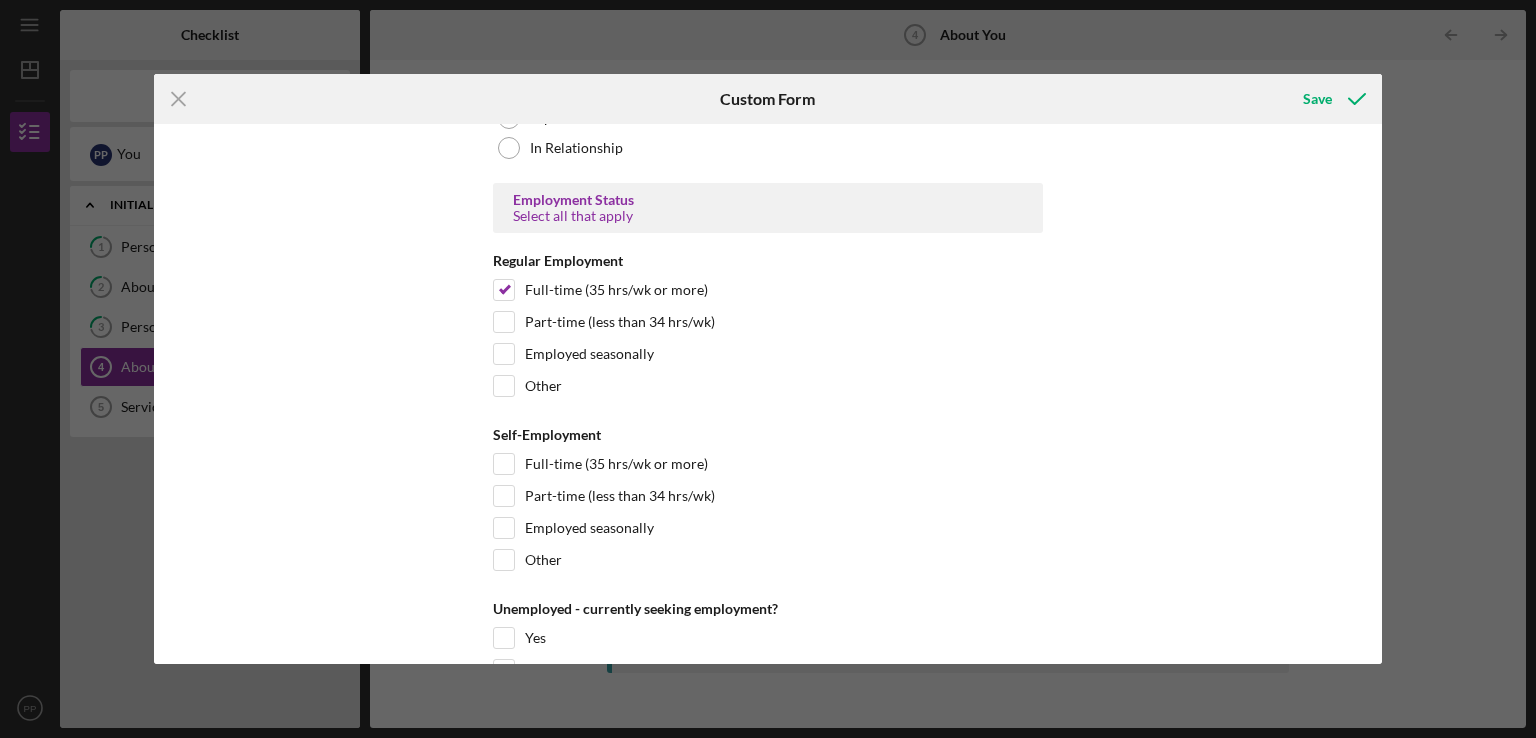 drag, startPoint x: 1382, startPoint y: 379, endPoint x: 1384, endPoint y: 401, distance: 22.090721 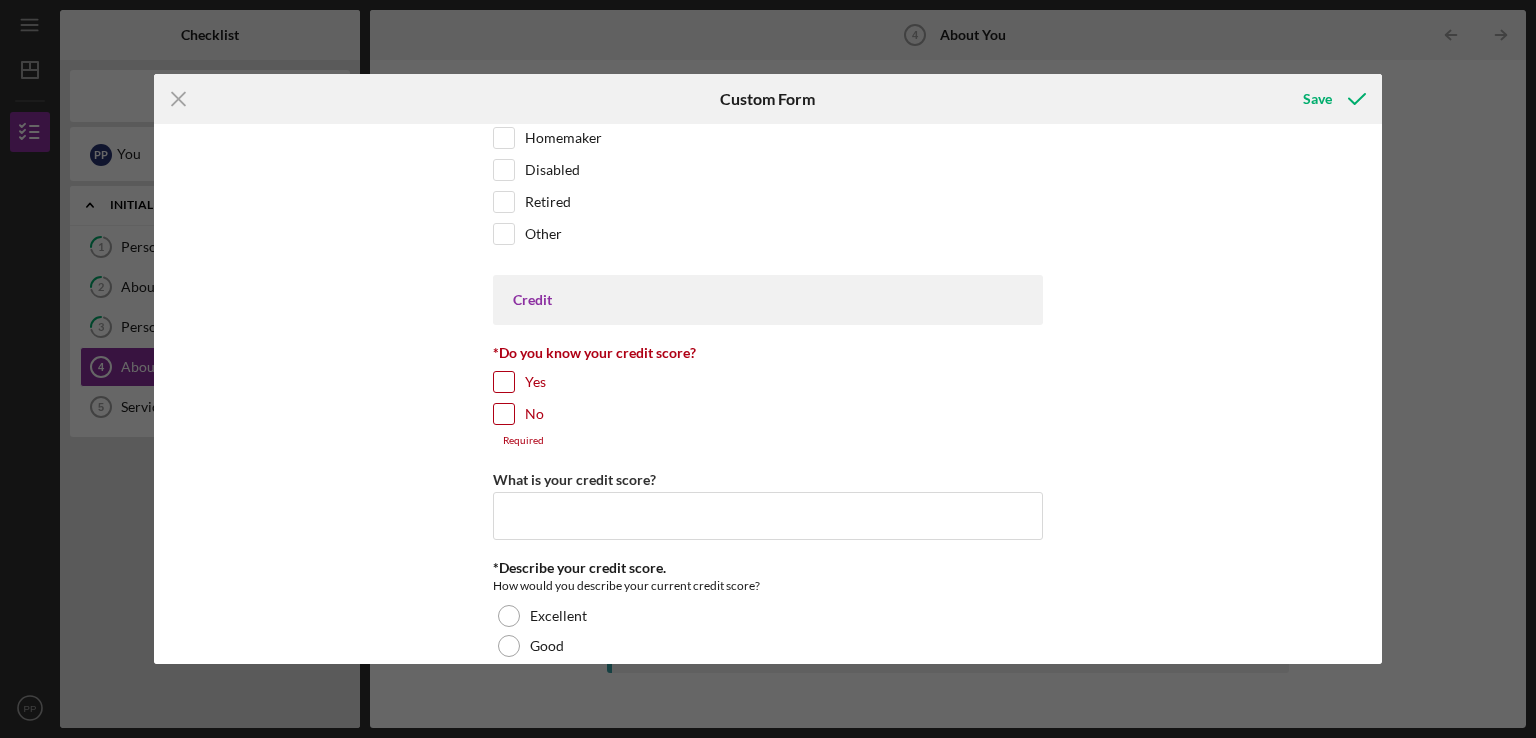 scroll, scrollTop: 2589, scrollLeft: 0, axis: vertical 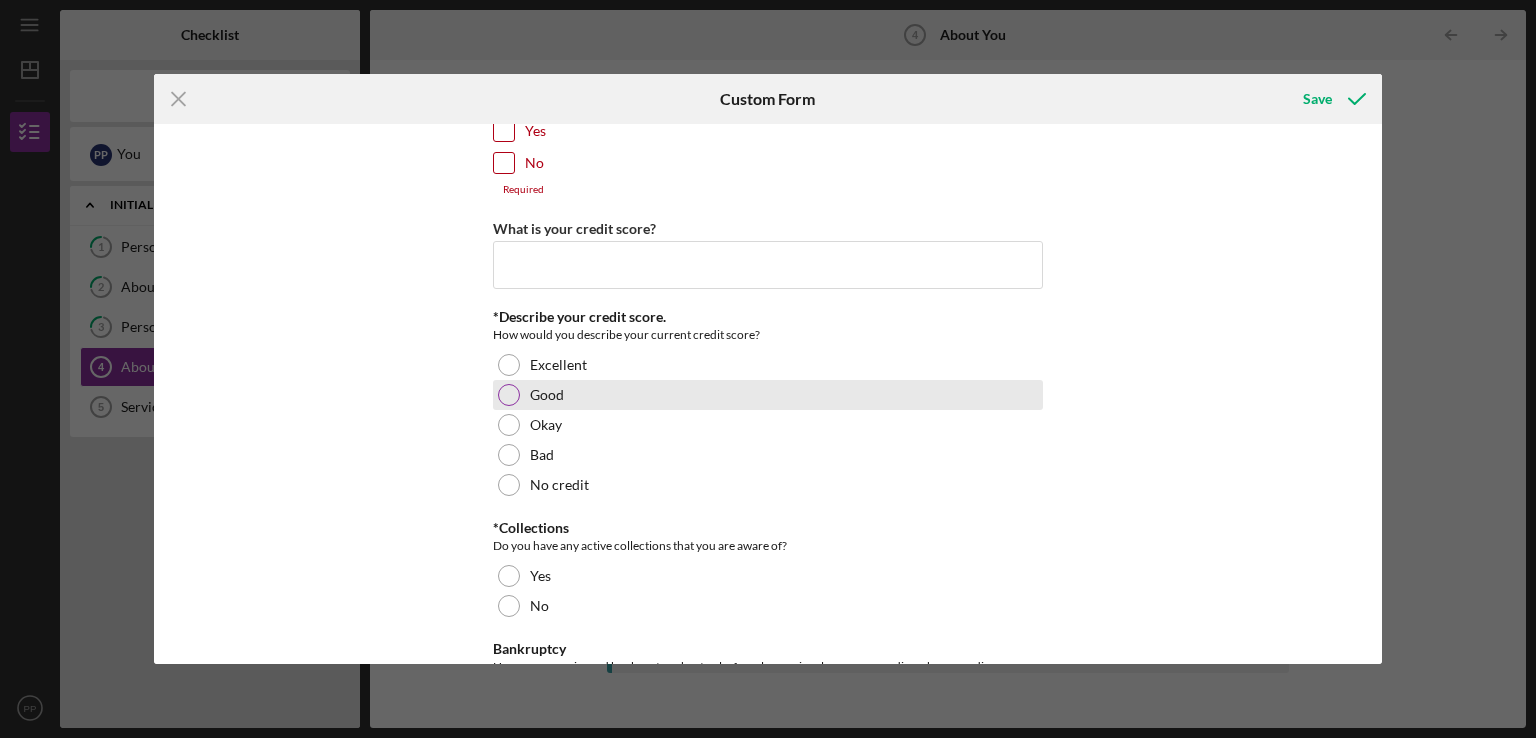 click at bounding box center (509, 395) 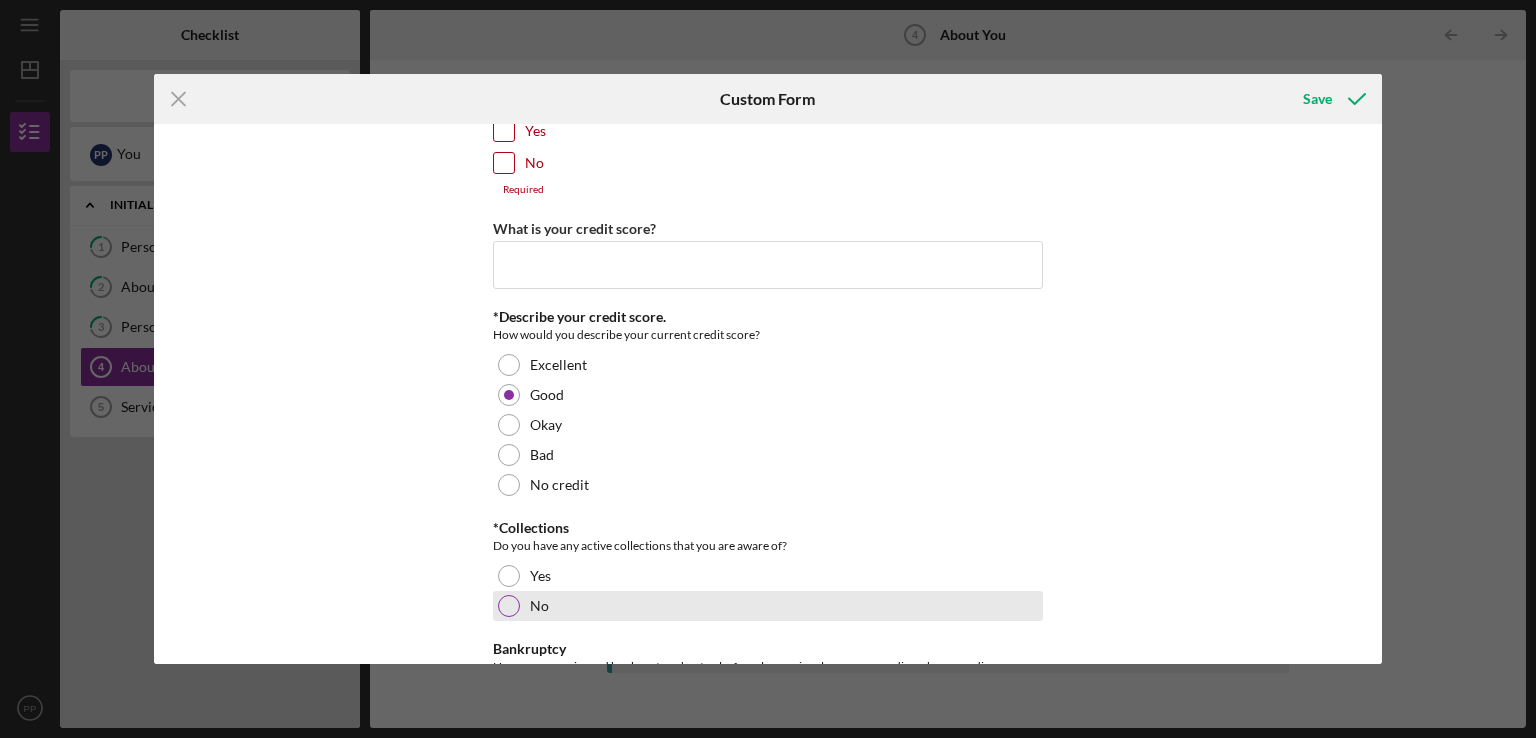 click at bounding box center (509, 606) 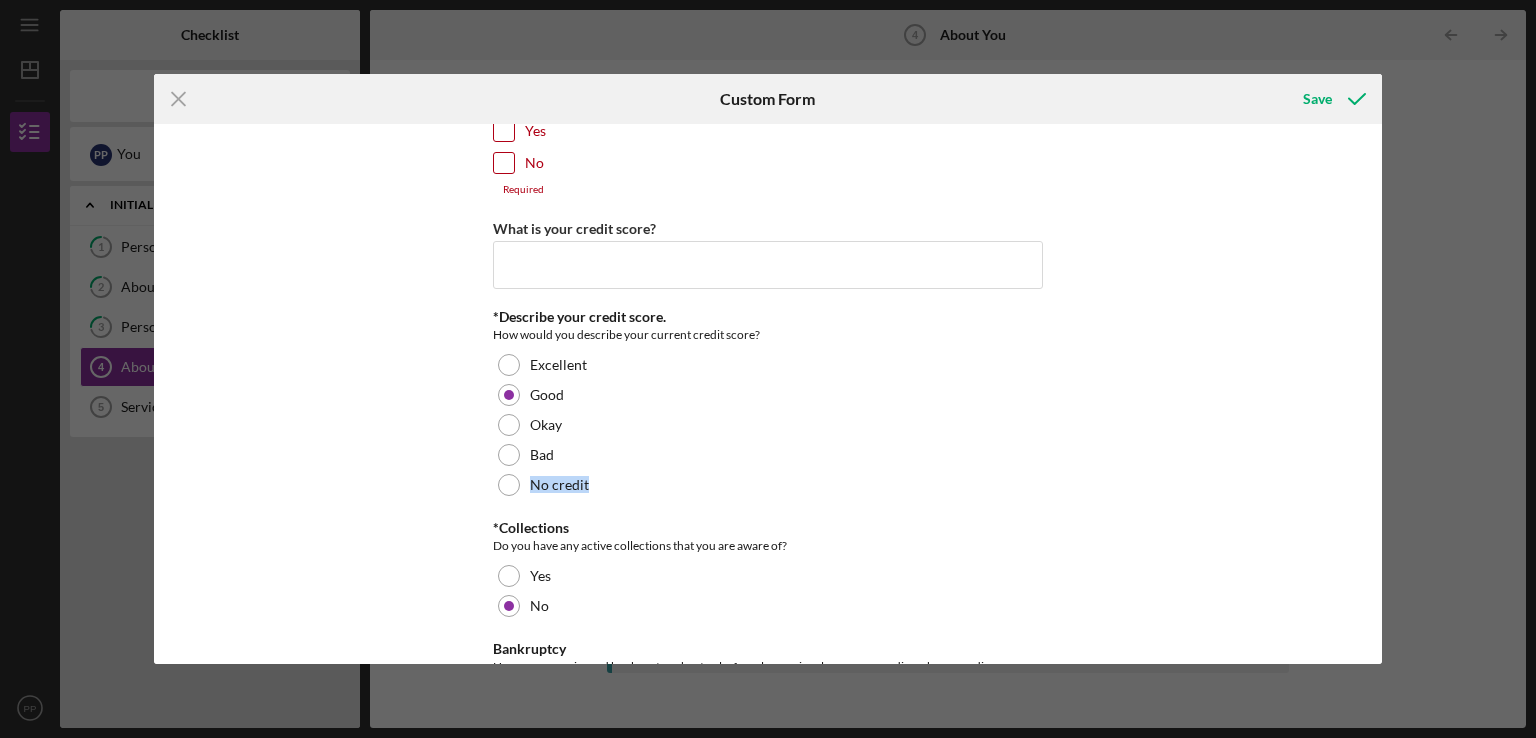 drag, startPoint x: 1375, startPoint y: 442, endPoint x: 1380, endPoint y: 463, distance: 21.587032 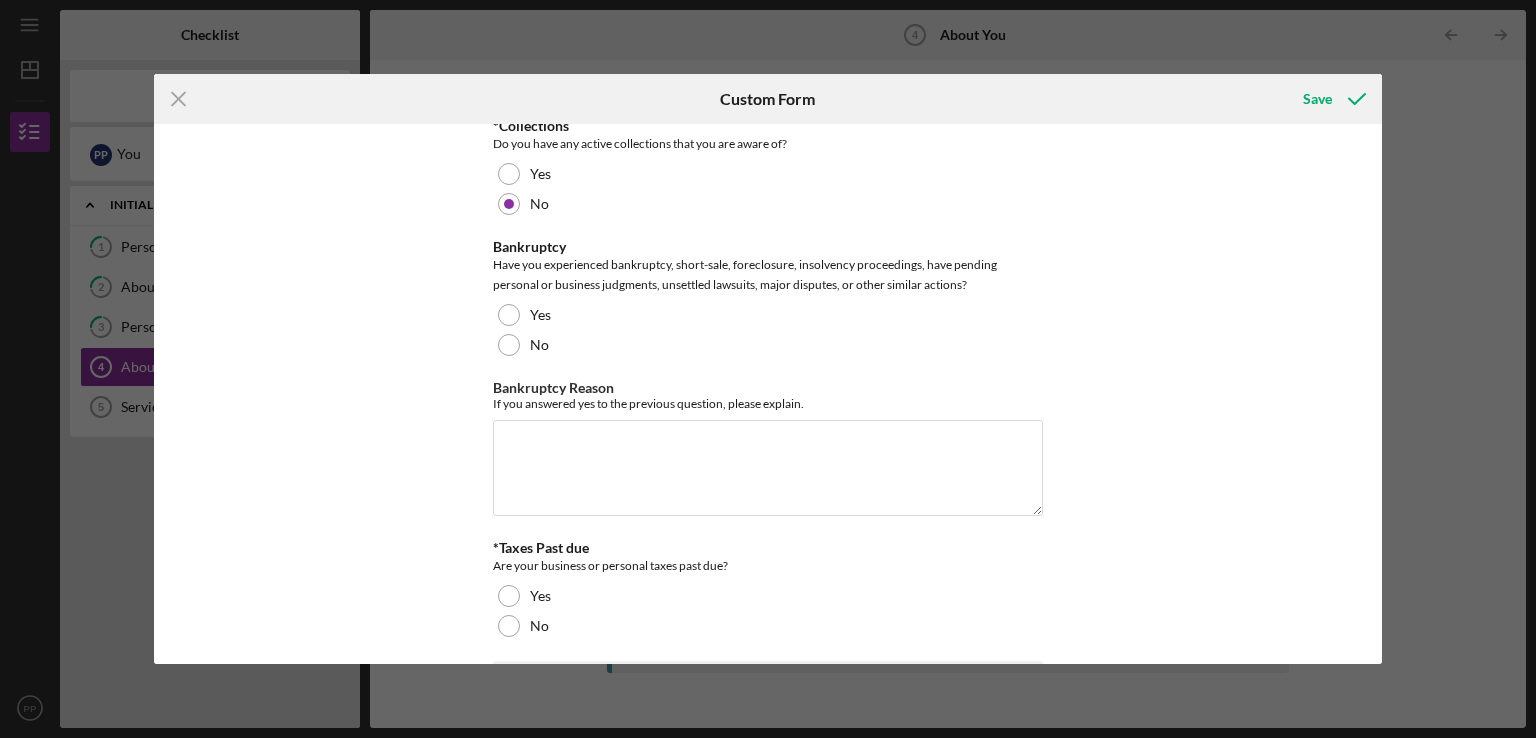 scroll, scrollTop: 3214, scrollLeft: 0, axis: vertical 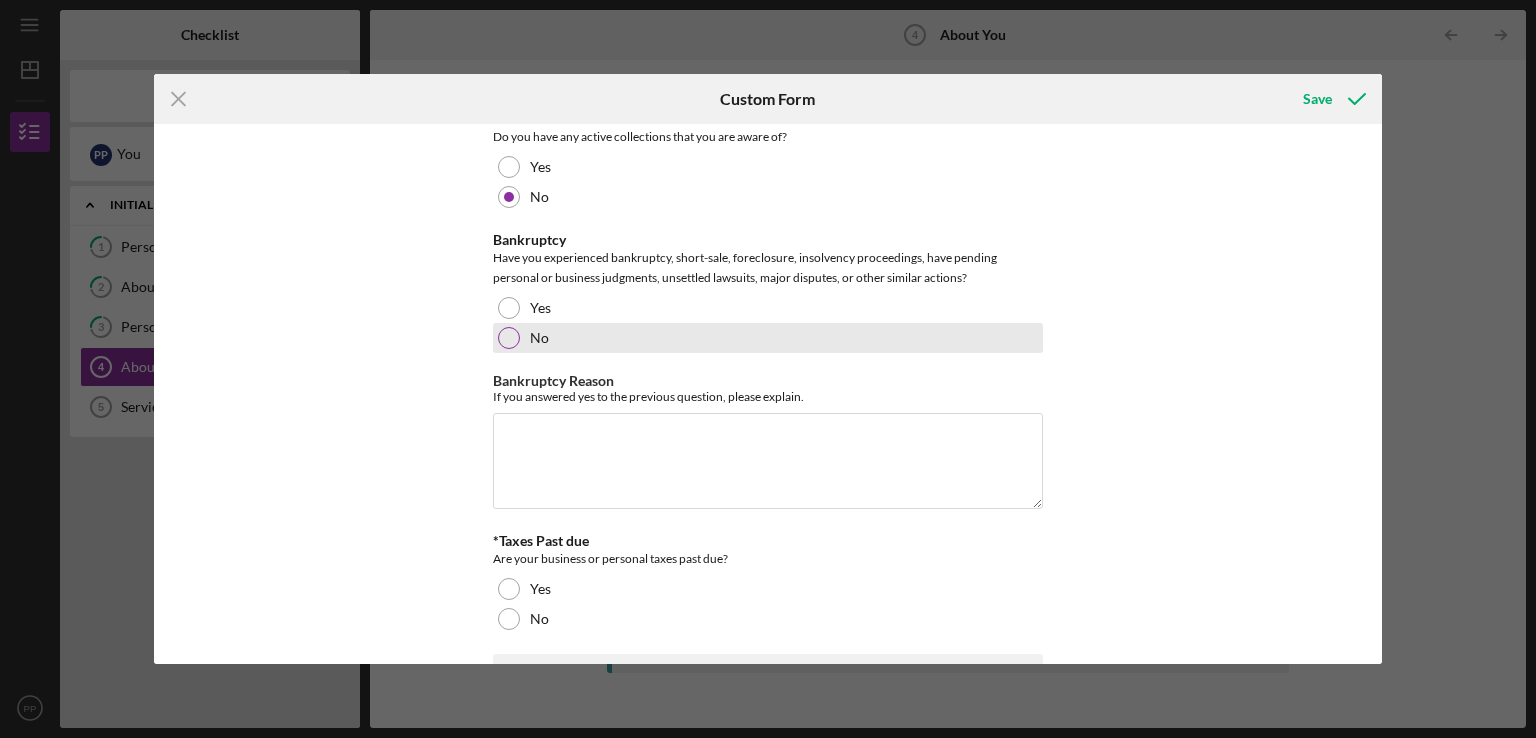 click at bounding box center (509, 338) 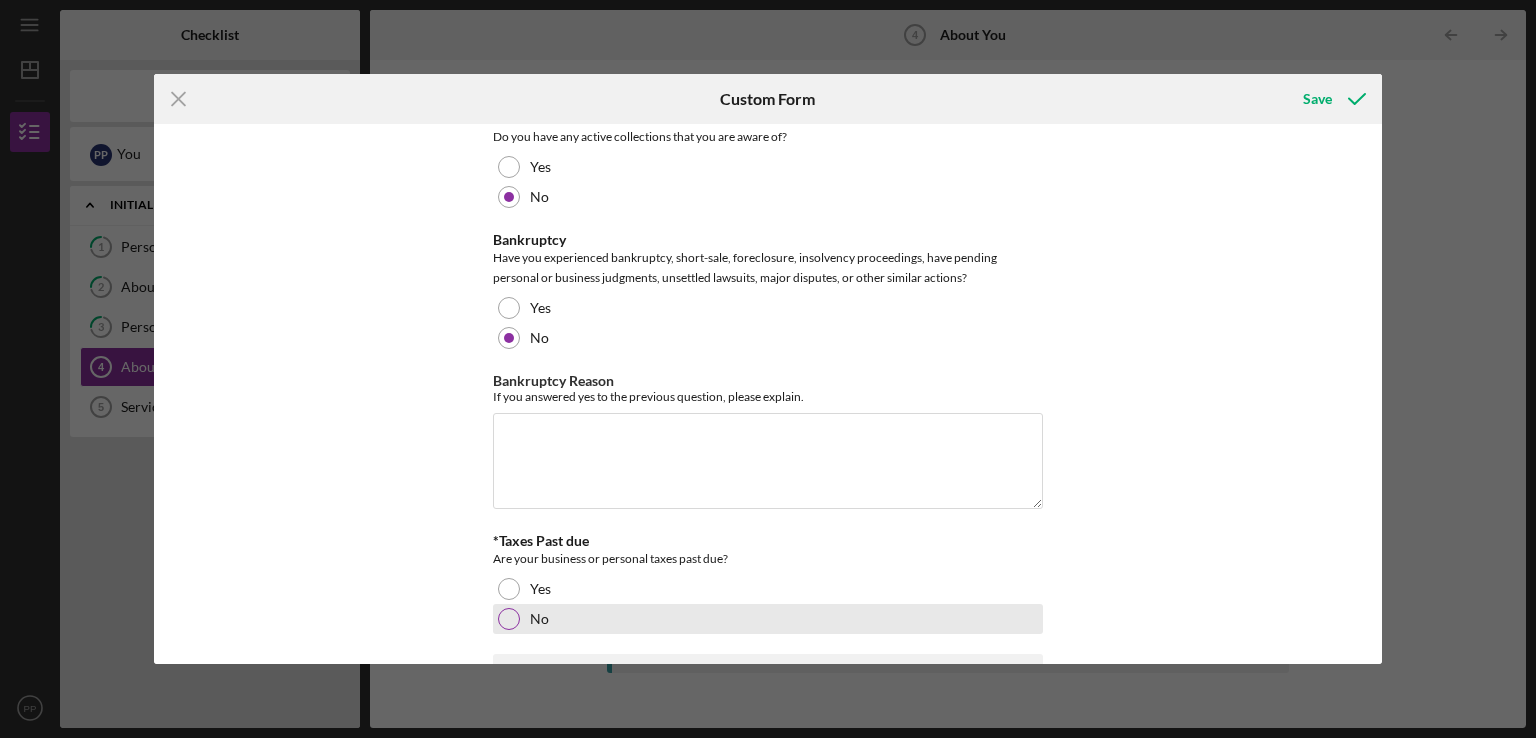 click at bounding box center [509, 619] 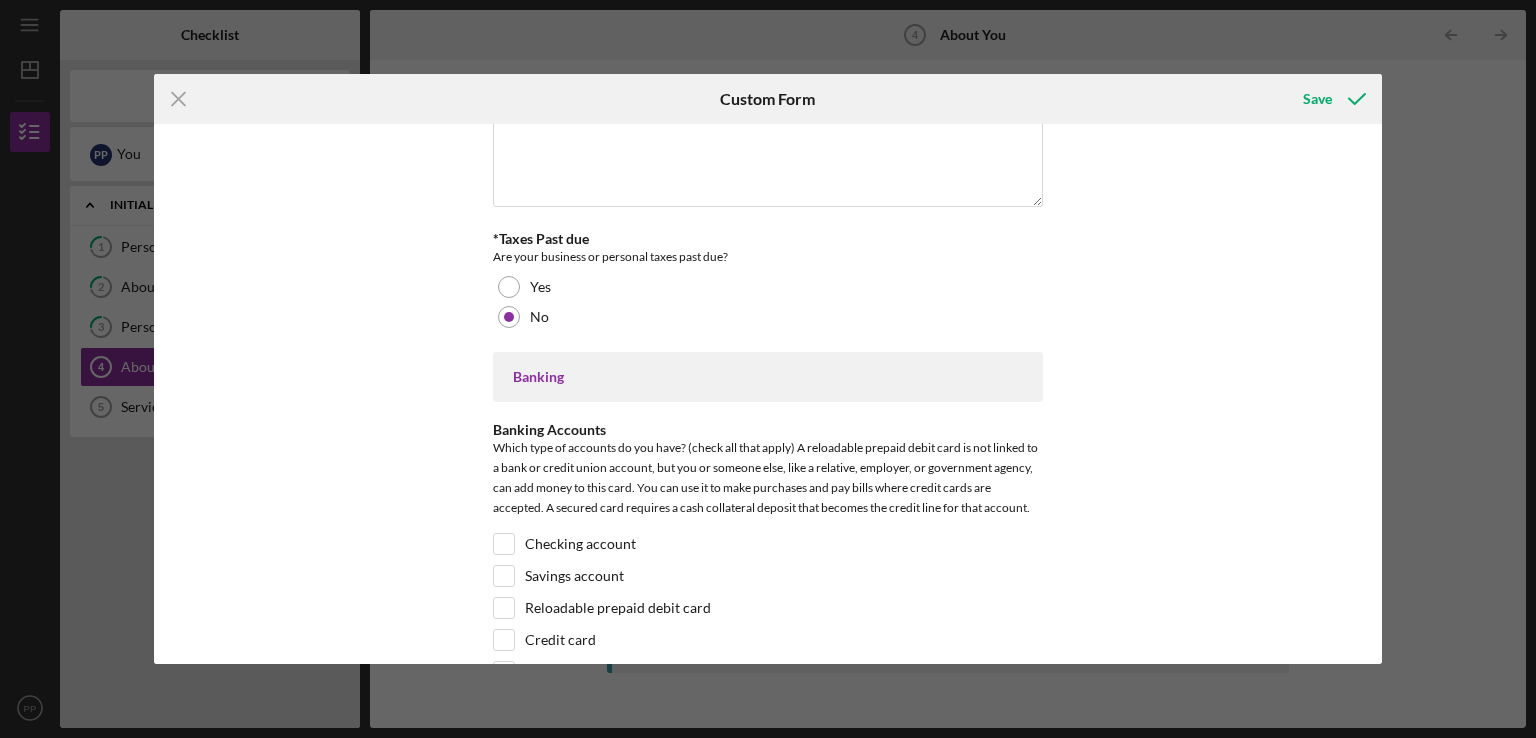 scroll, scrollTop: 3529, scrollLeft: 0, axis: vertical 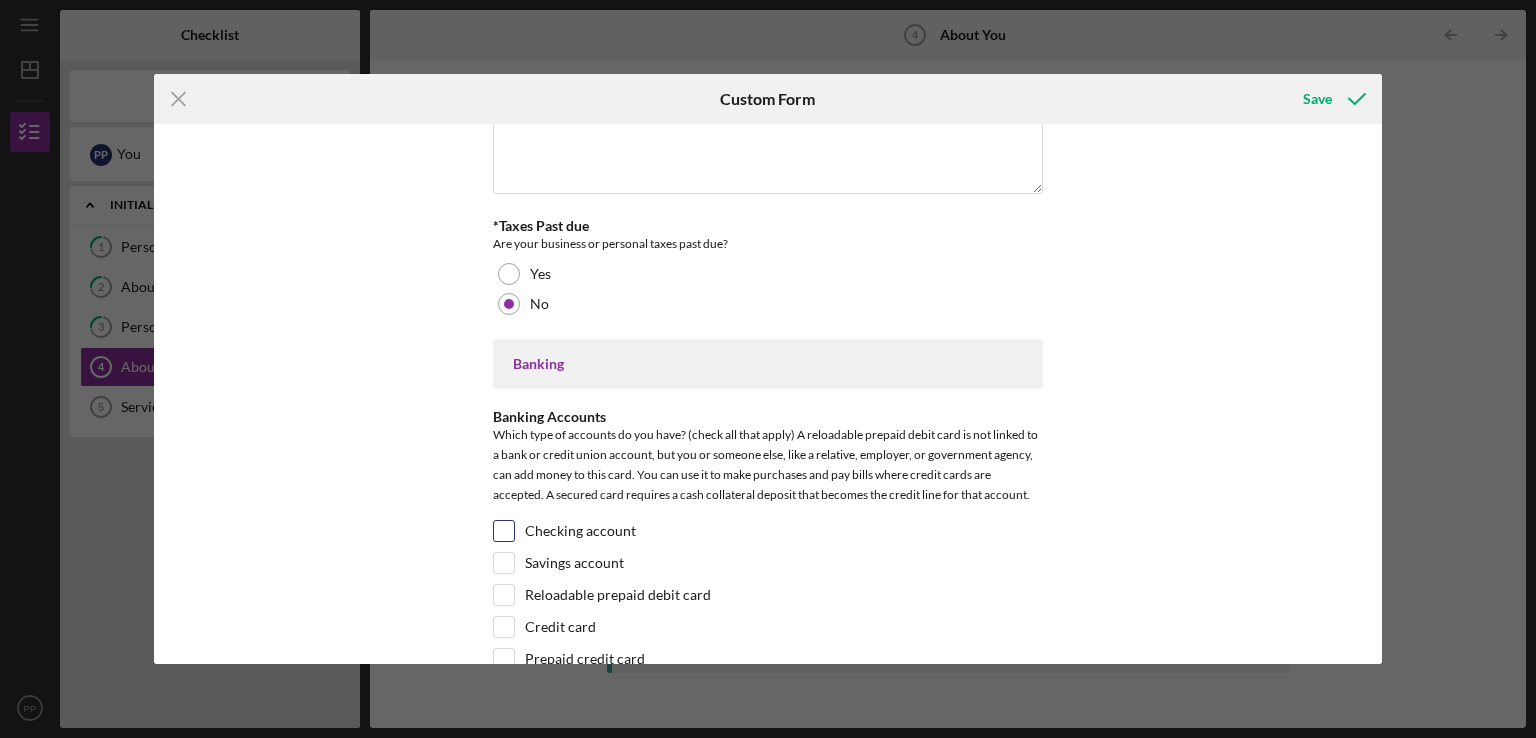 click on "Checking account" at bounding box center [504, 531] 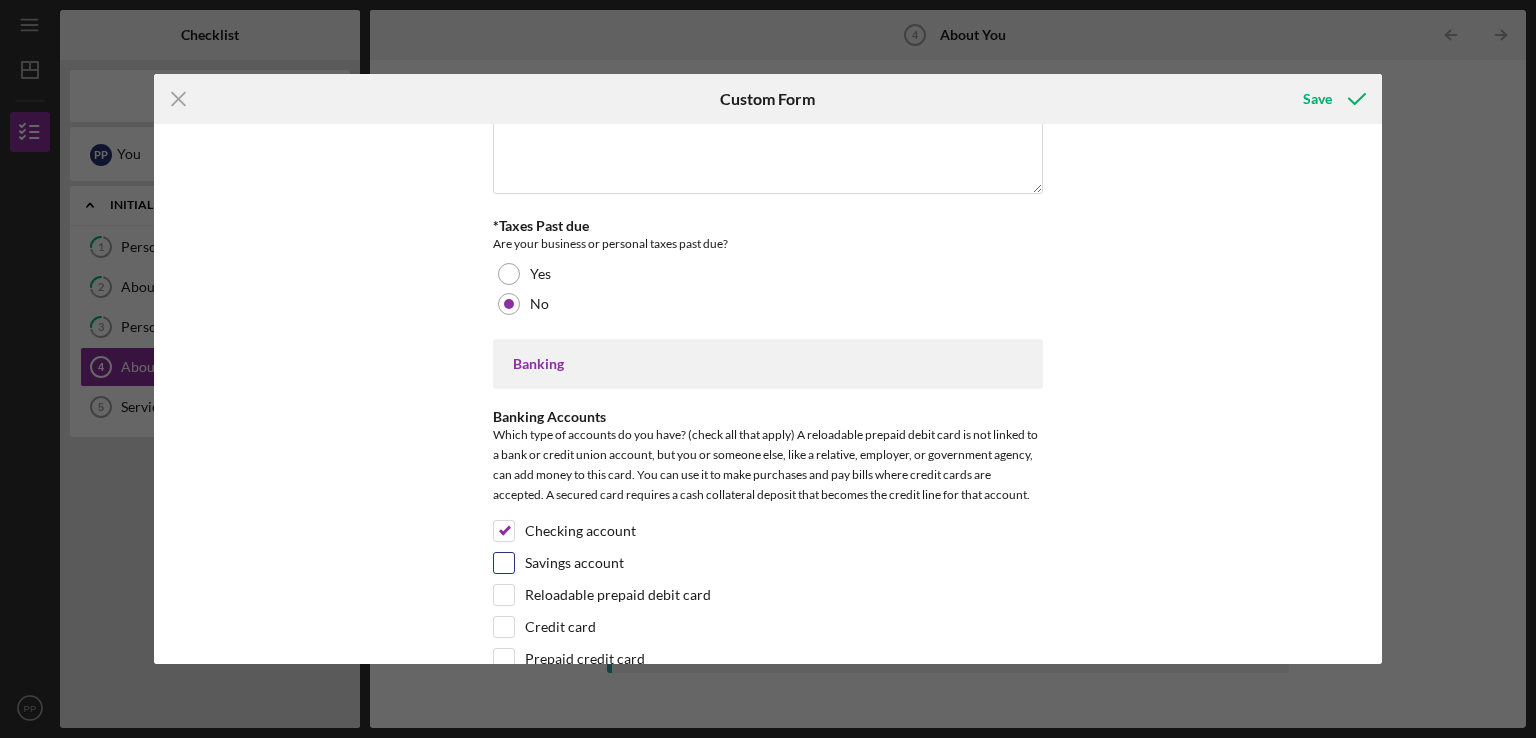 click on "Savings account" at bounding box center (504, 563) 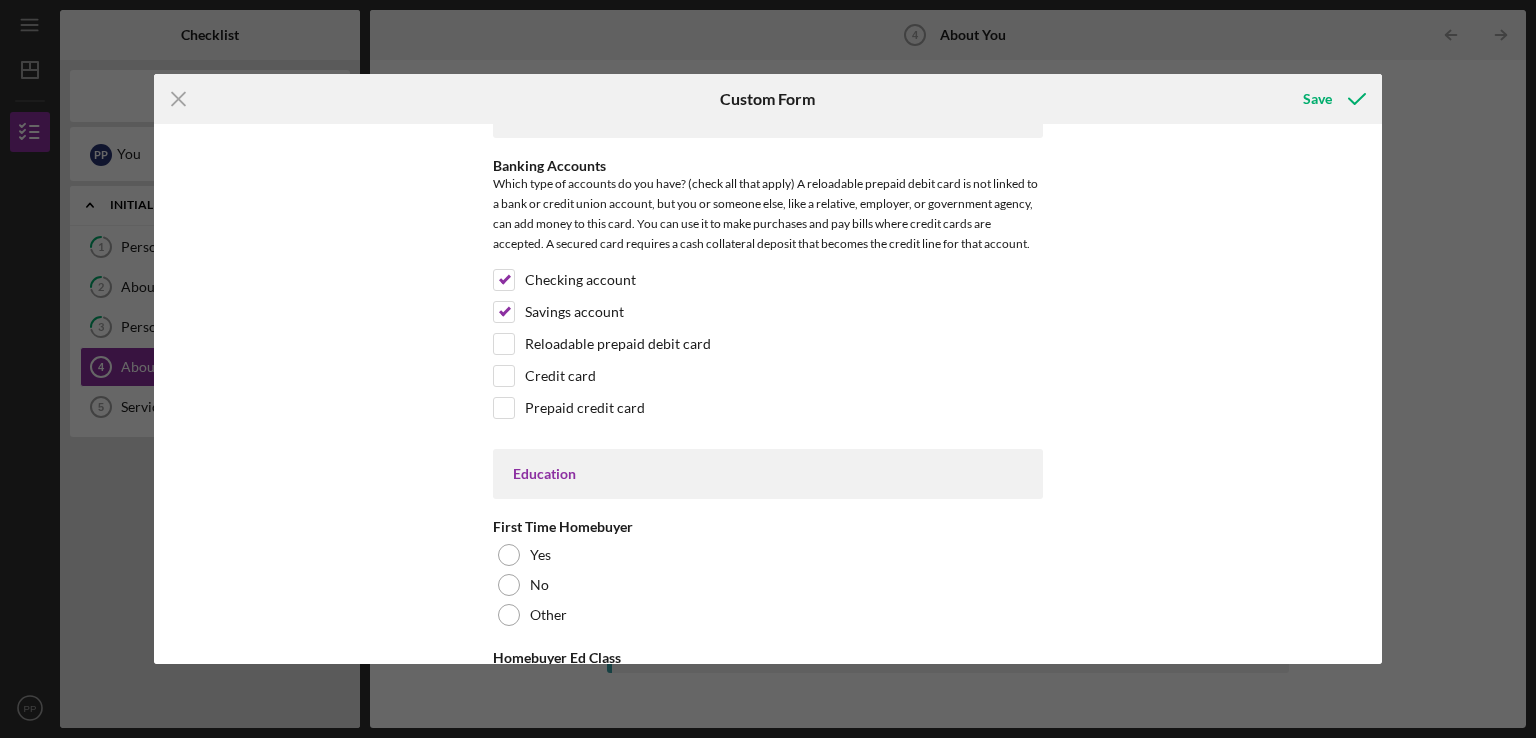 scroll, scrollTop: 3788, scrollLeft: 0, axis: vertical 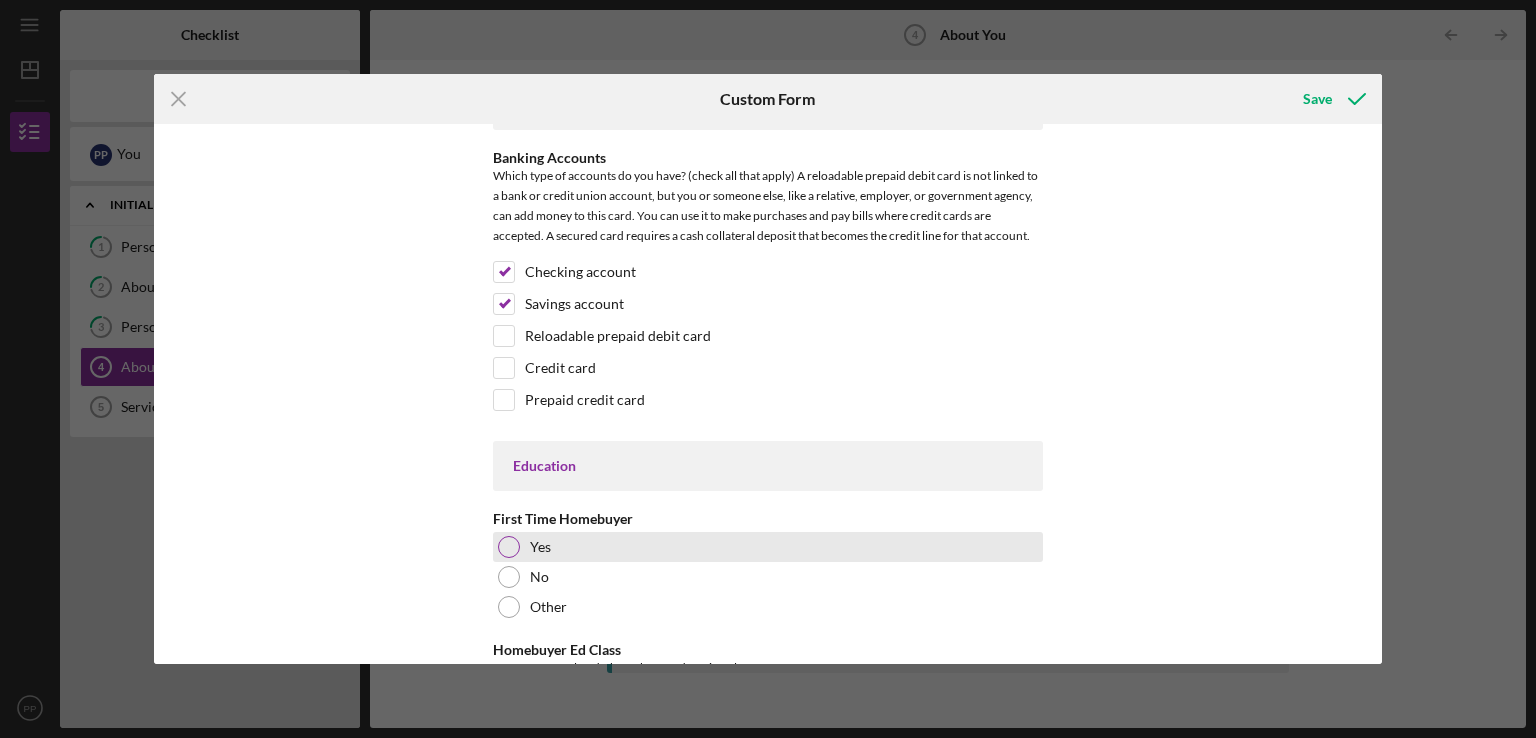 click at bounding box center [509, 547] 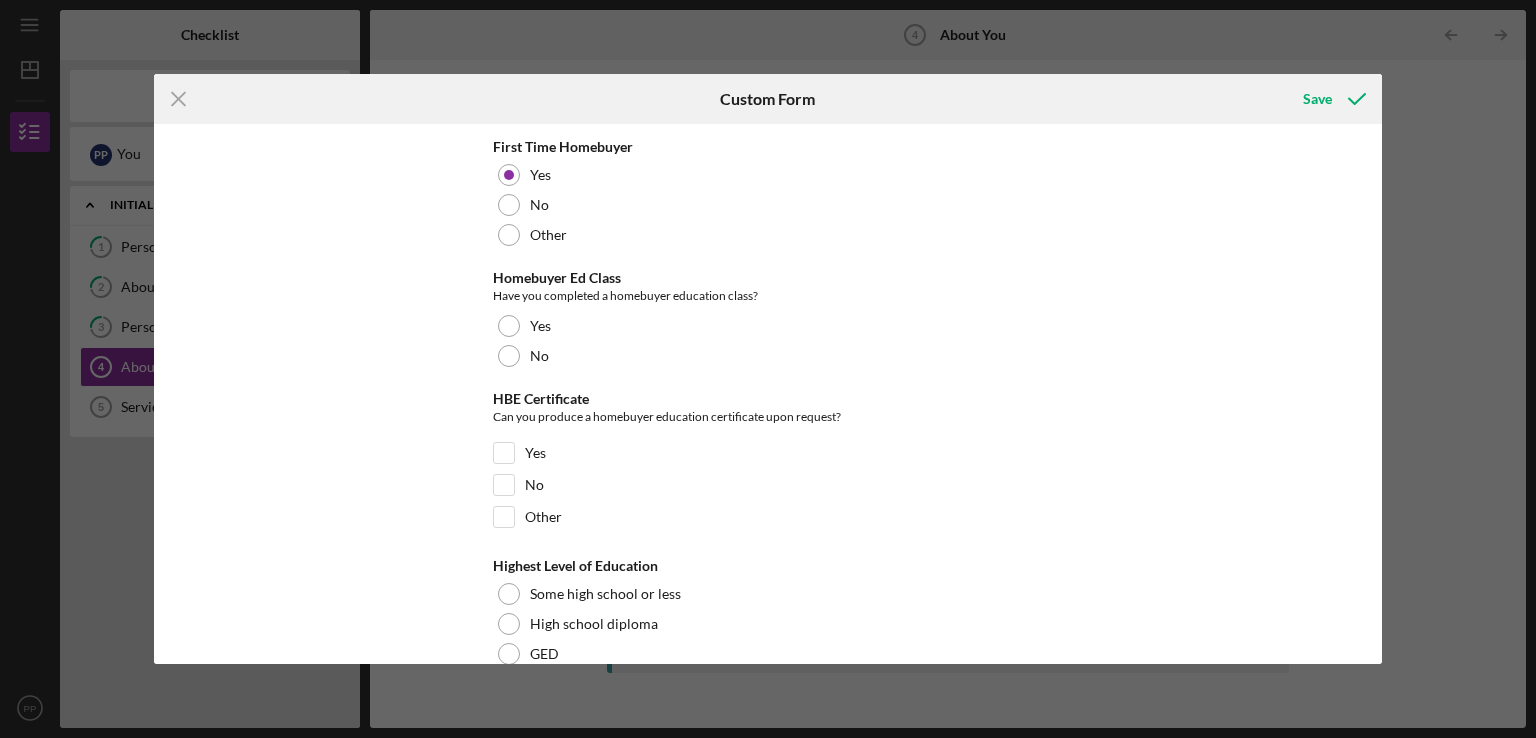 scroll, scrollTop: 4147, scrollLeft: 0, axis: vertical 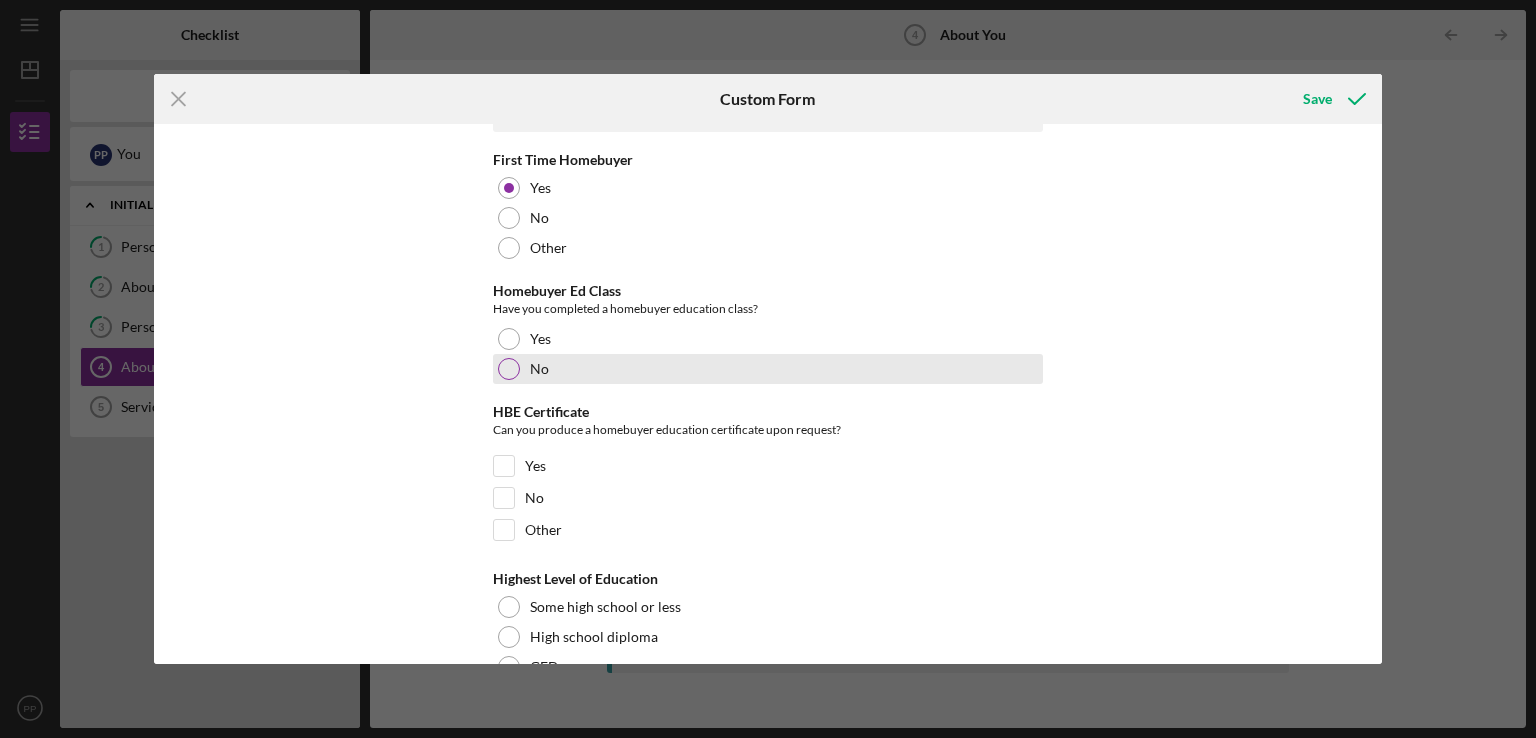 click at bounding box center (509, 369) 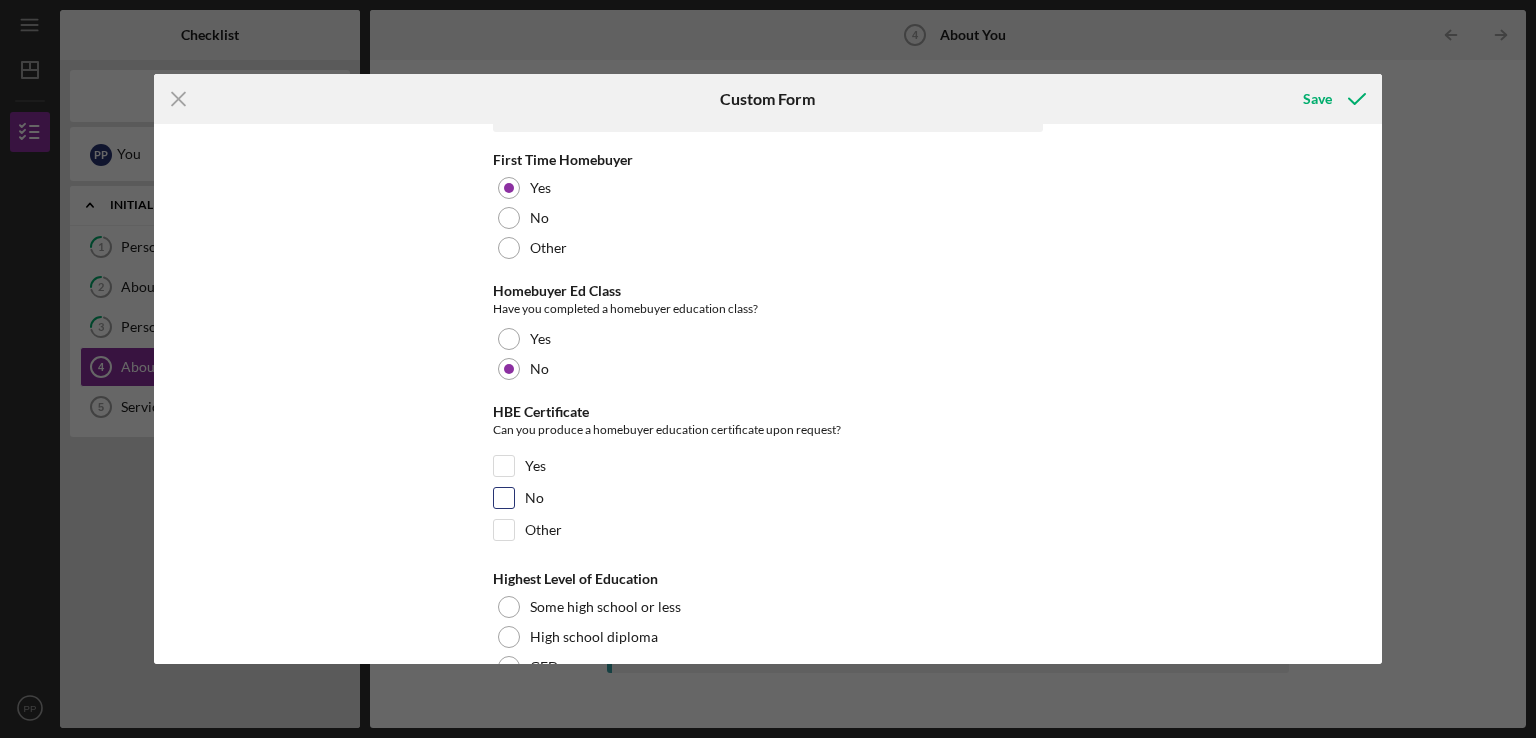 click on "No" at bounding box center [504, 498] 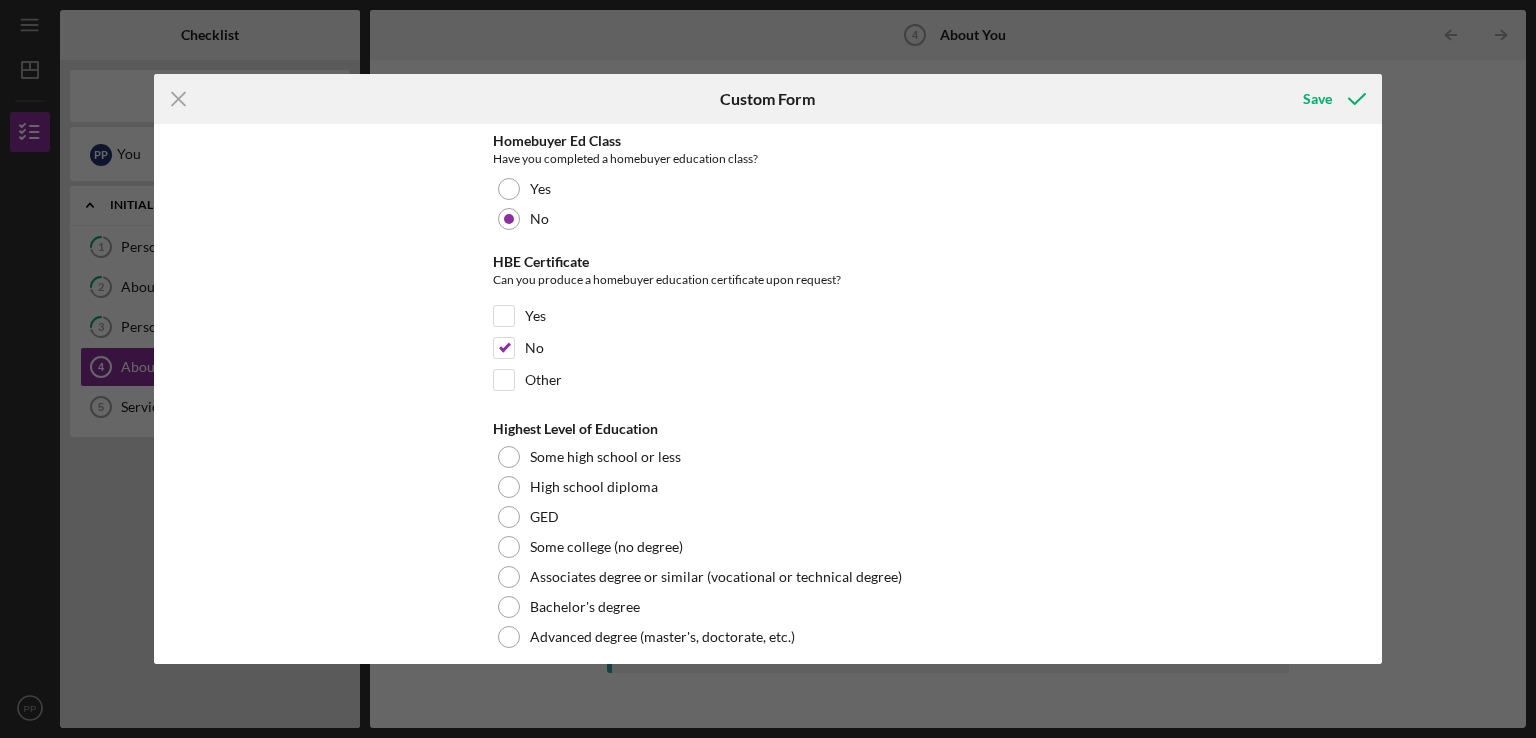 scroll, scrollTop: 4304, scrollLeft: 0, axis: vertical 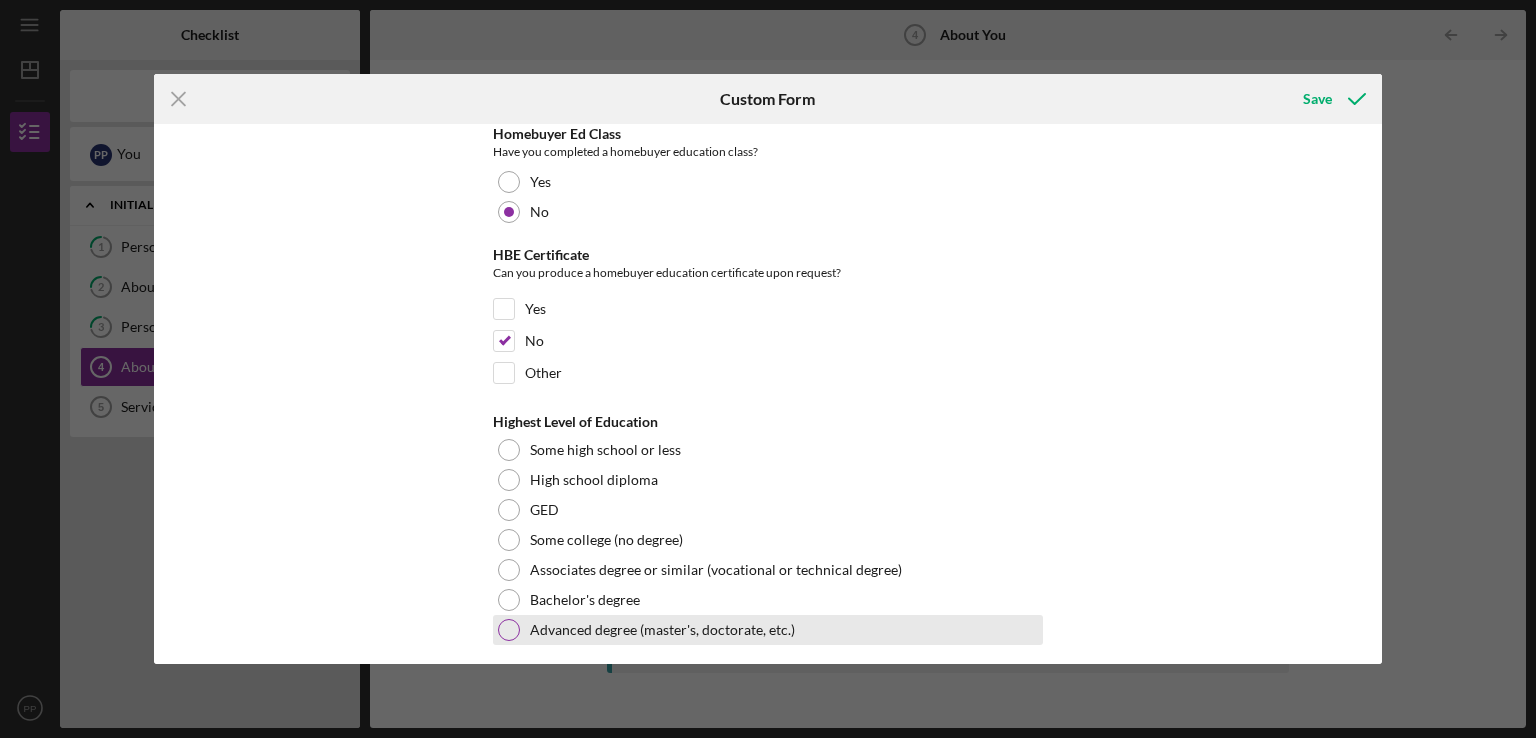 click at bounding box center [509, 630] 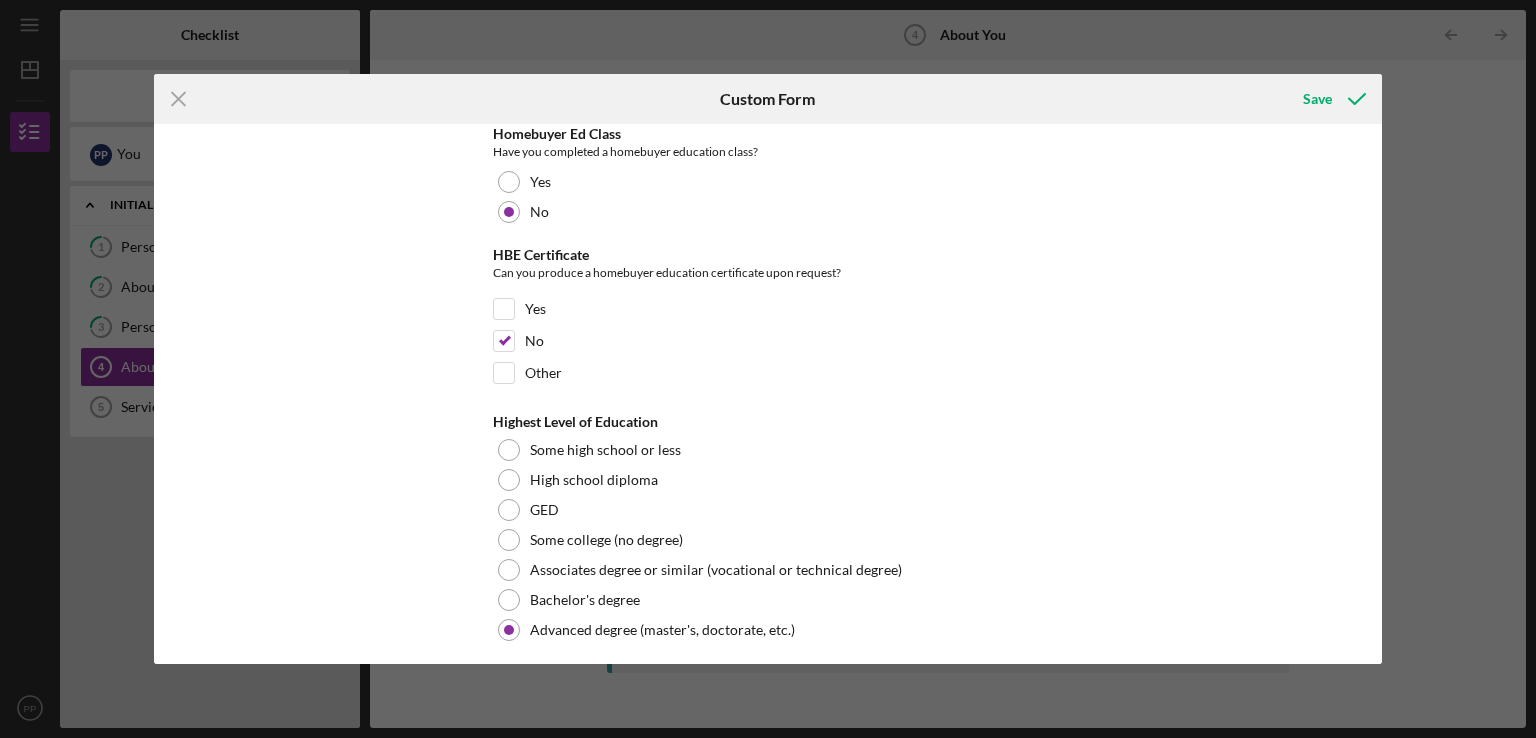 scroll, scrollTop: 3831, scrollLeft: 0, axis: vertical 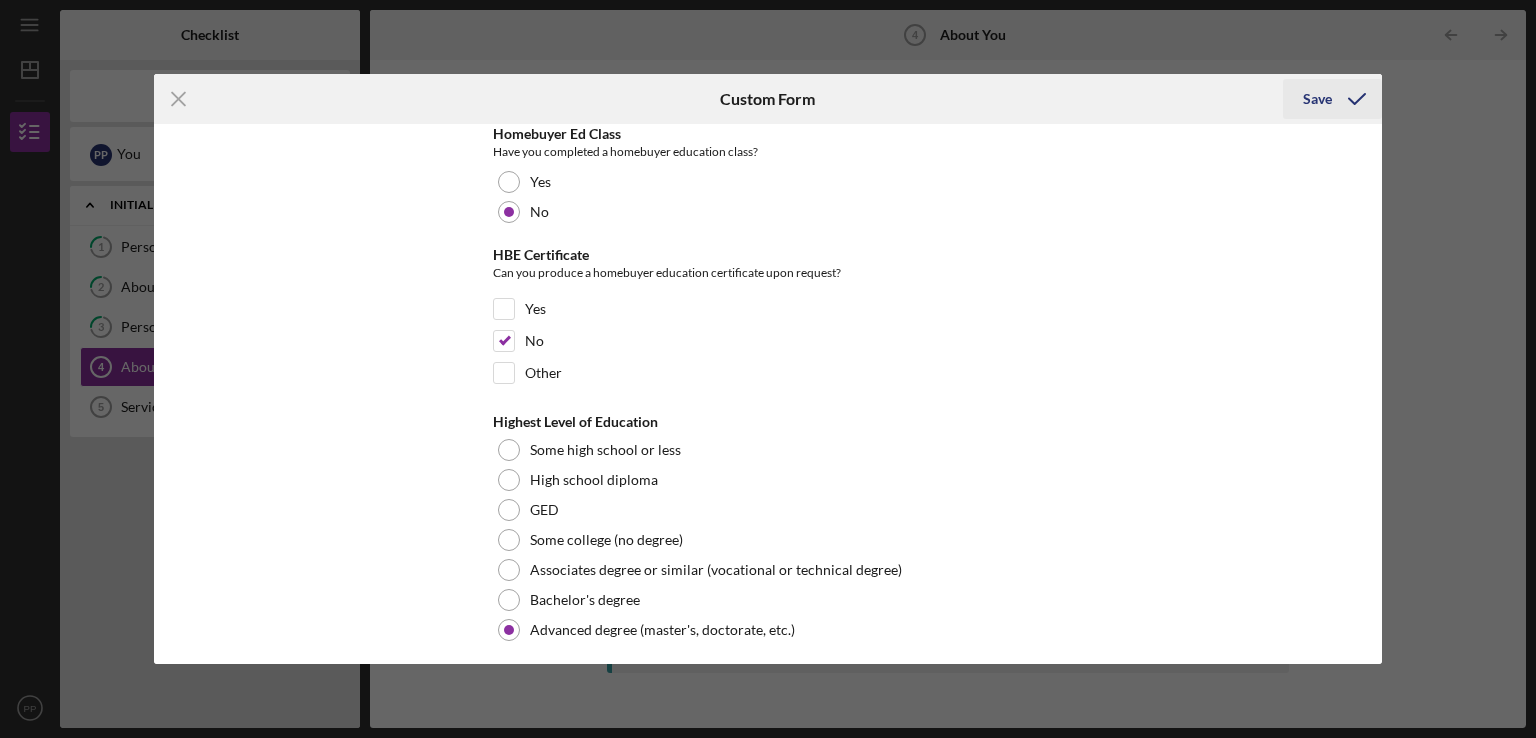 click on "Save" at bounding box center (1317, 99) 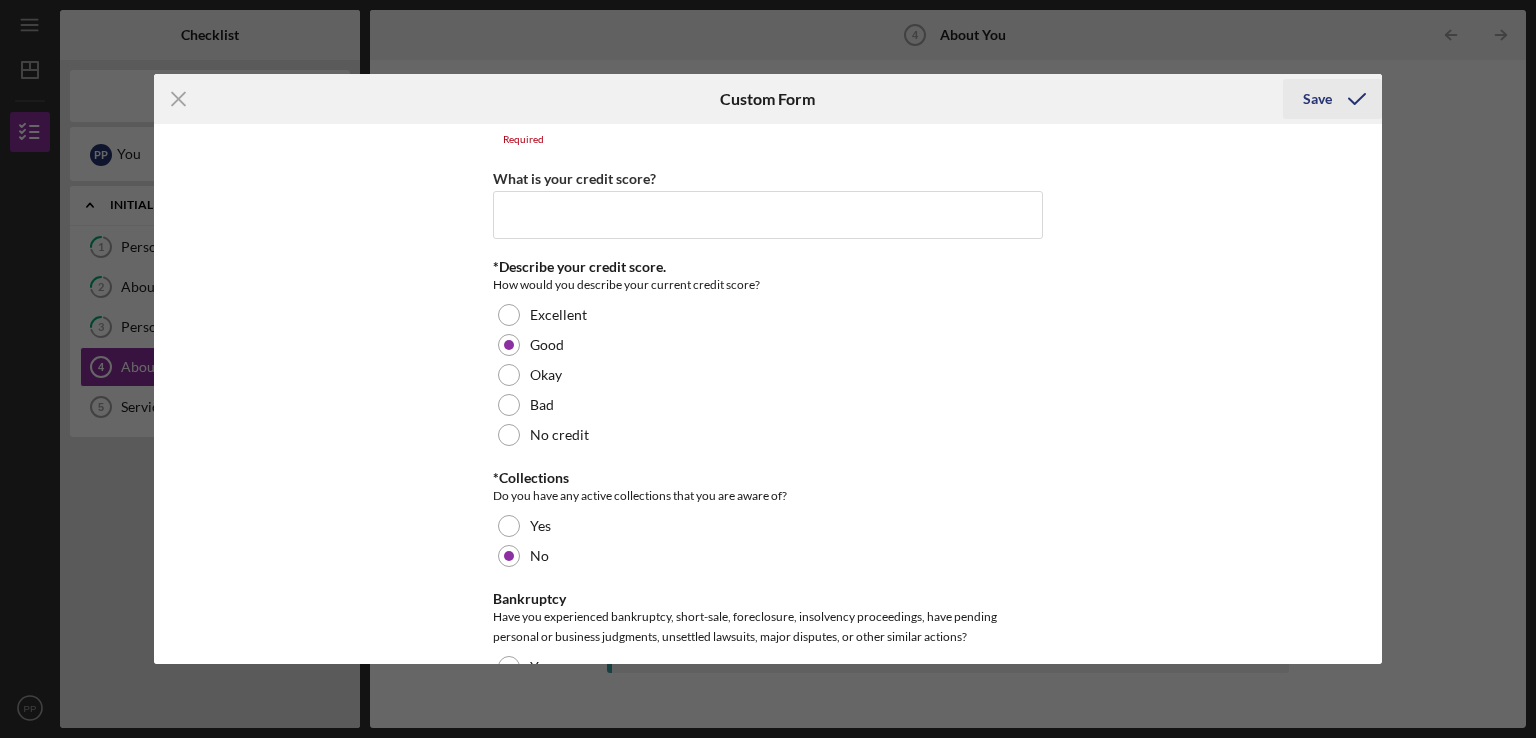 scroll, scrollTop: 2768, scrollLeft: 0, axis: vertical 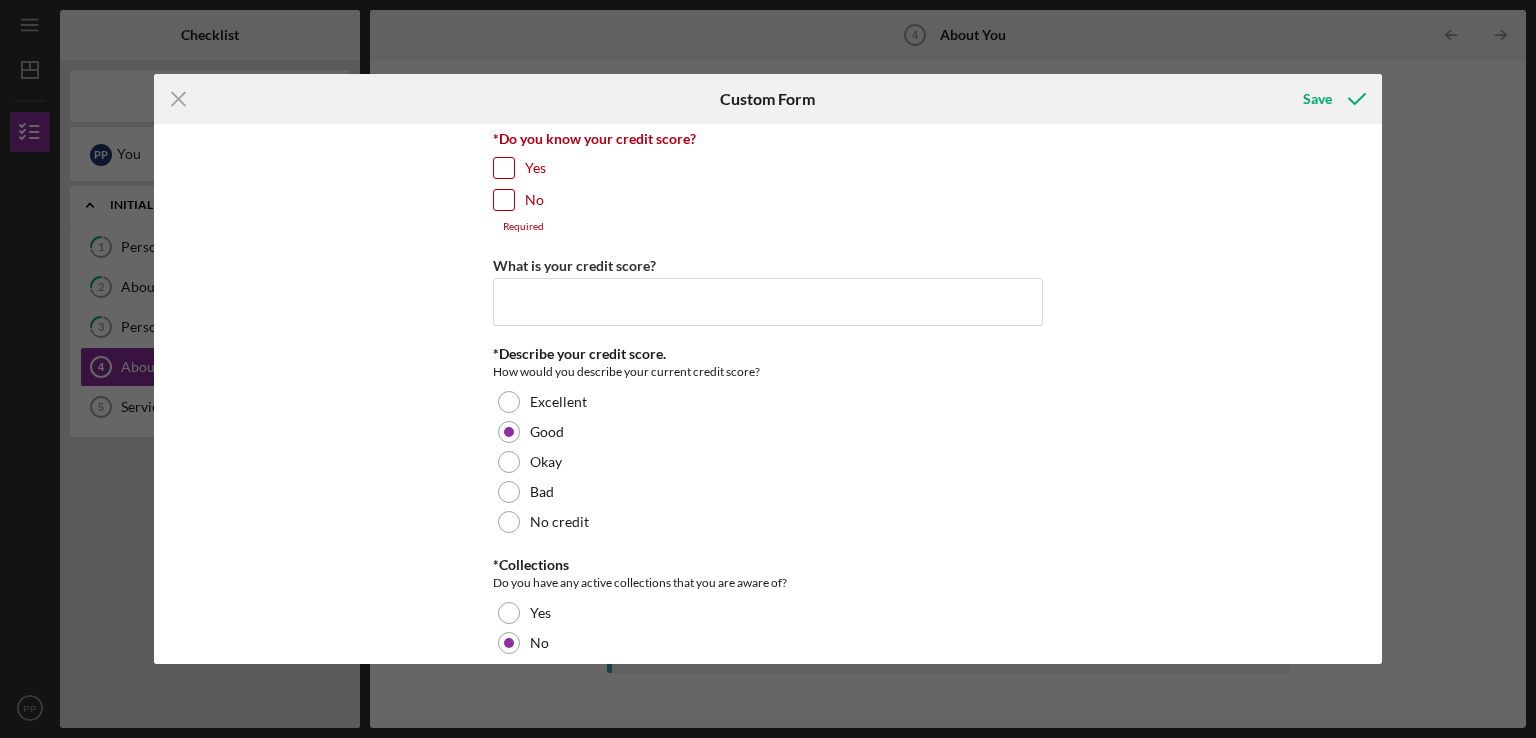 click on "Yes" at bounding box center [504, 168] 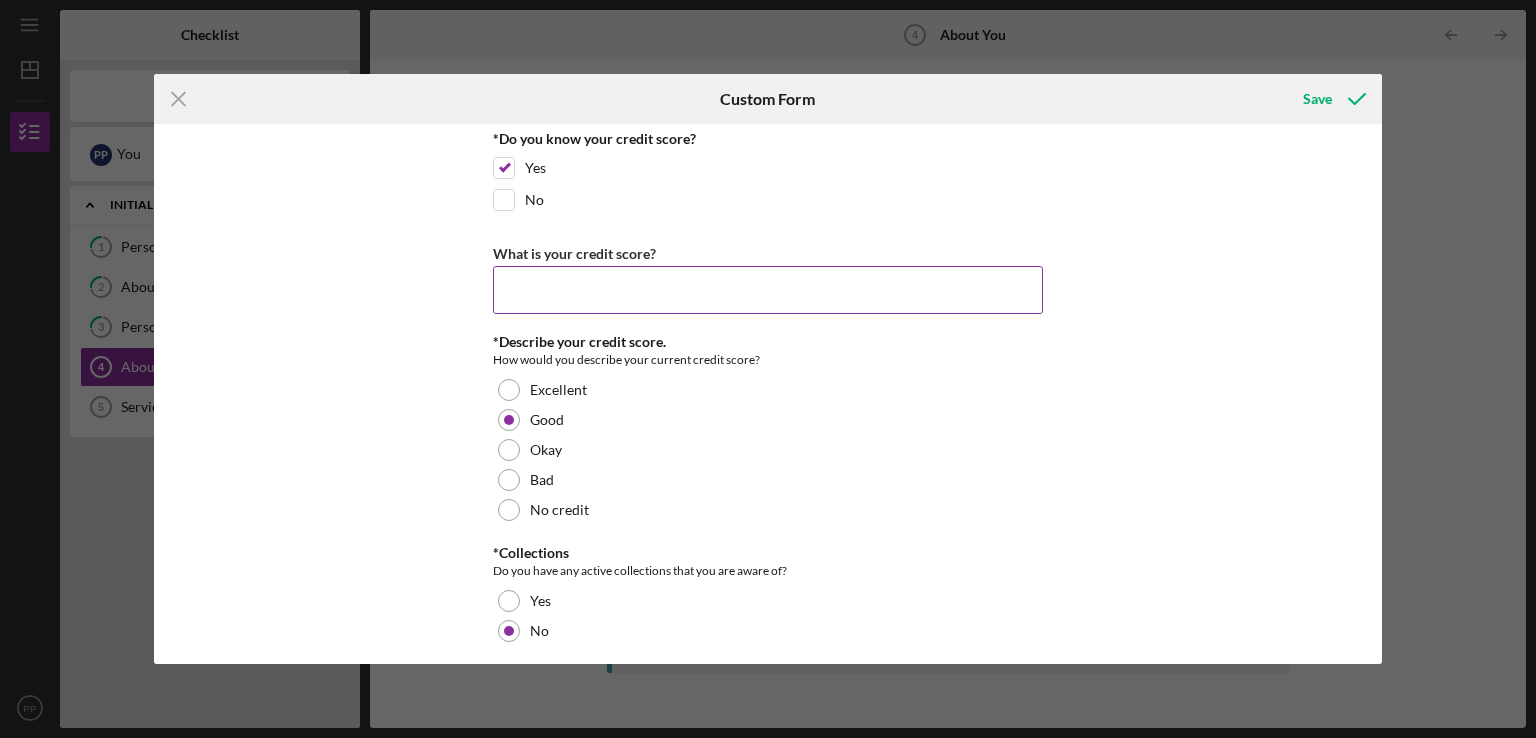 click on "What is your credit score?" at bounding box center (768, 290) 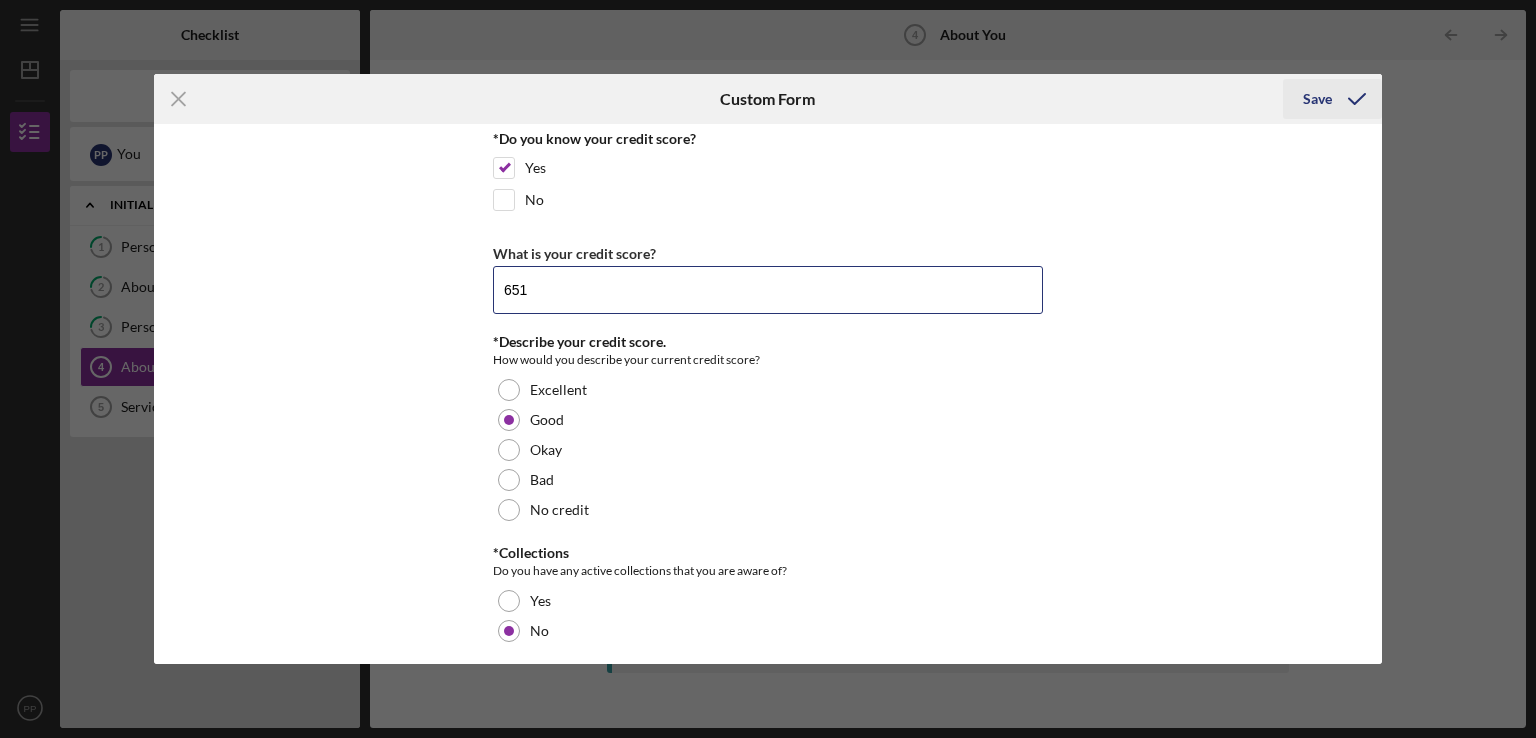 type on "651" 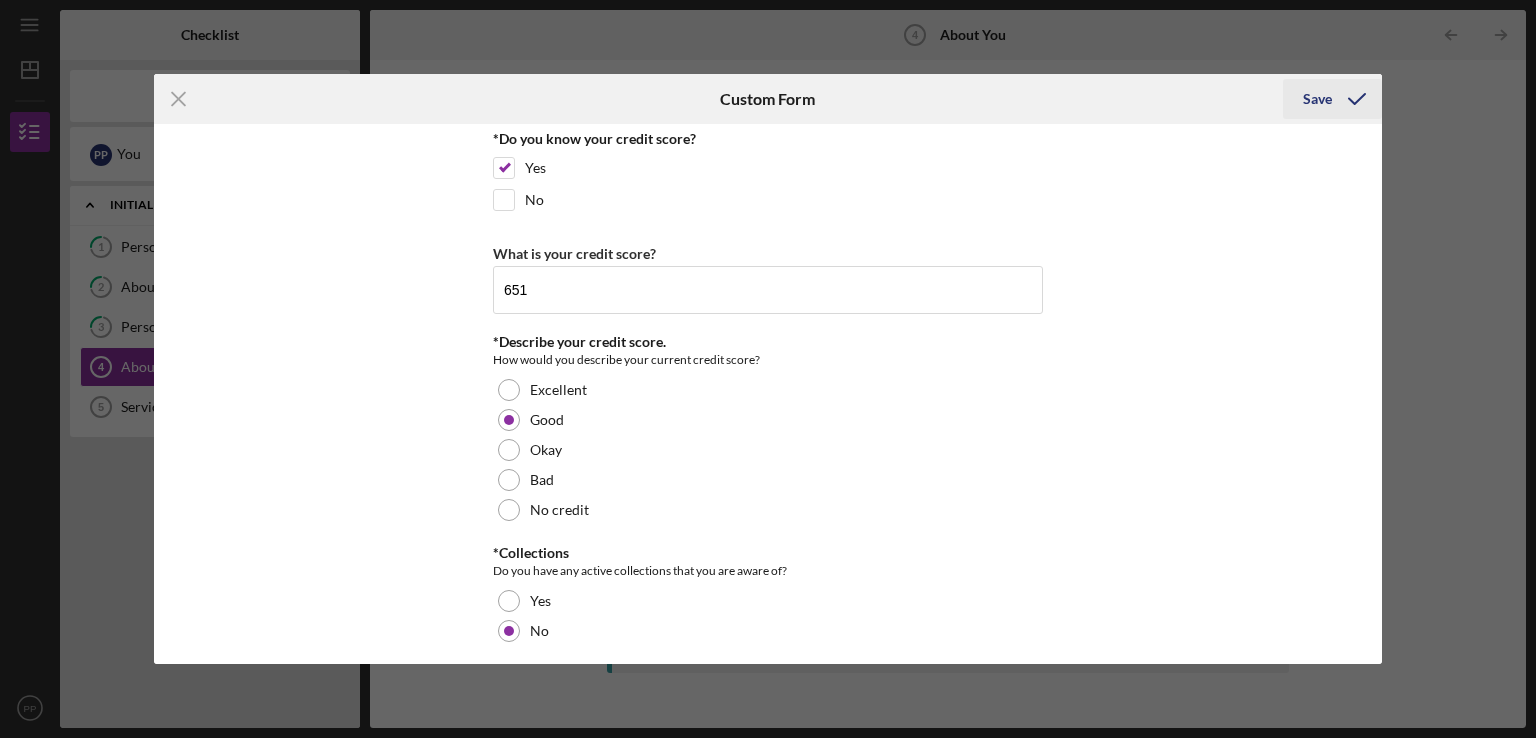 click on "Save" at bounding box center [1317, 99] 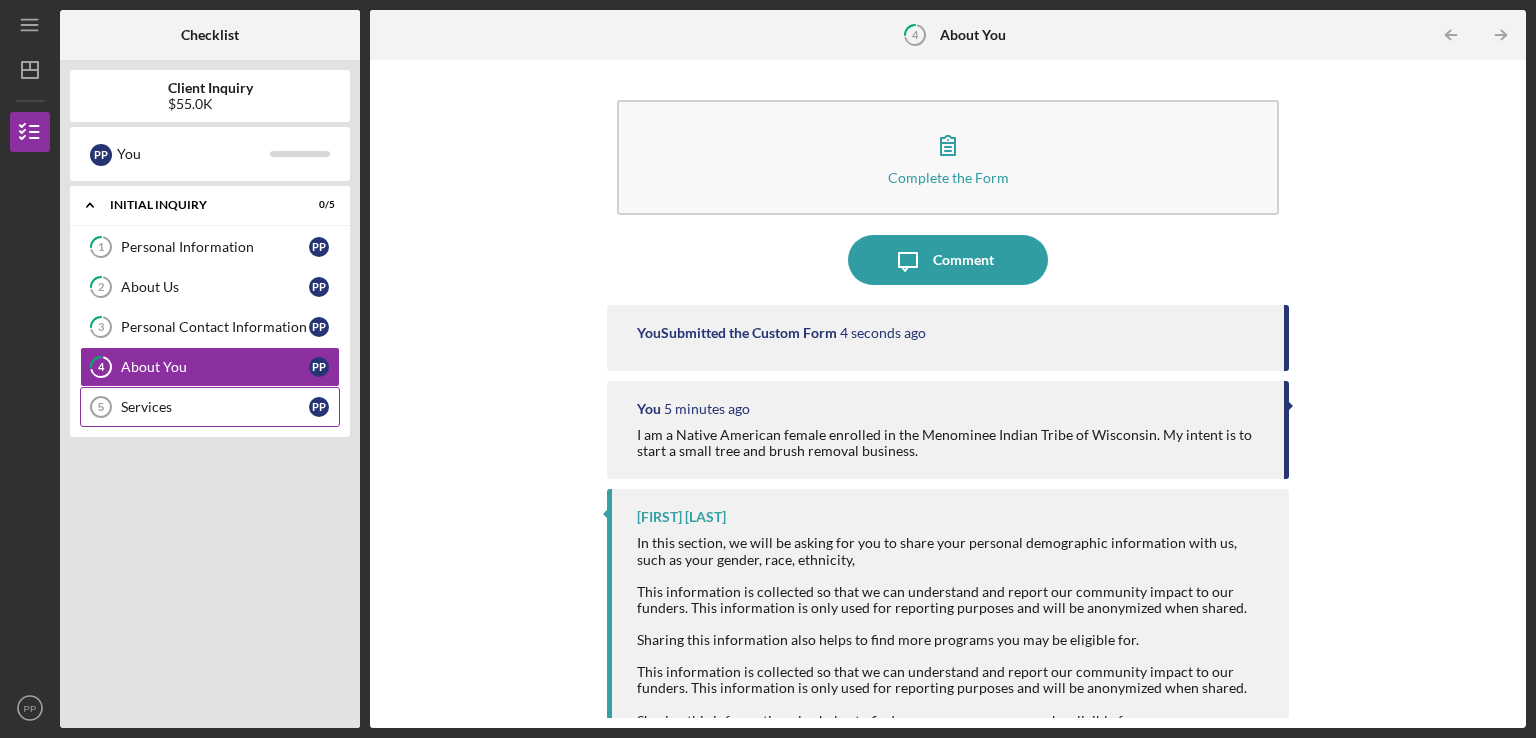 click on "Services" at bounding box center (215, 407) 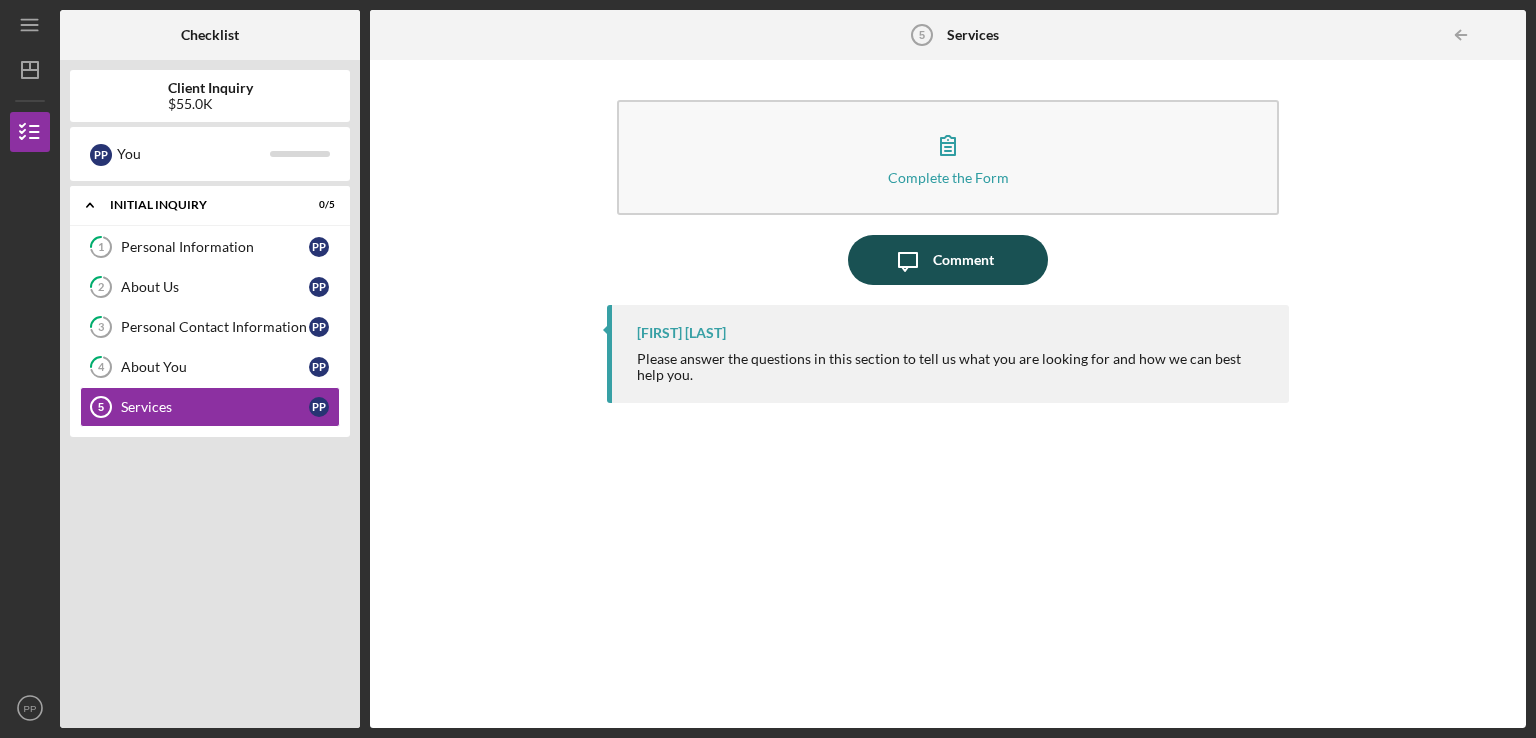 click on "Comment" at bounding box center (963, 260) 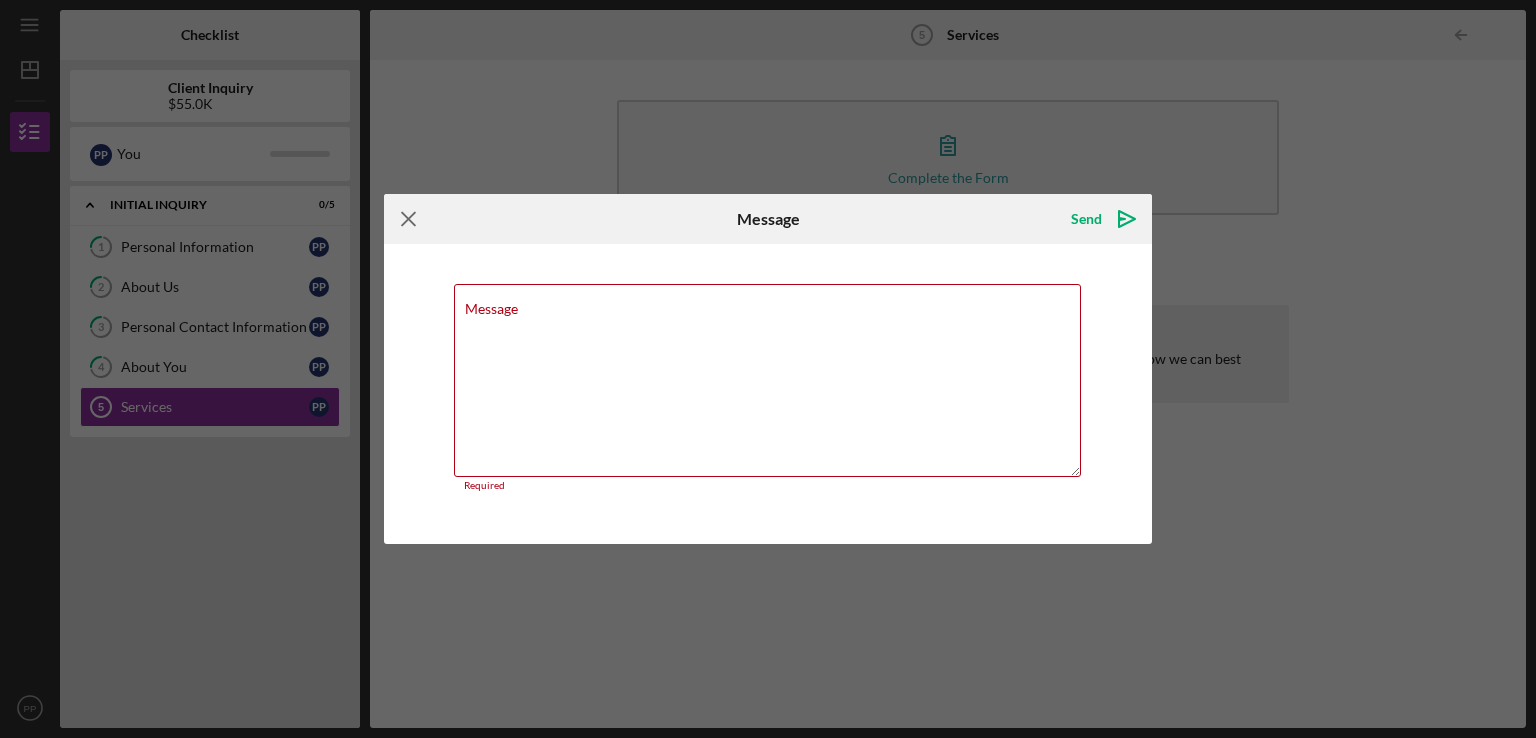 click on "Icon/Menu Close" 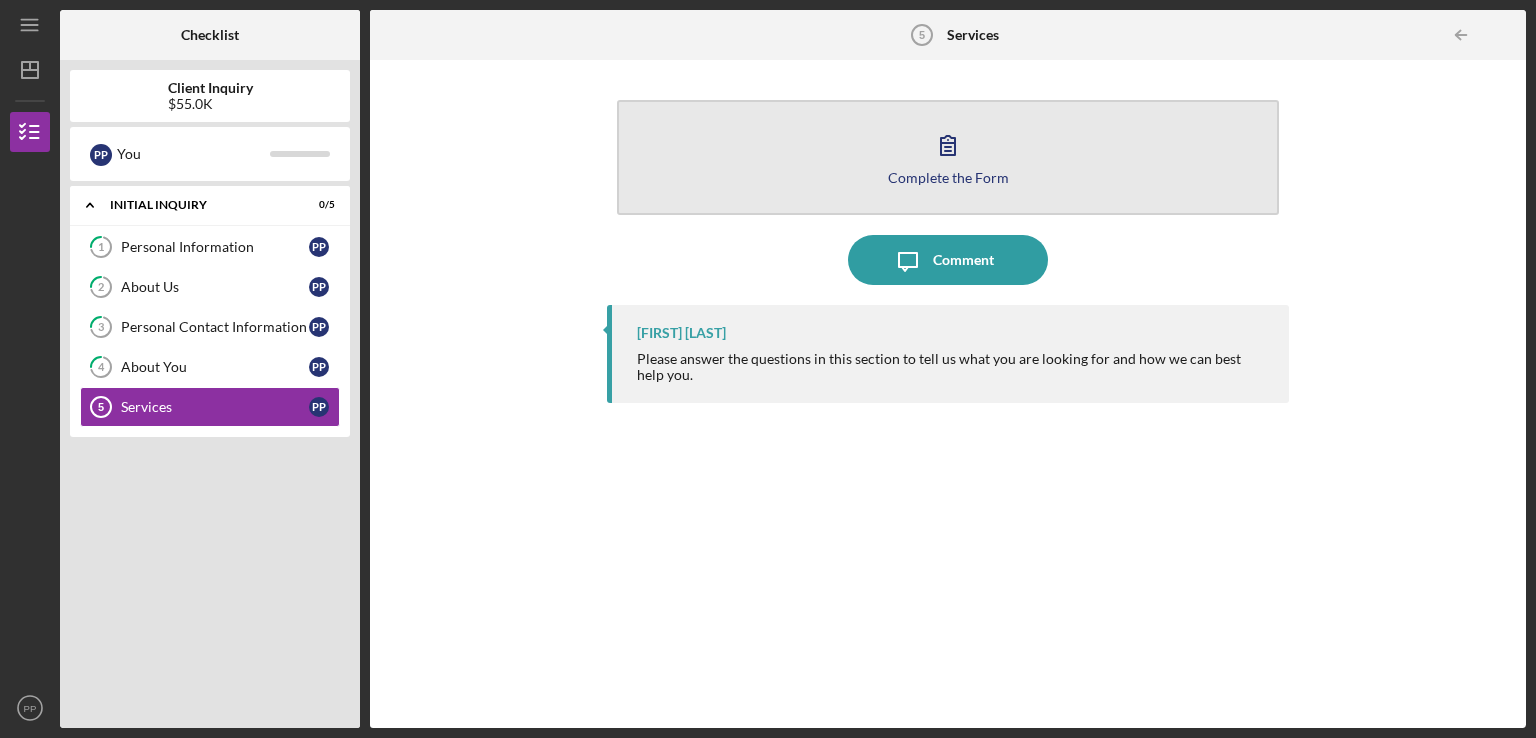 click 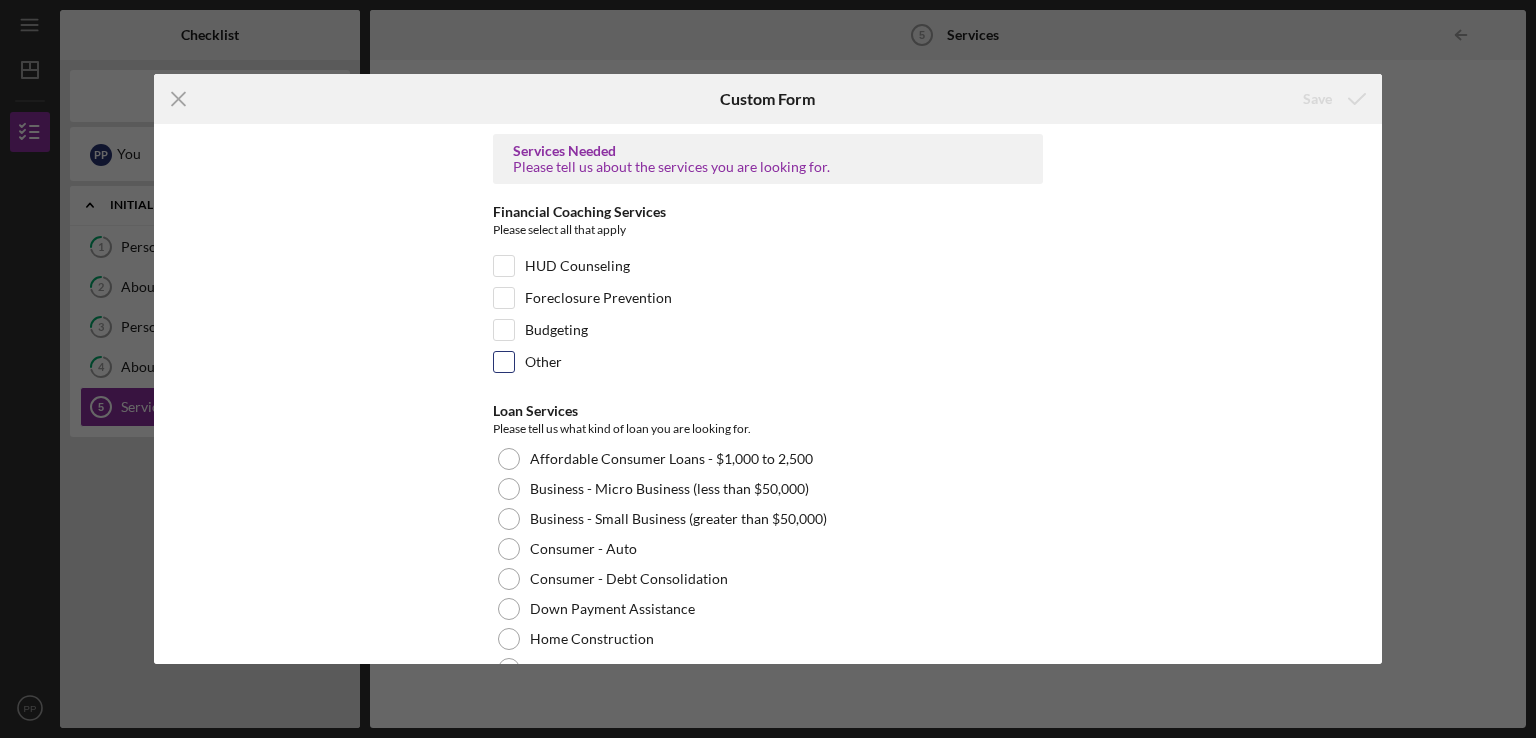 click on "Other" at bounding box center (504, 362) 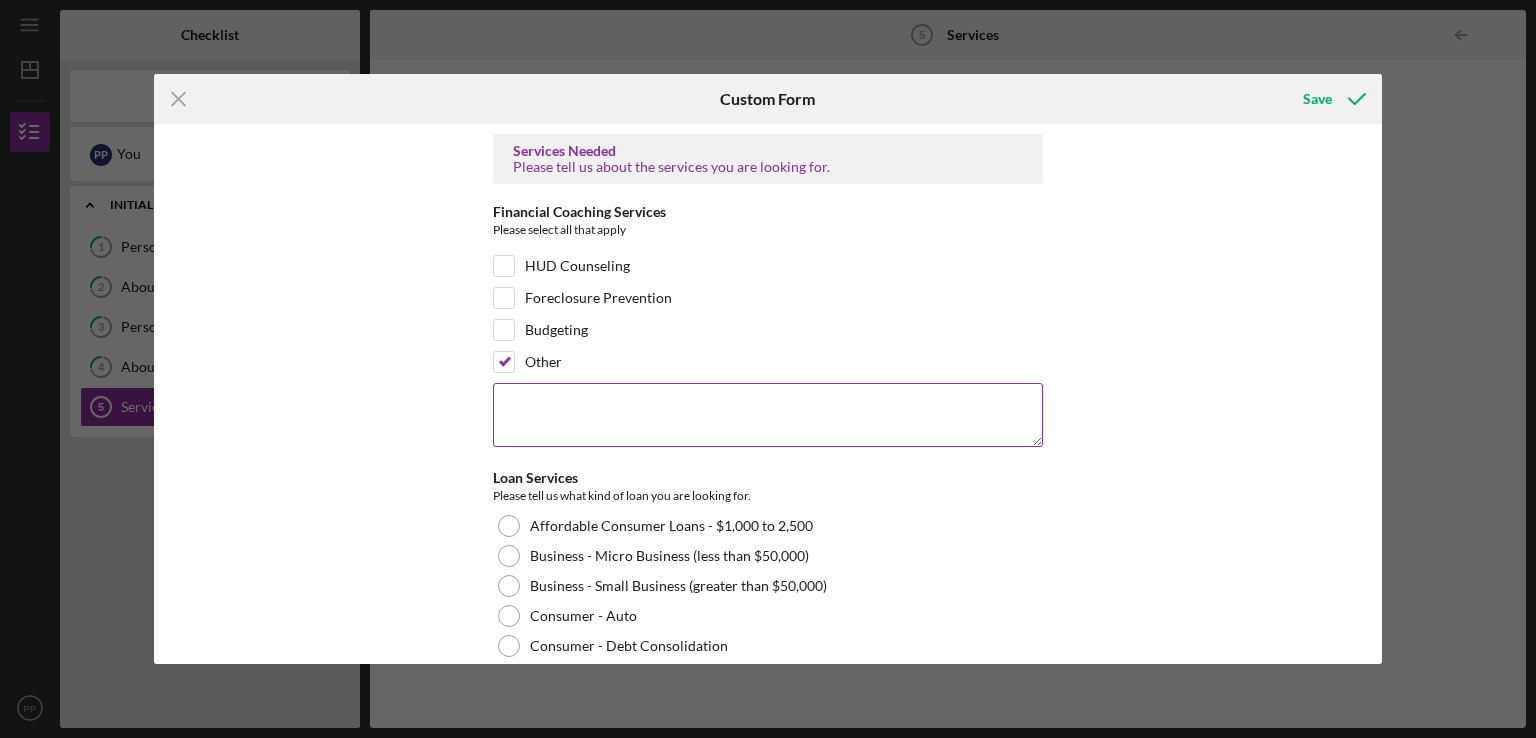 click at bounding box center (768, 415) 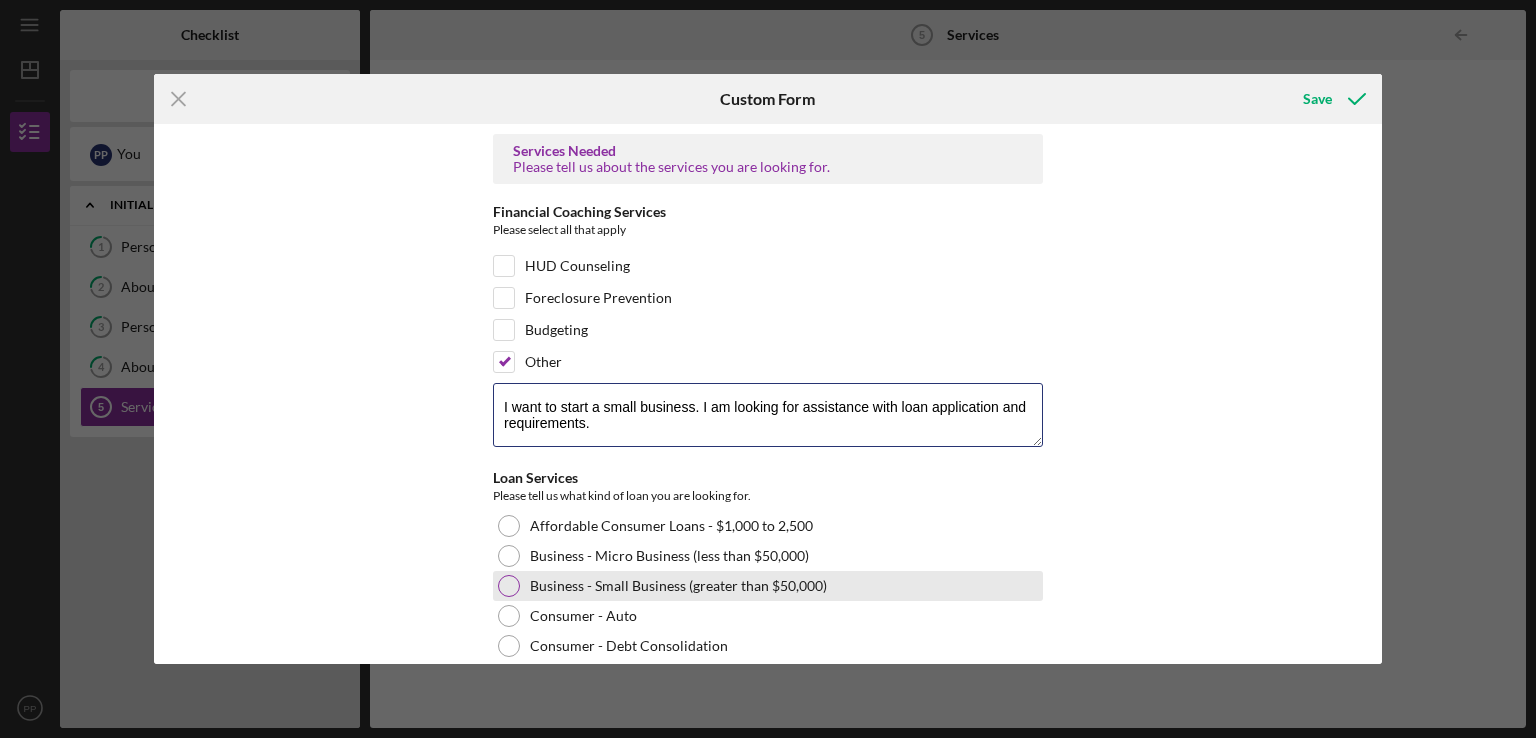 type on "I want to start a small business. I am looking for assistance with loan application and requirements." 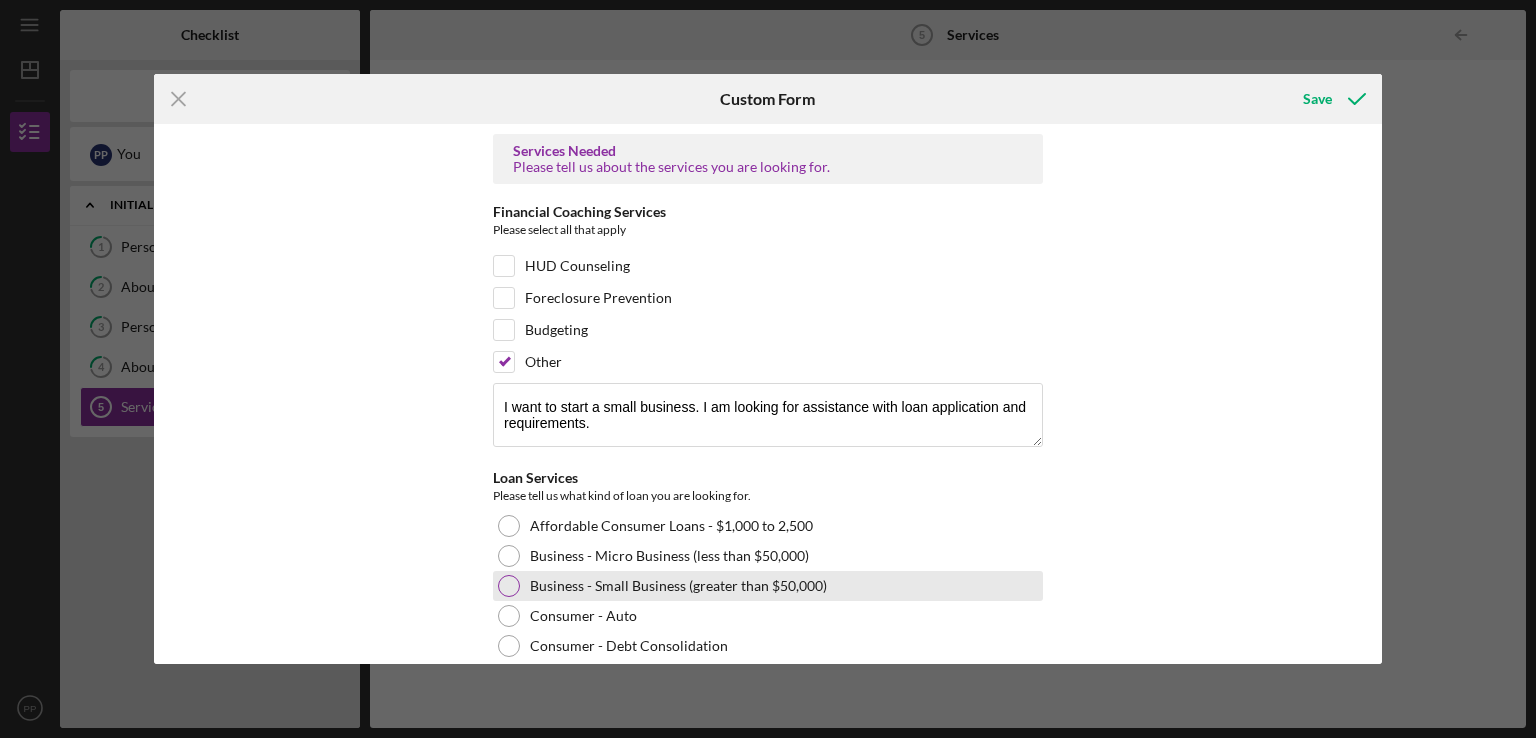 click at bounding box center (509, 586) 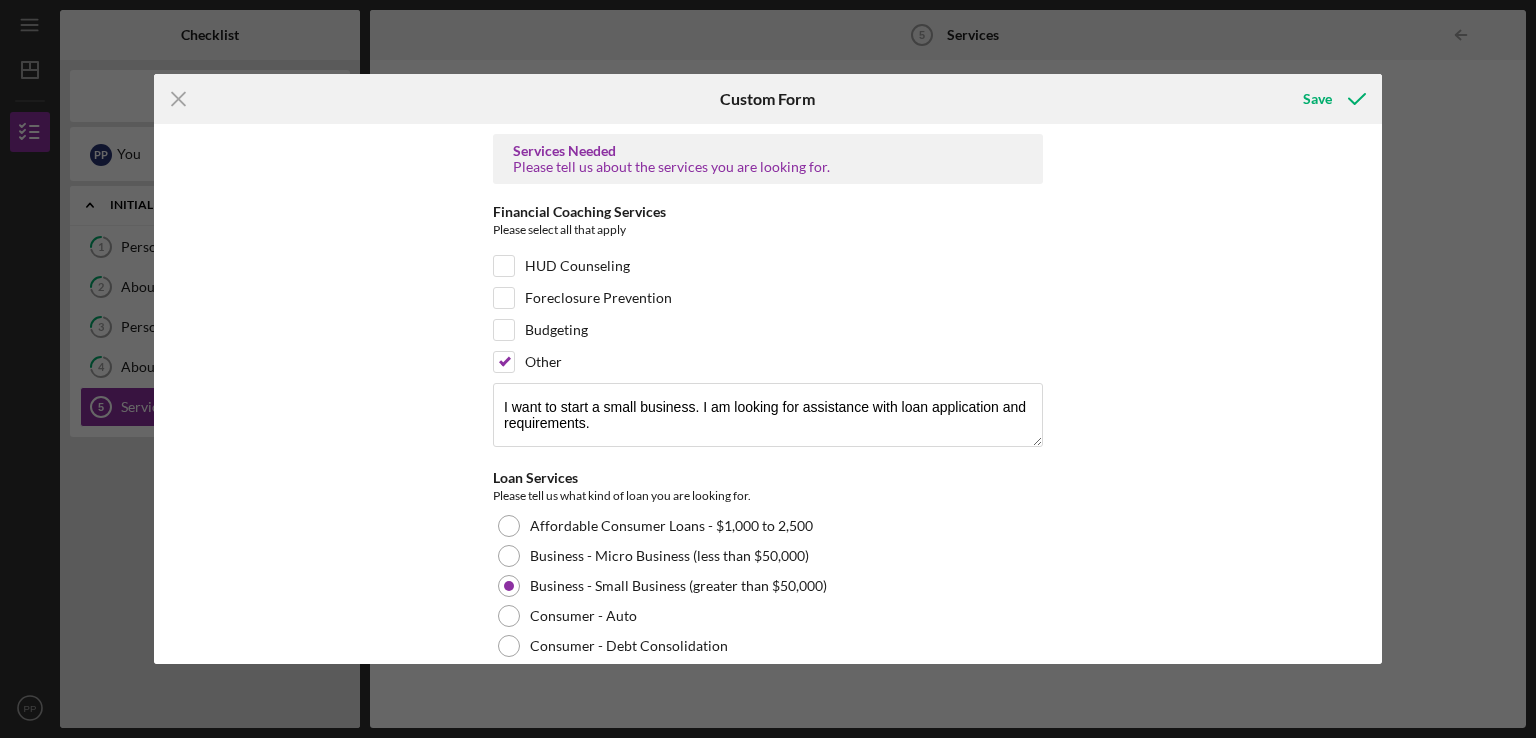 click on "I want to start a small business. I am looking for assistance with loan application and requirements. Loan Services Please tell us what kind of loan you are looking for. Affordable Consumer Loans - $1,000 to 2,500 Business - Micro Business (less than $50,000) Business - Small Business (greater than $50,000) Consumer - Auto Consumer - Debt Consolidation Down Payment Assistance Home Construction Home Improvement Home Purchase Home Refinance Land Purchase Other Needs/Situation Please tell us a little about your needs and situation so we can help you." at bounding box center (768, 394) 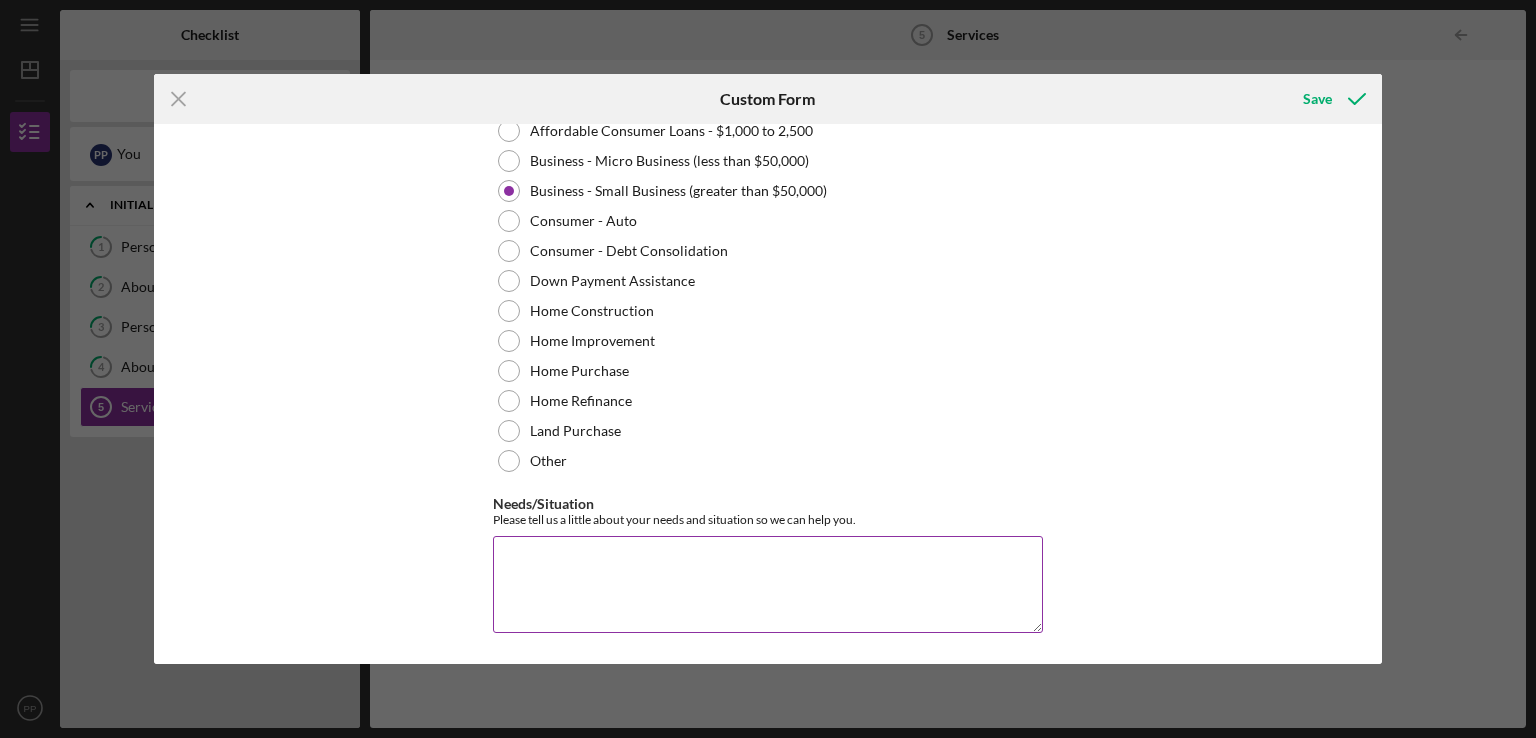 click on "Needs/Situation" at bounding box center [768, 584] 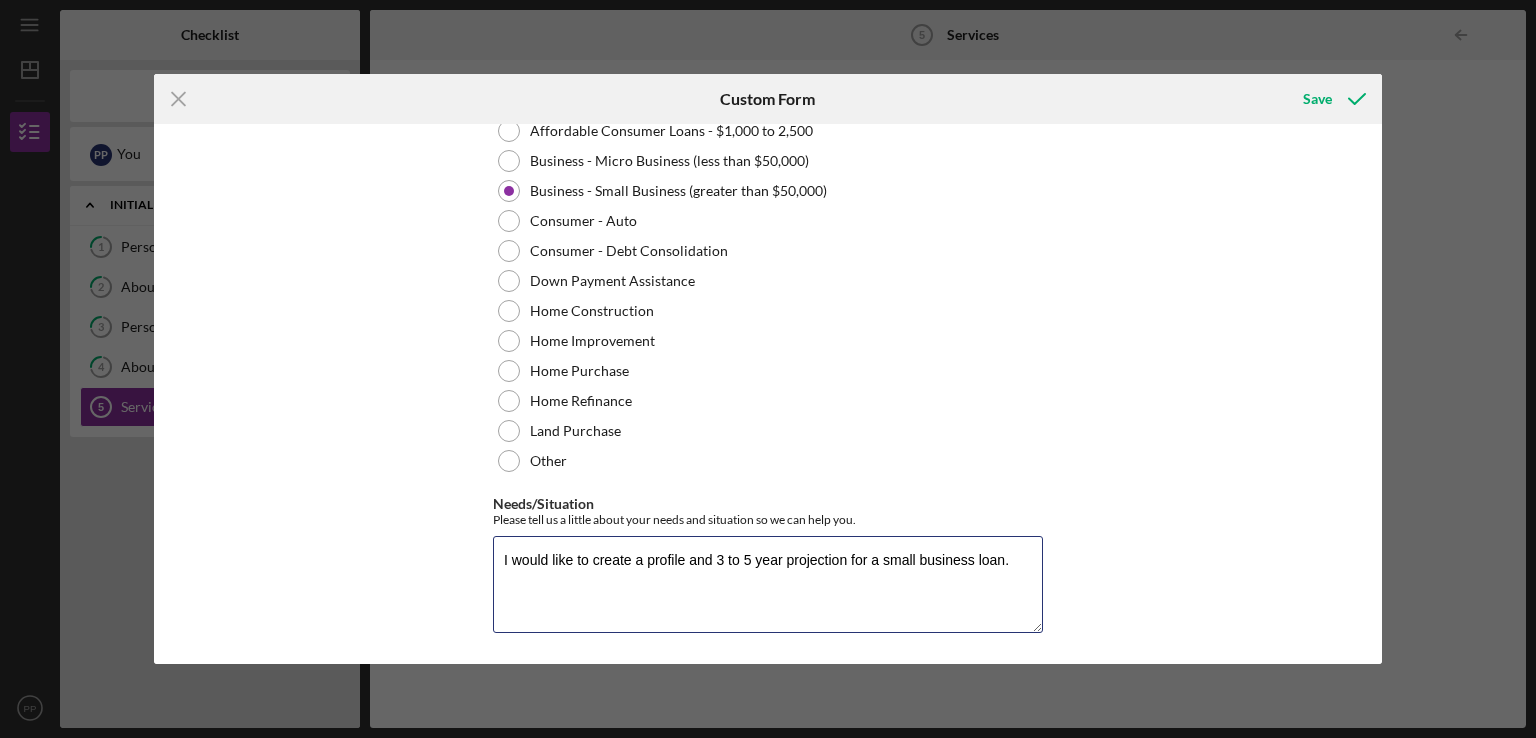type on "I would like to create a profile and 3 to 5 year projection for a small business loan." 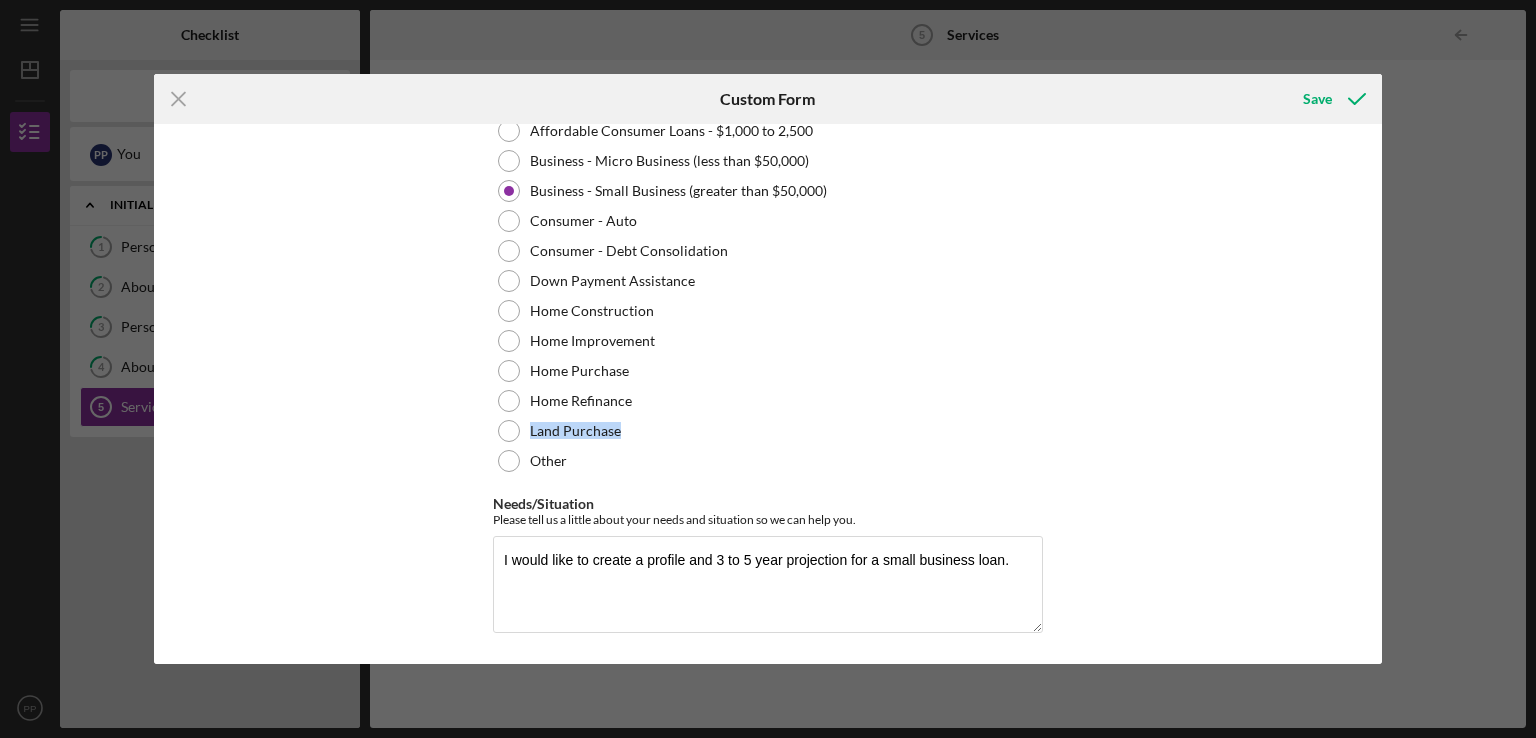 drag, startPoint x: 1388, startPoint y: 387, endPoint x: 1403, endPoint y: 435, distance: 50.289165 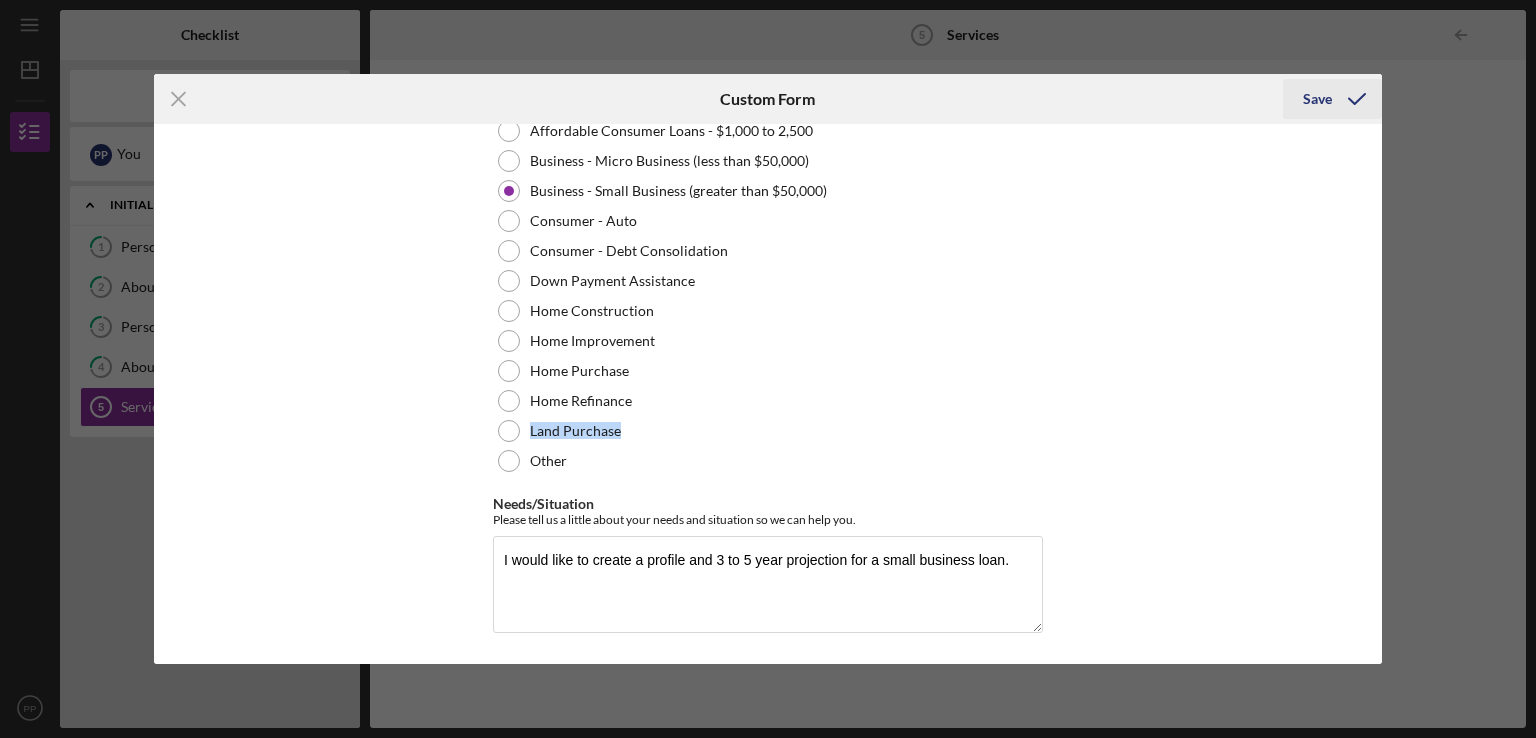 click on "Save" at bounding box center [1317, 99] 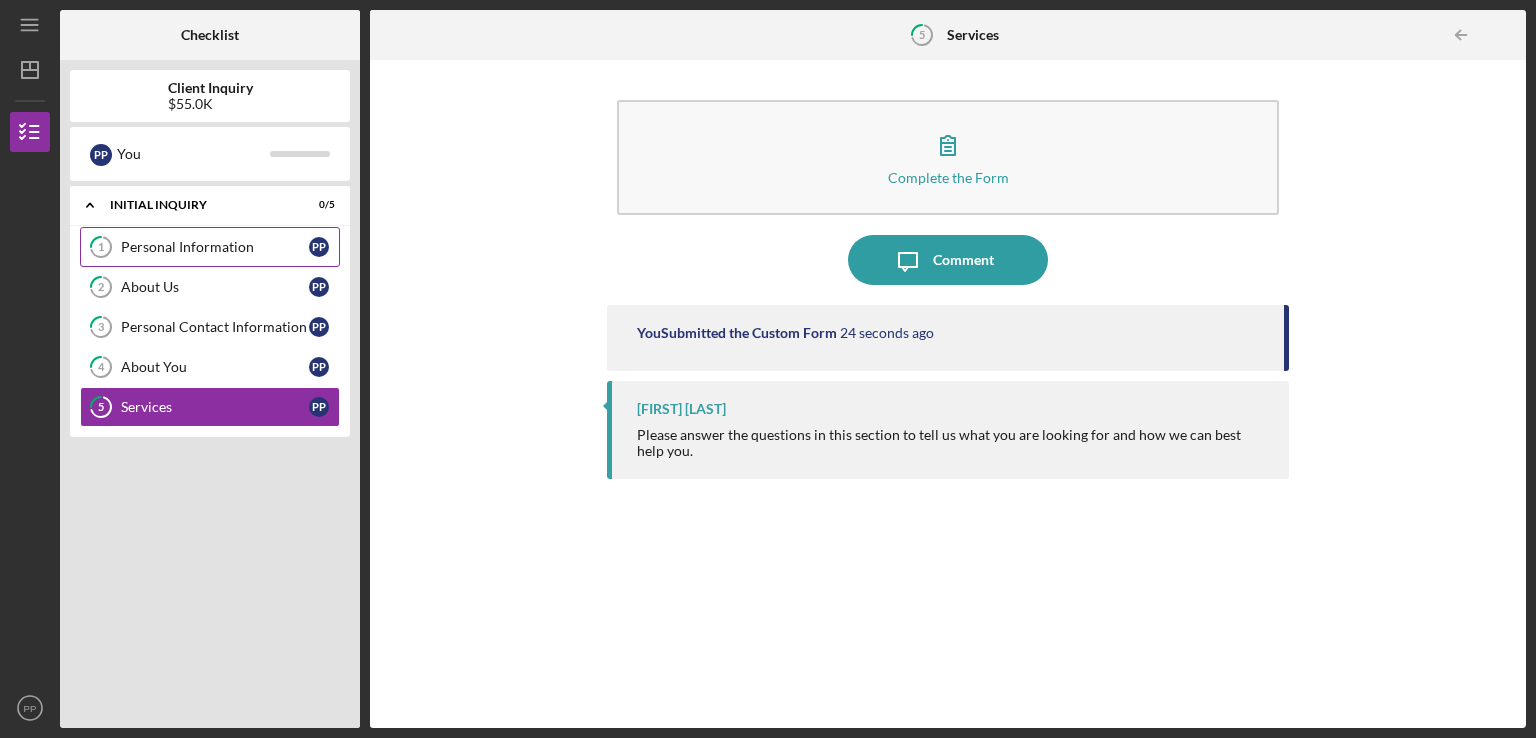 click on "Personal Information" at bounding box center (215, 247) 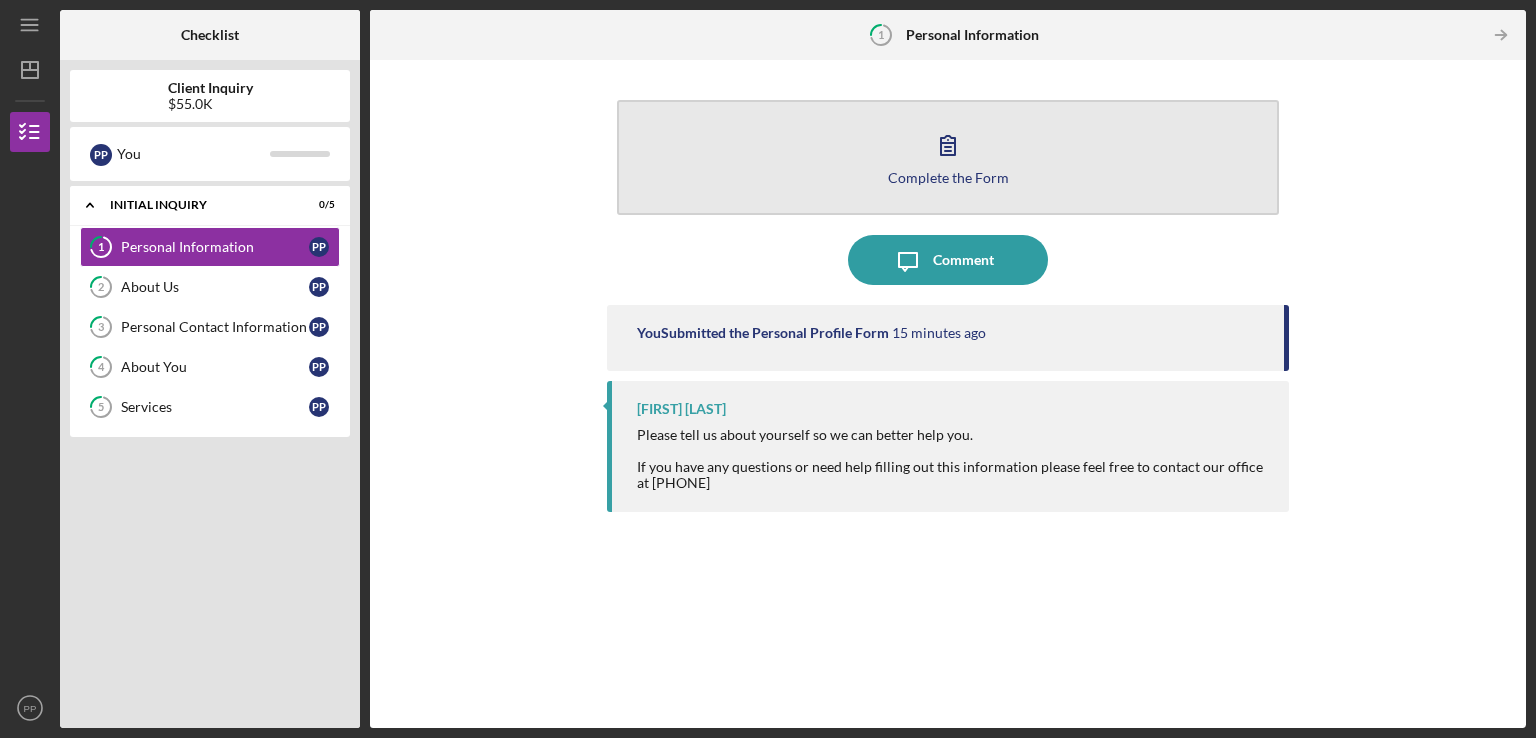 click on "Complete the Form Form" at bounding box center [948, 157] 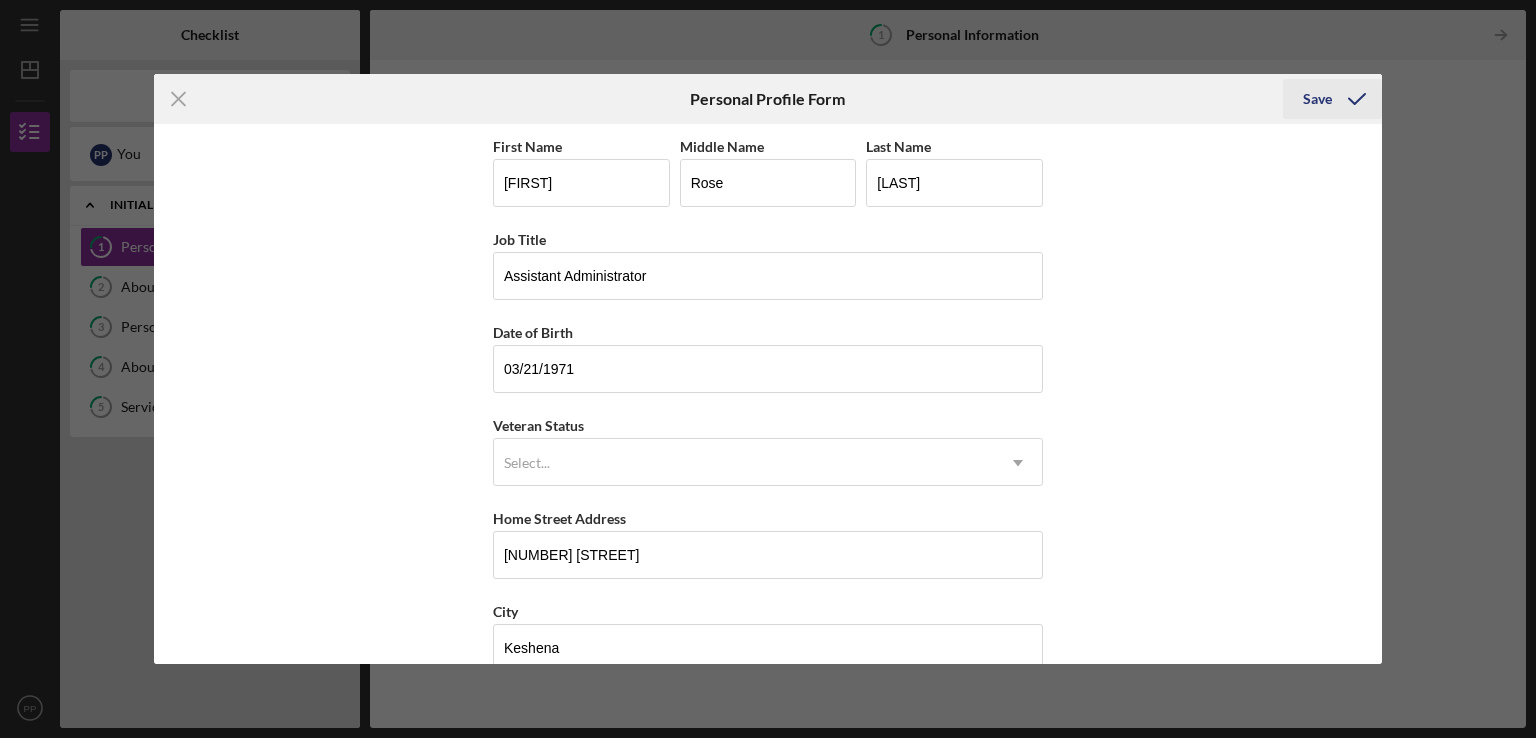 click on "Save" at bounding box center (1317, 99) 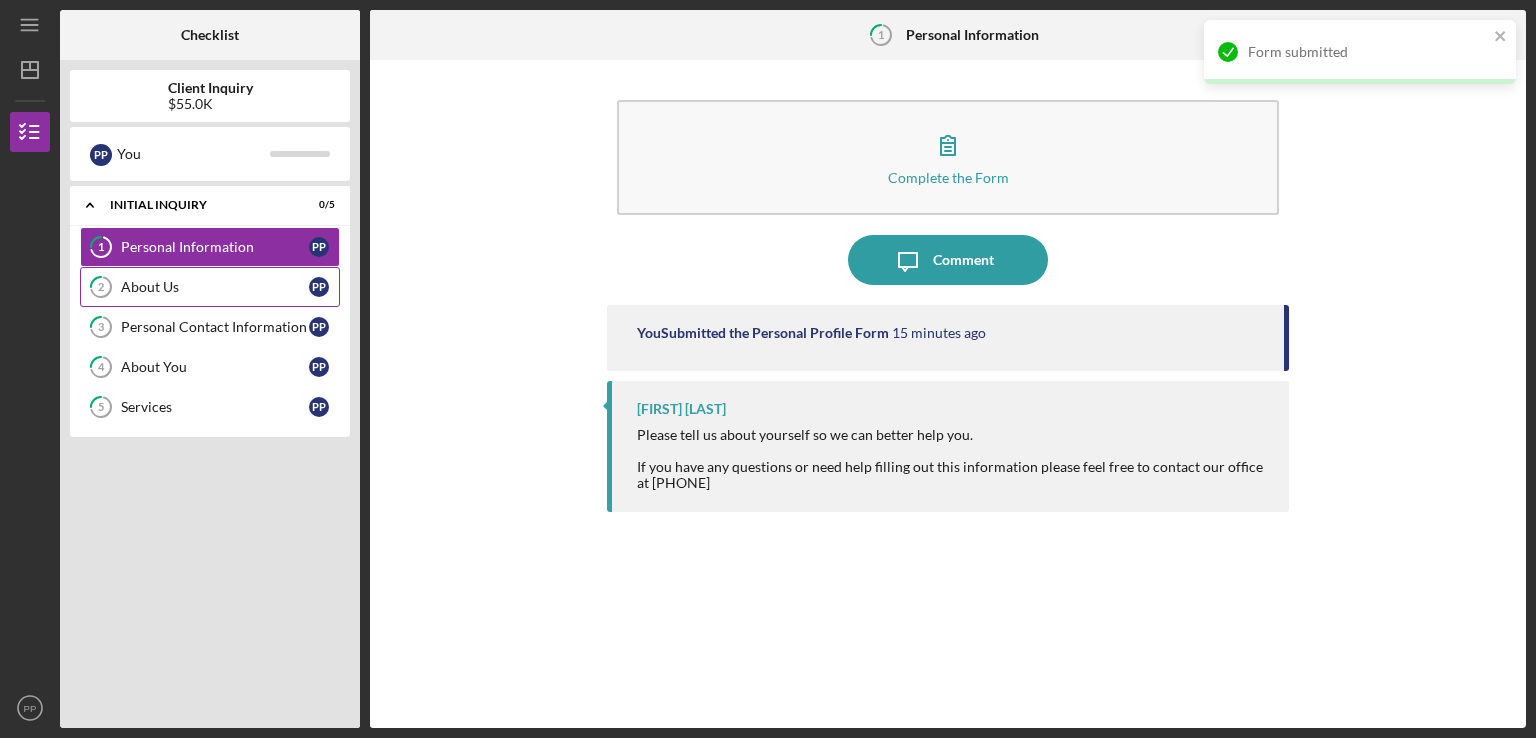 click on "About Us" at bounding box center (215, 287) 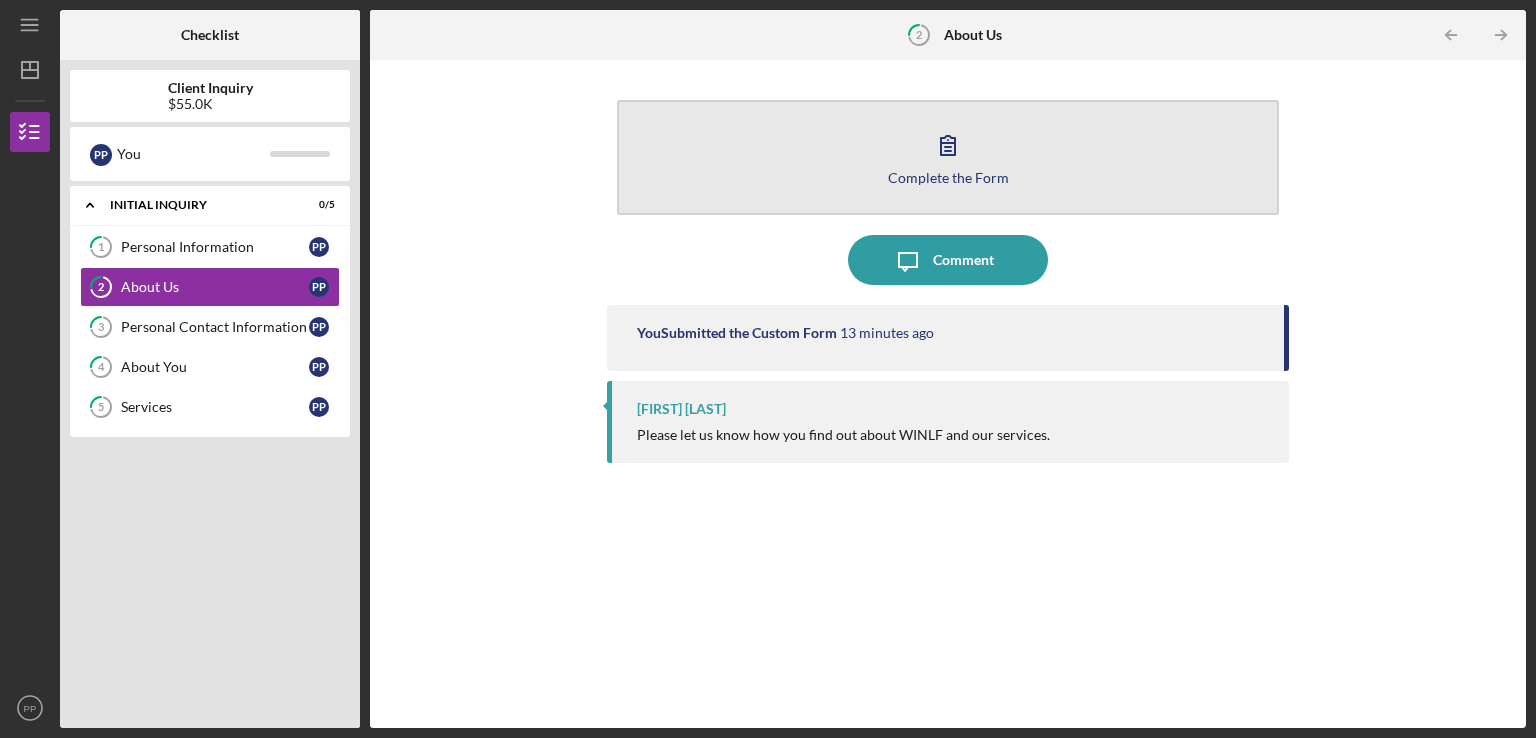 click on "Complete the Form Form" at bounding box center [948, 157] 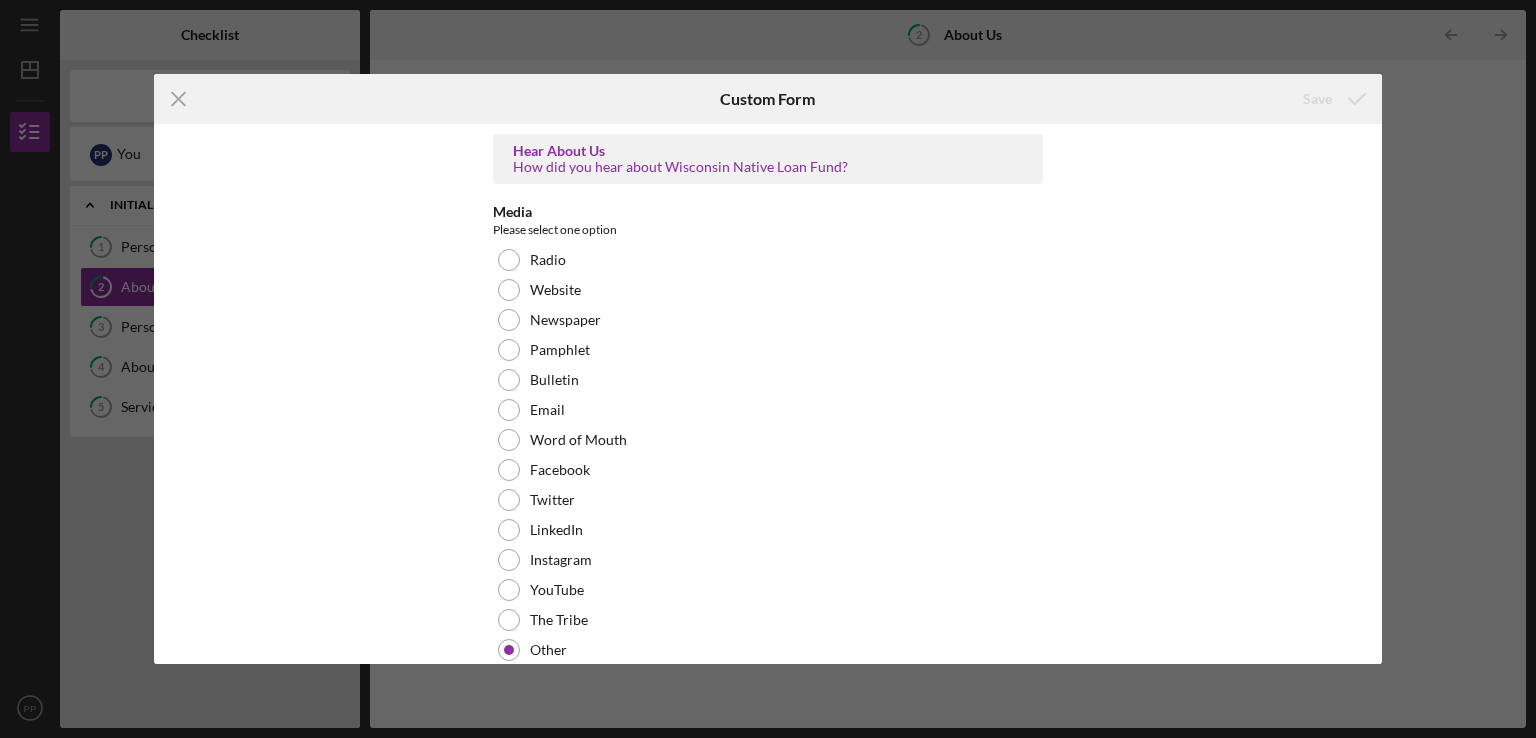 drag, startPoint x: 1037, startPoint y: 130, endPoint x: 875, endPoint y: 185, distance: 171.08185 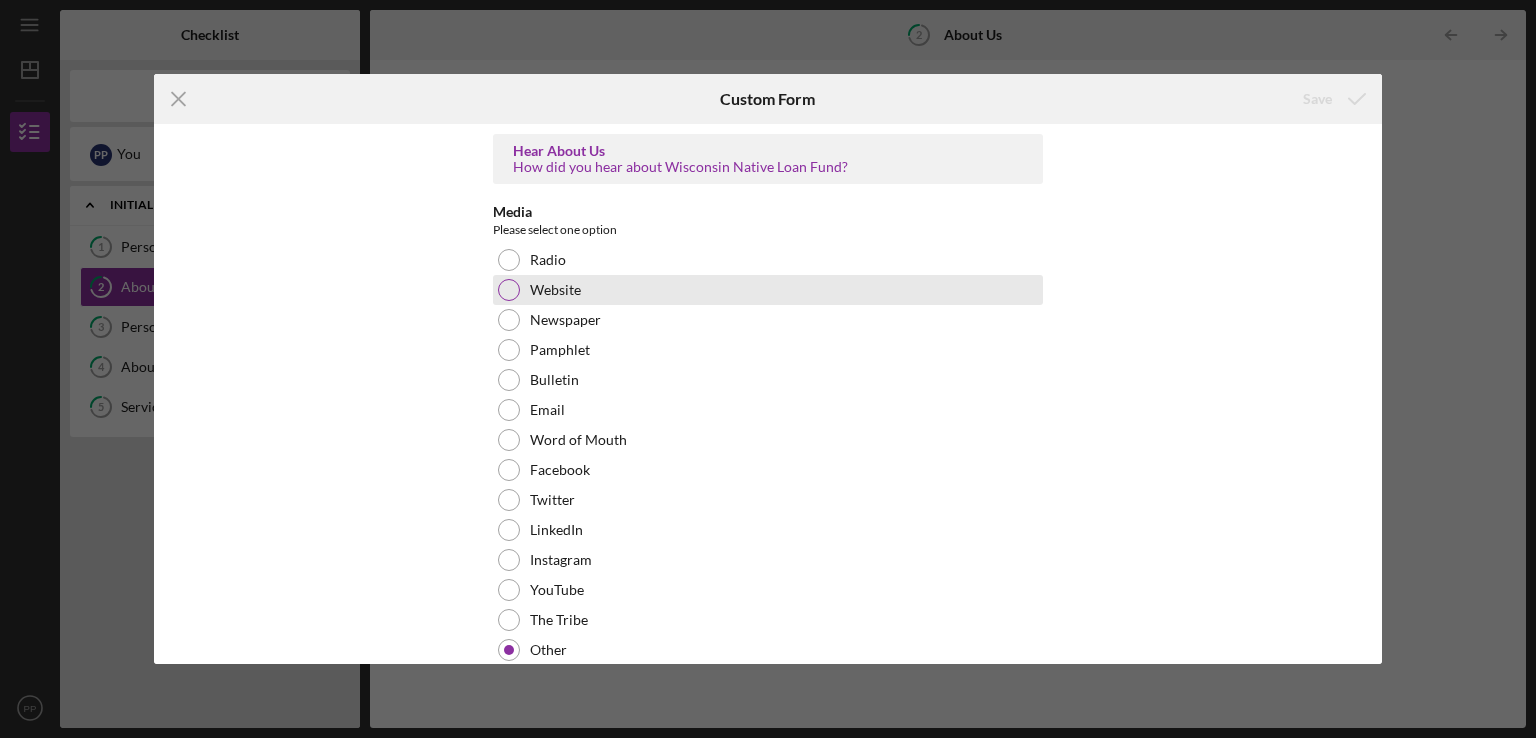 click at bounding box center [509, 290] 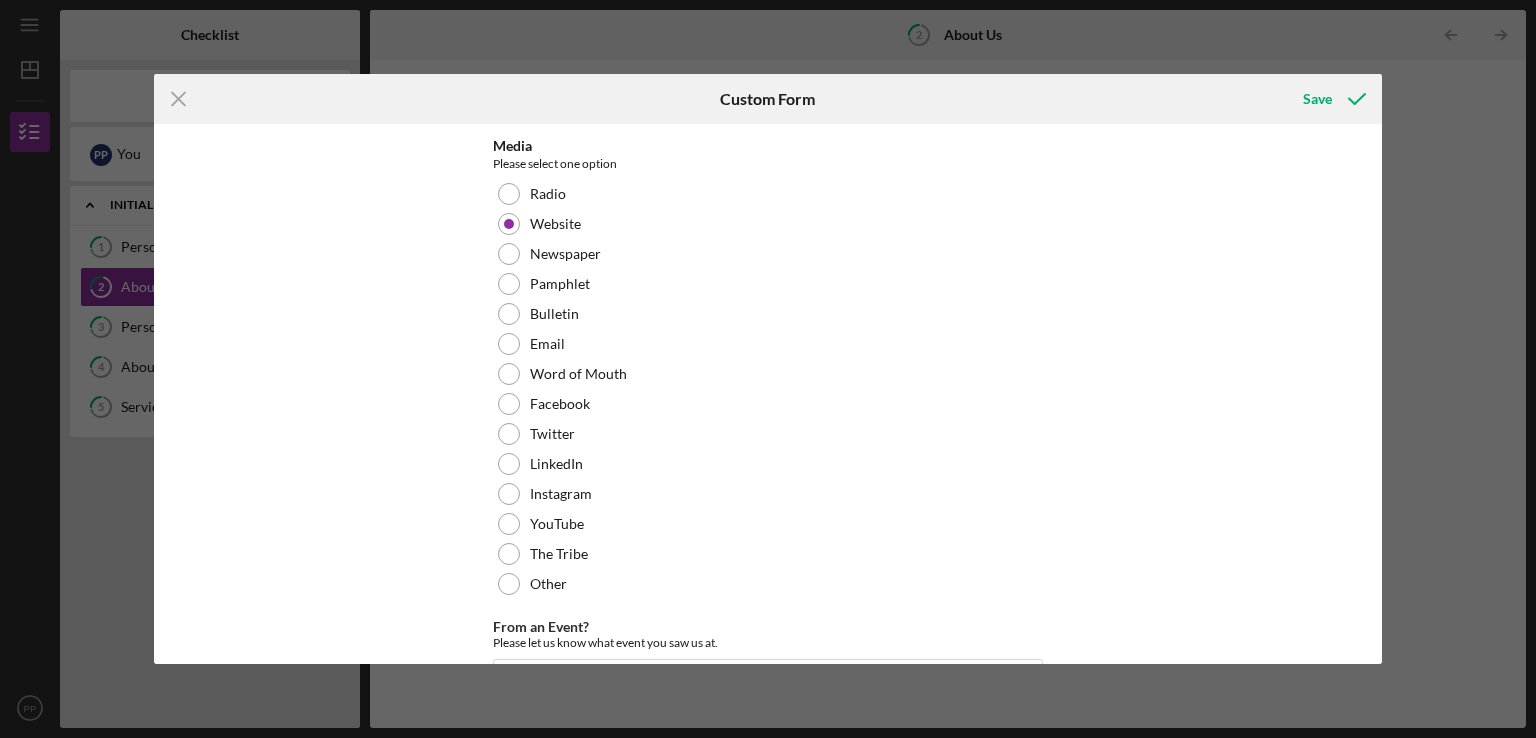 scroll, scrollTop: 0, scrollLeft: 0, axis: both 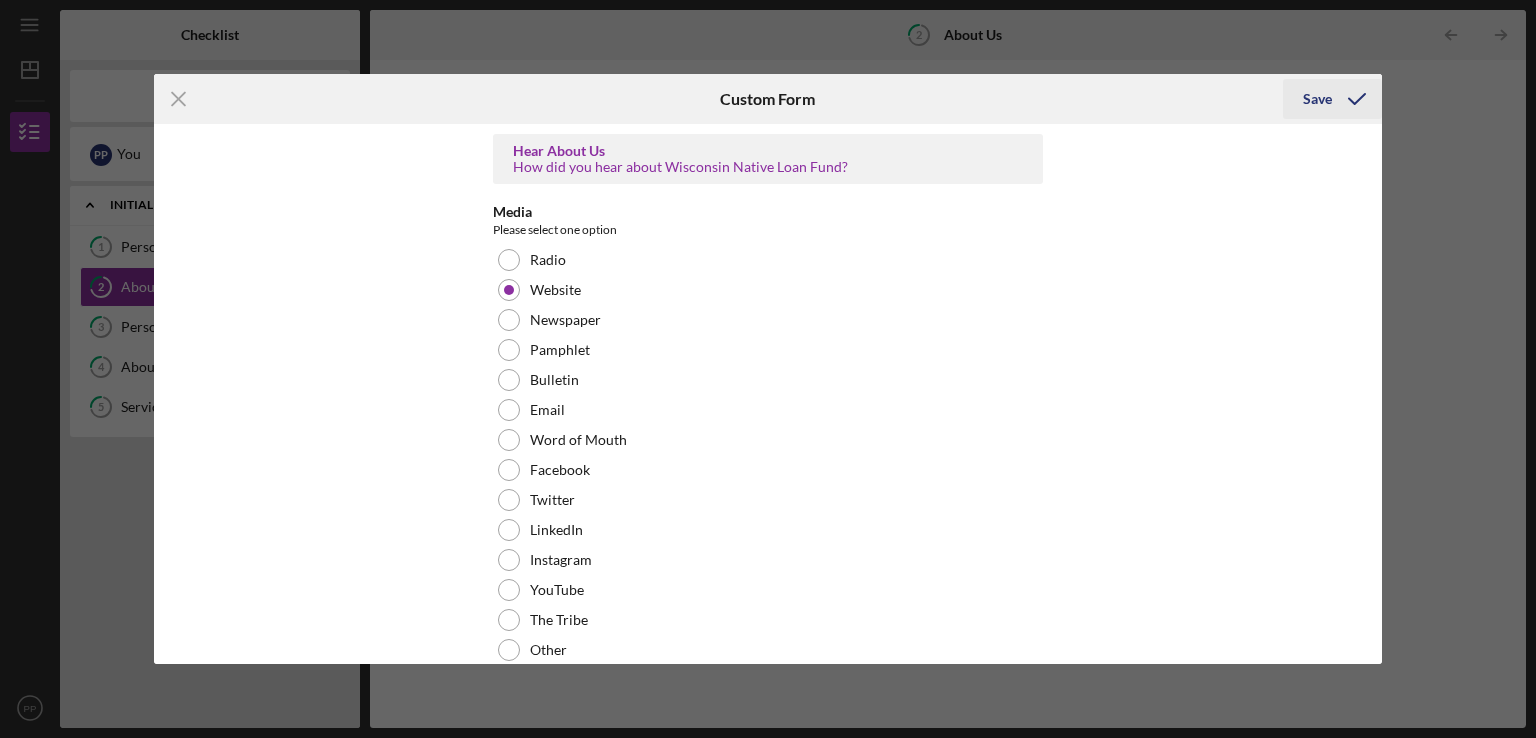 click on "Save" at bounding box center [1332, 99] 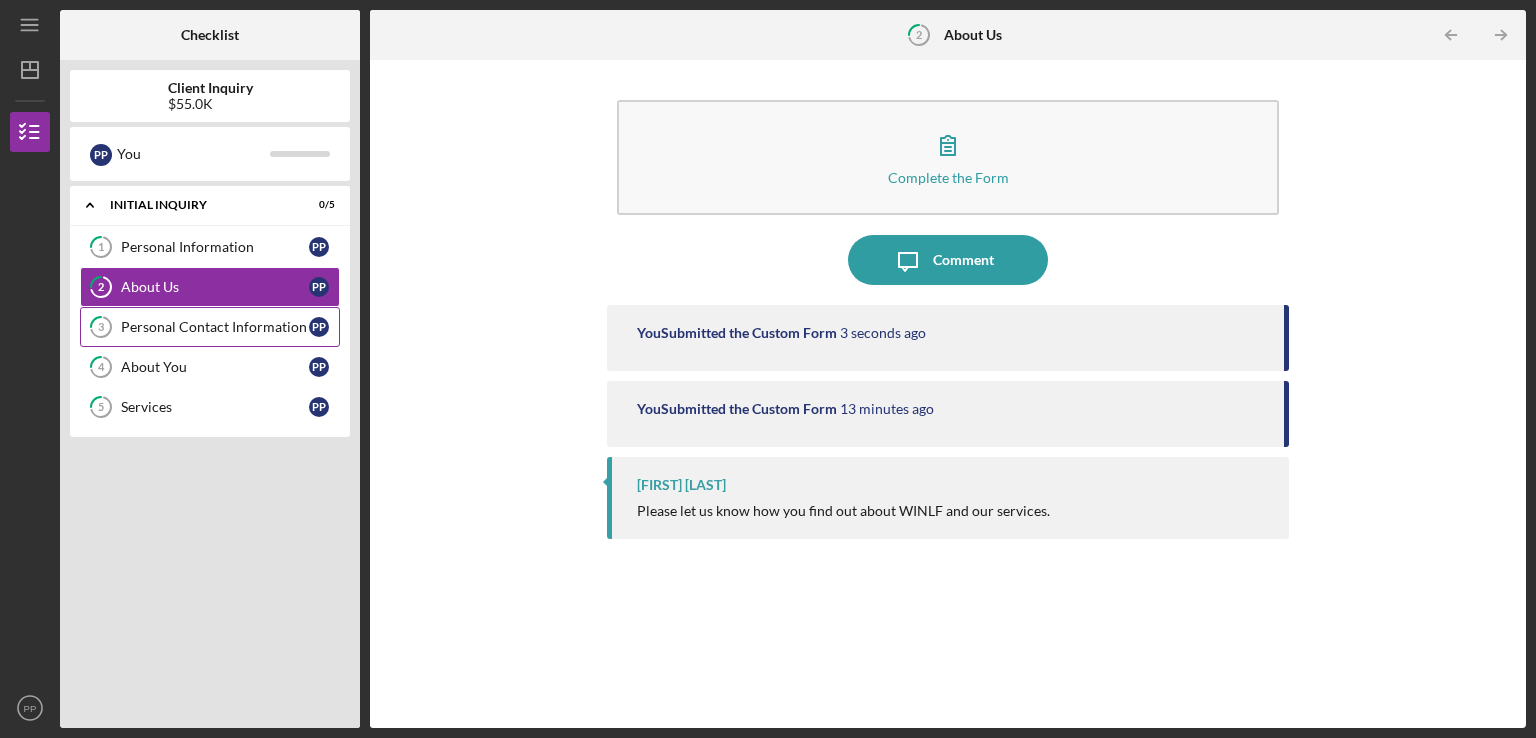 click on "Personal Contact Information" at bounding box center [215, 327] 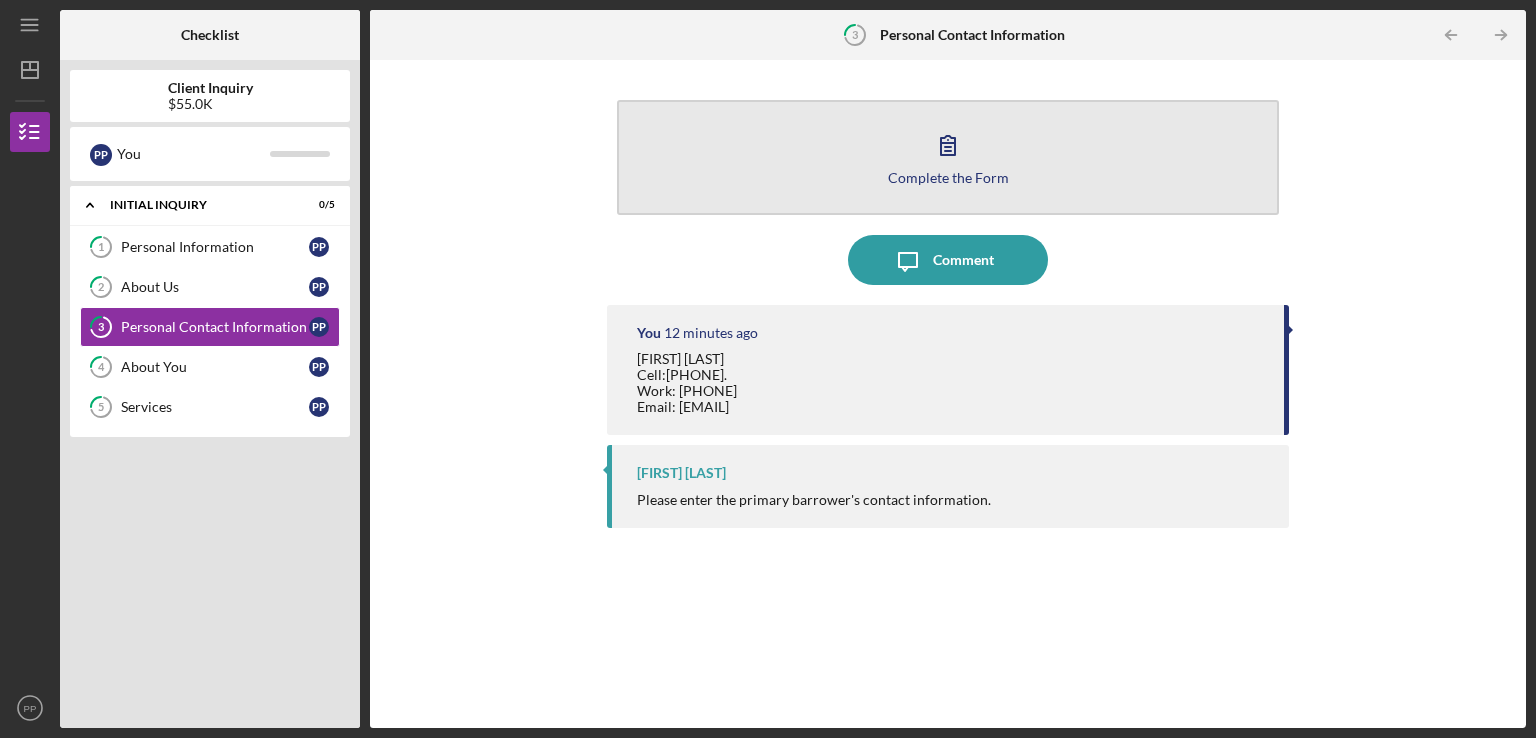 click on "Complete the Form Form" at bounding box center (948, 157) 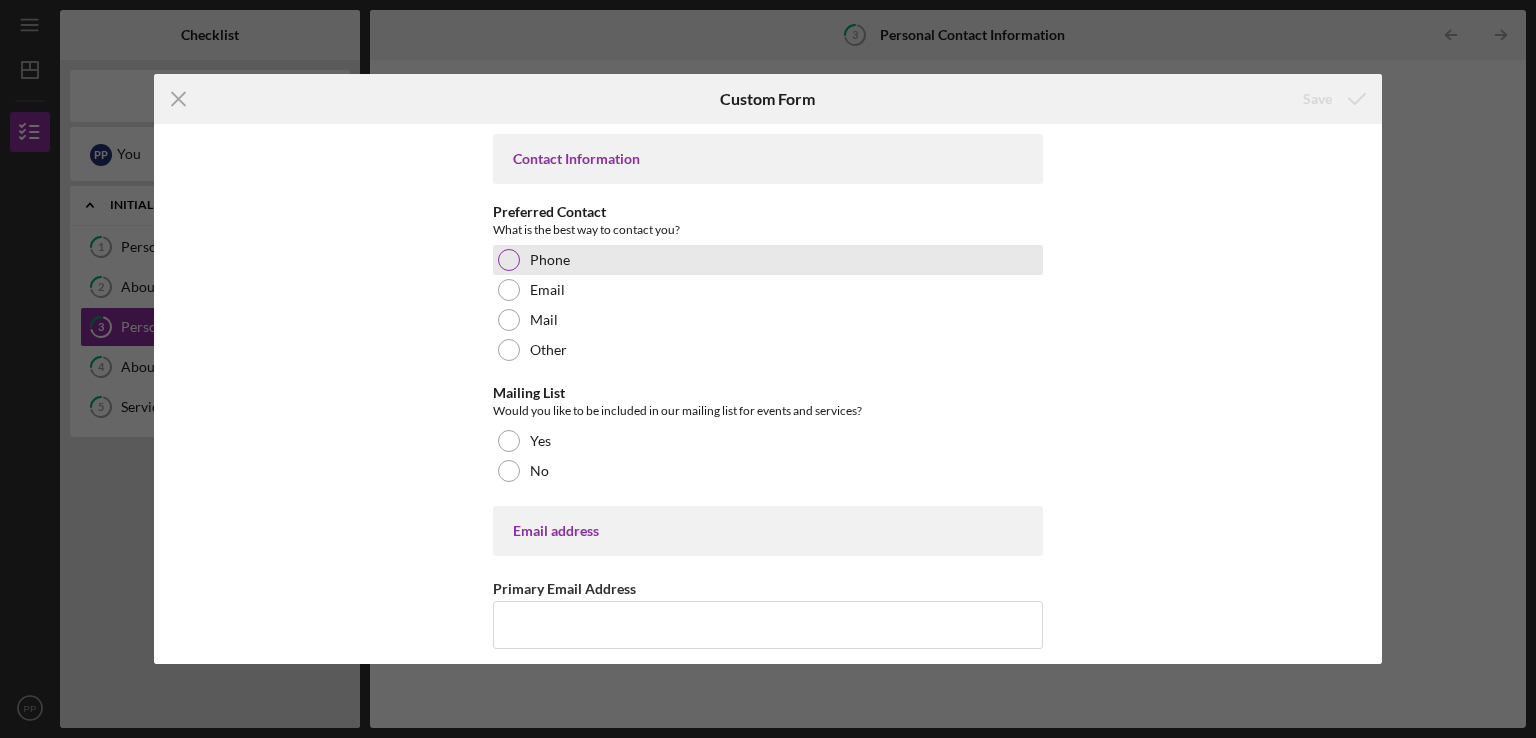 click at bounding box center [509, 260] 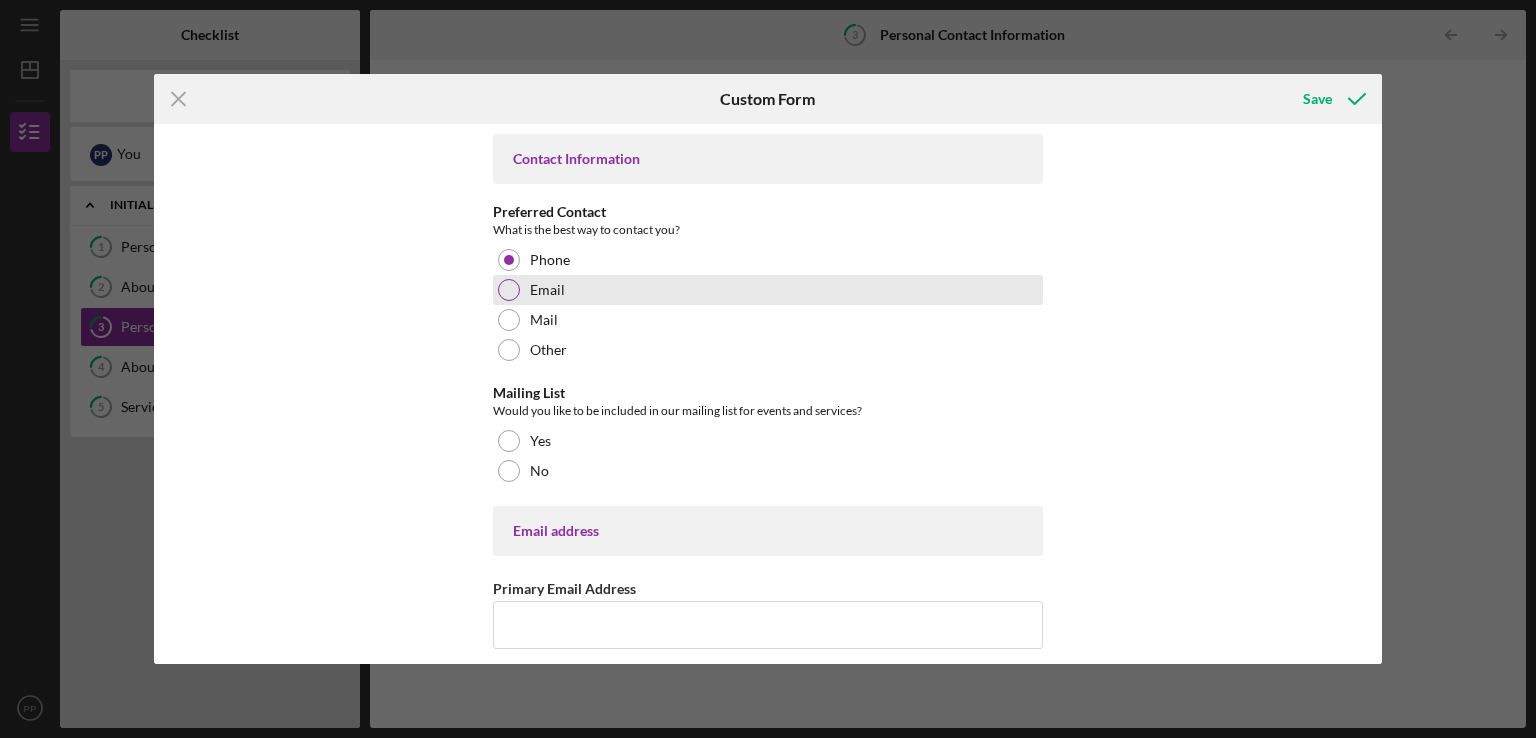 click at bounding box center (509, 290) 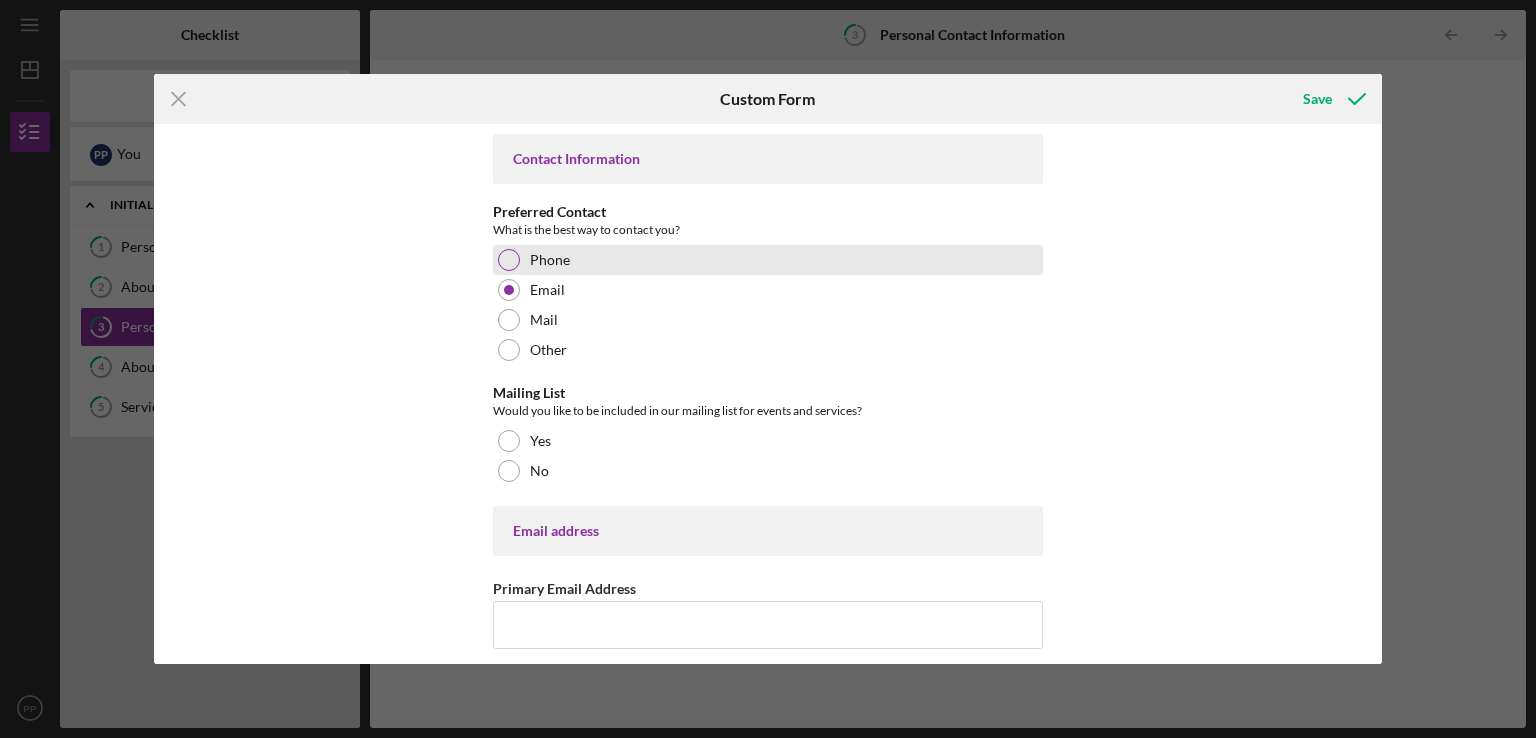 click on "Phone" at bounding box center (768, 260) 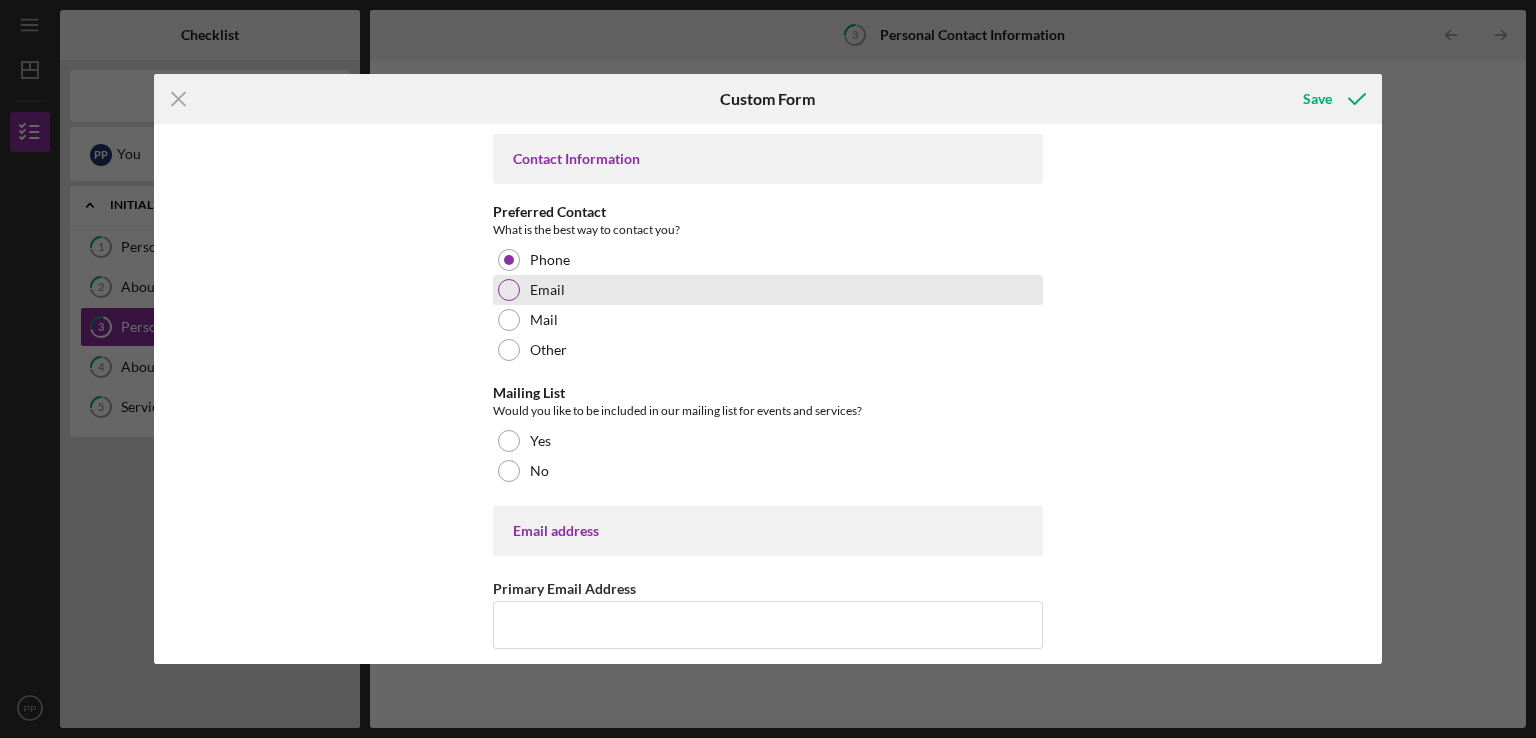 click at bounding box center [509, 290] 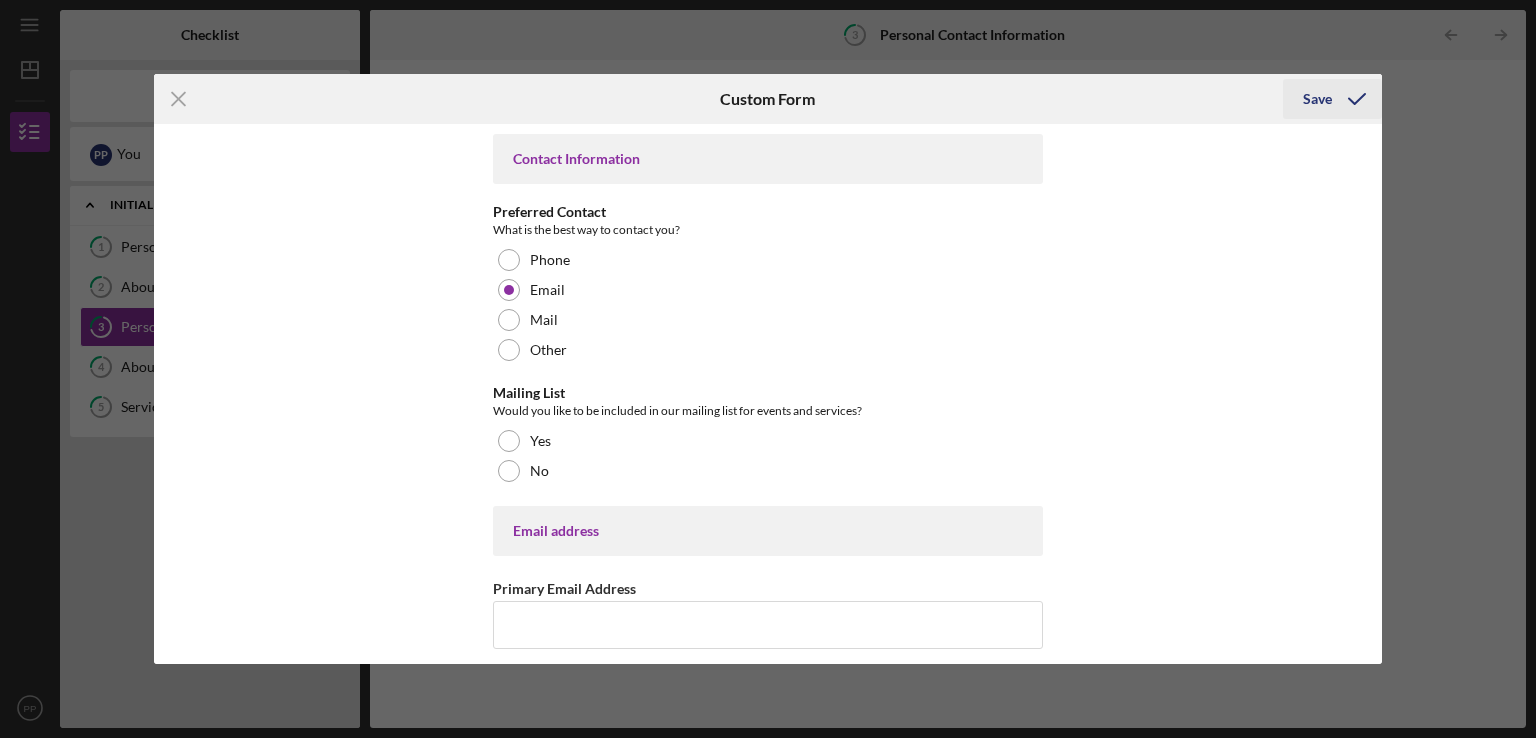 click on "Save" at bounding box center [1317, 99] 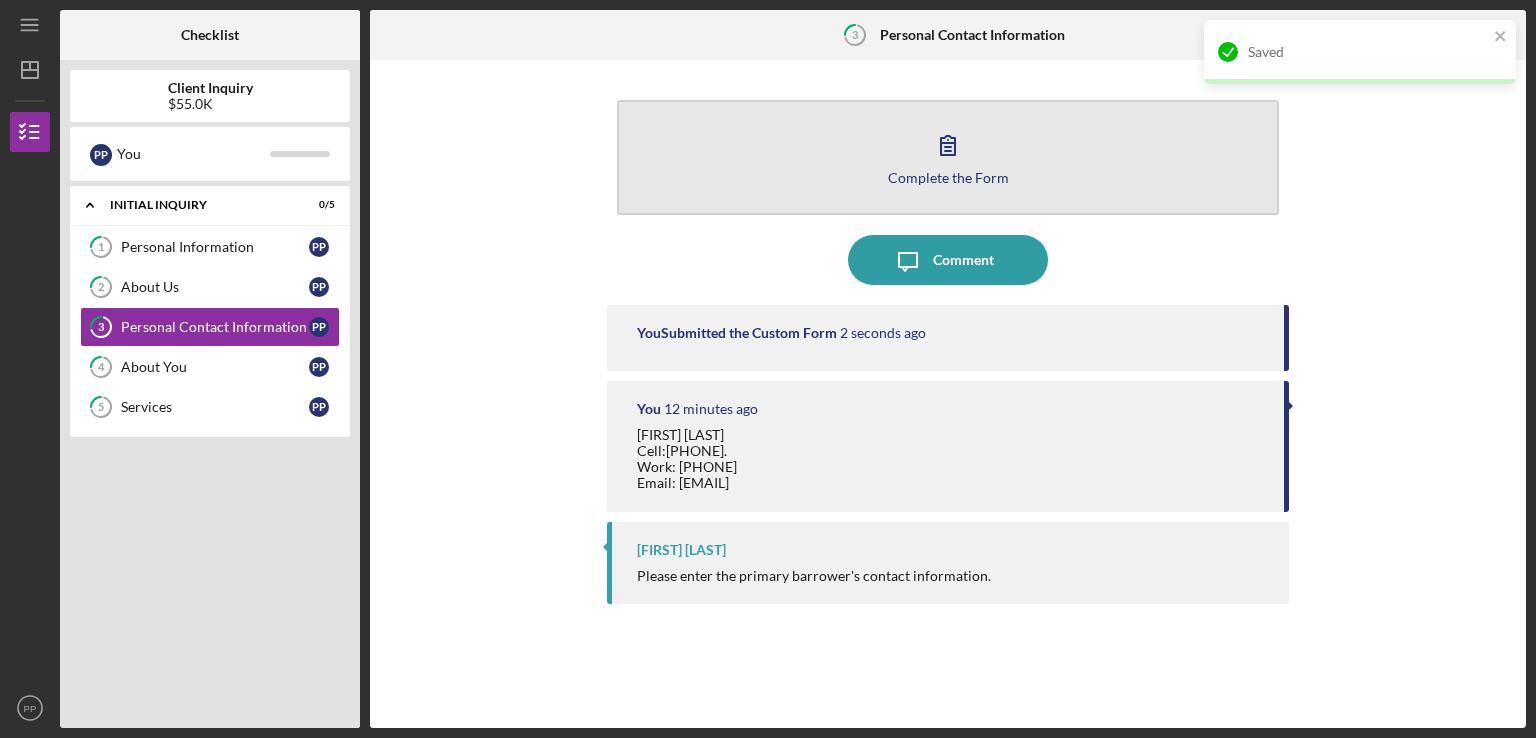 click 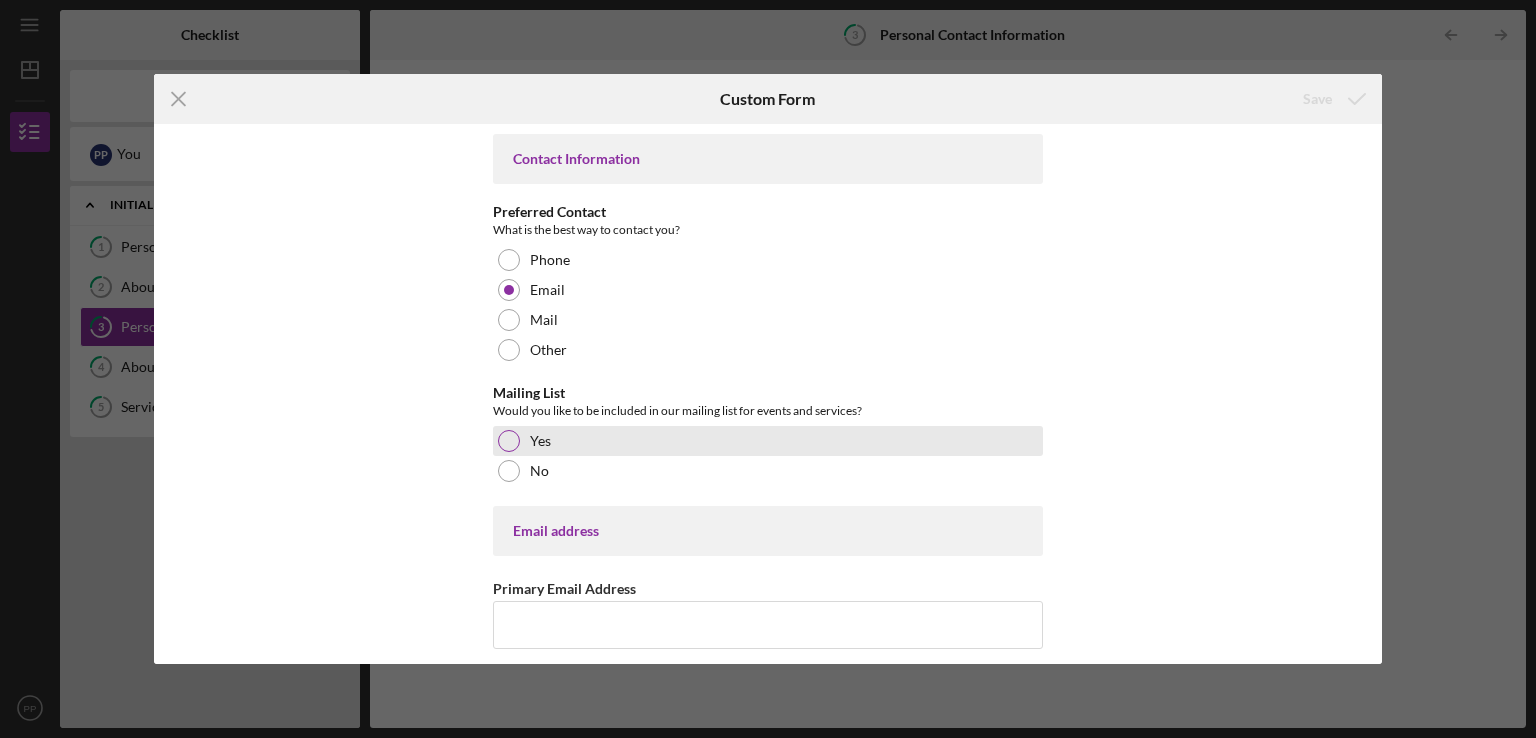 click at bounding box center [509, 441] 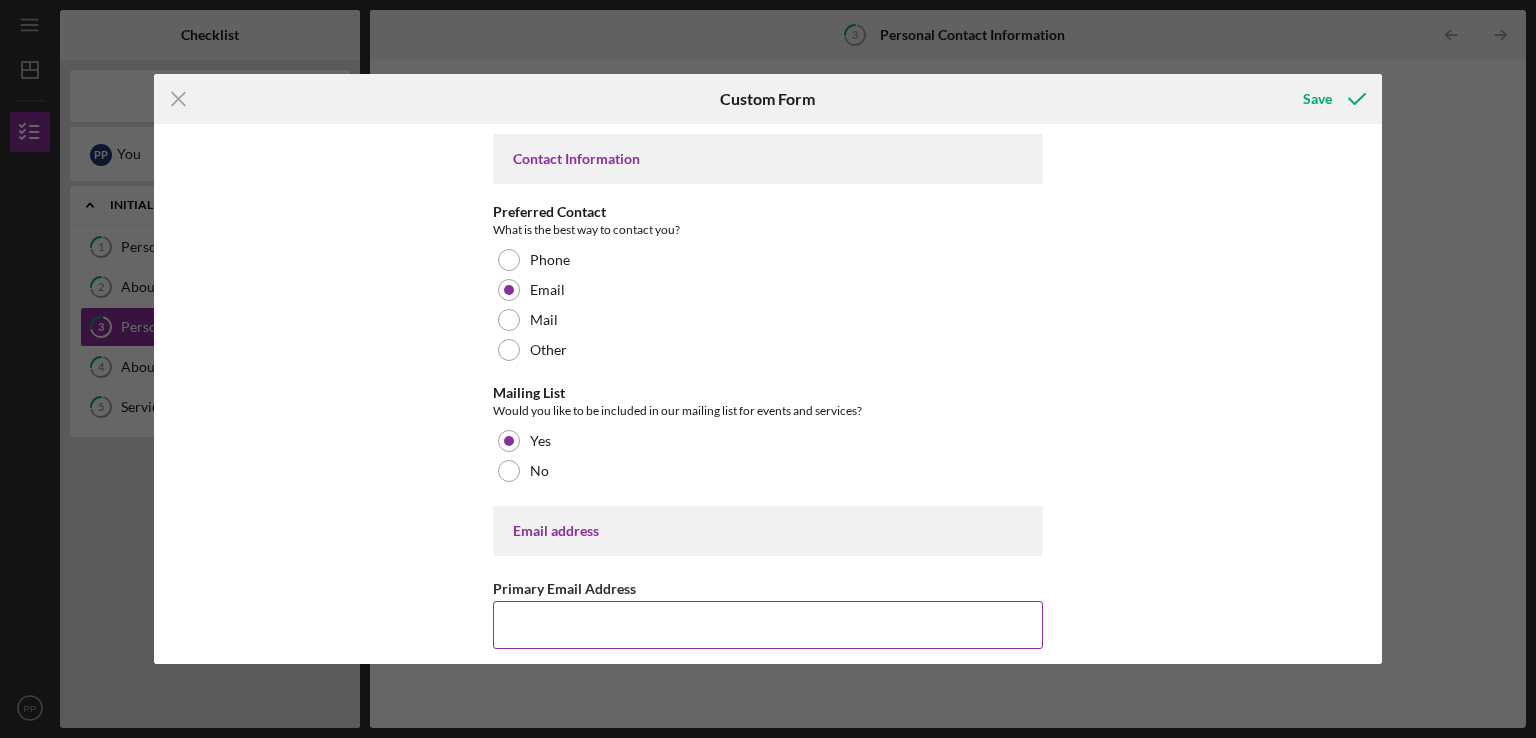 click on "Primary Email Address" at bounding box center (768, 625) 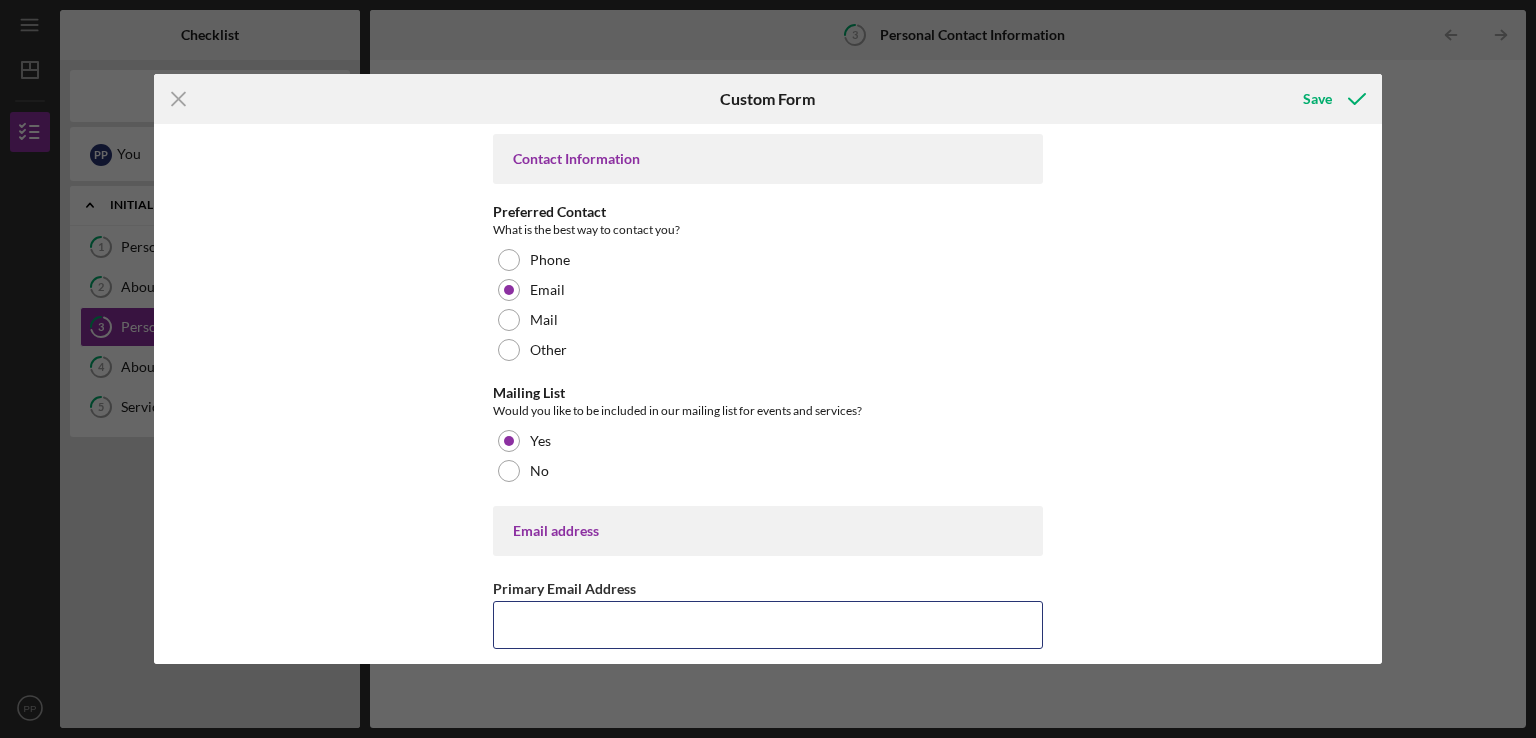 type on "[EMAIL]" 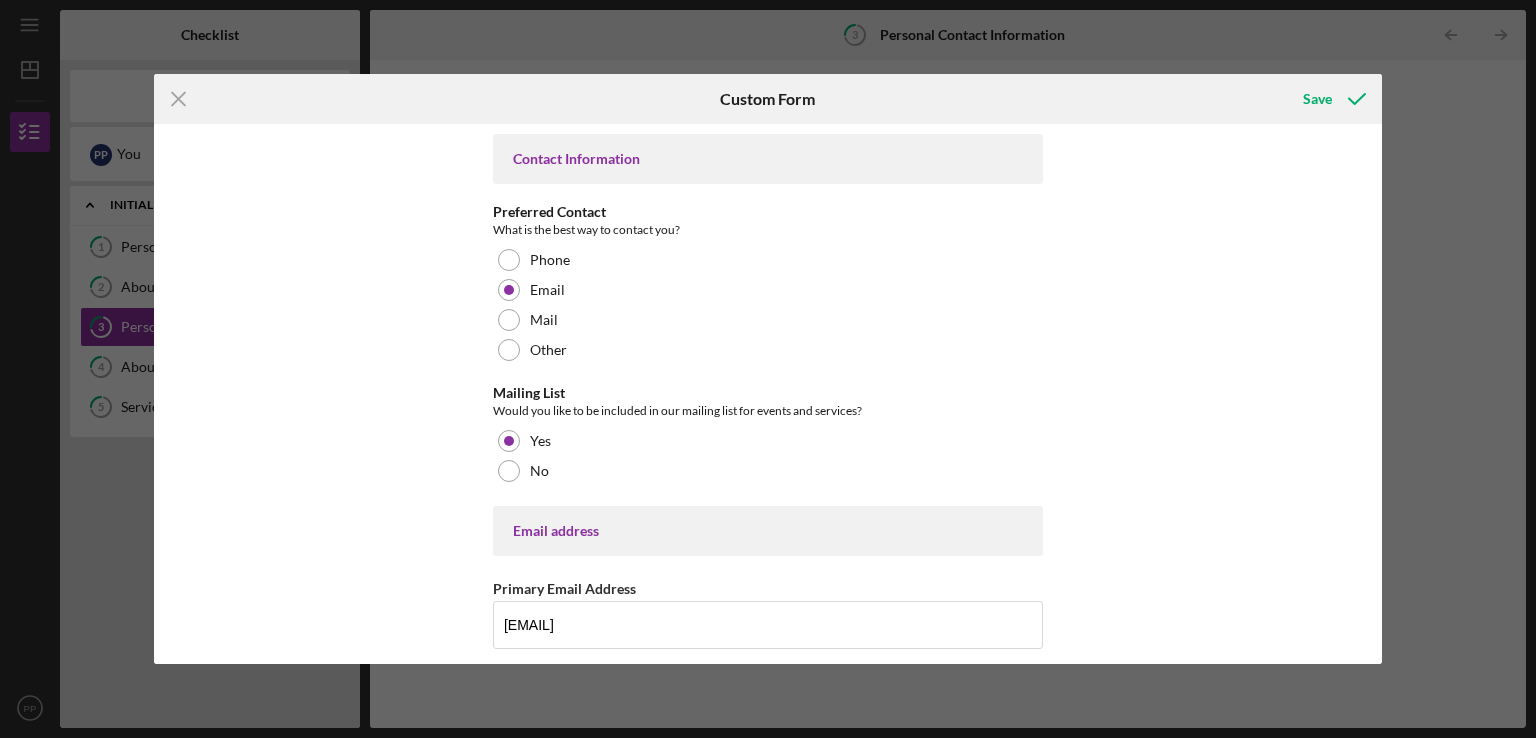 type on "([PHONE])" 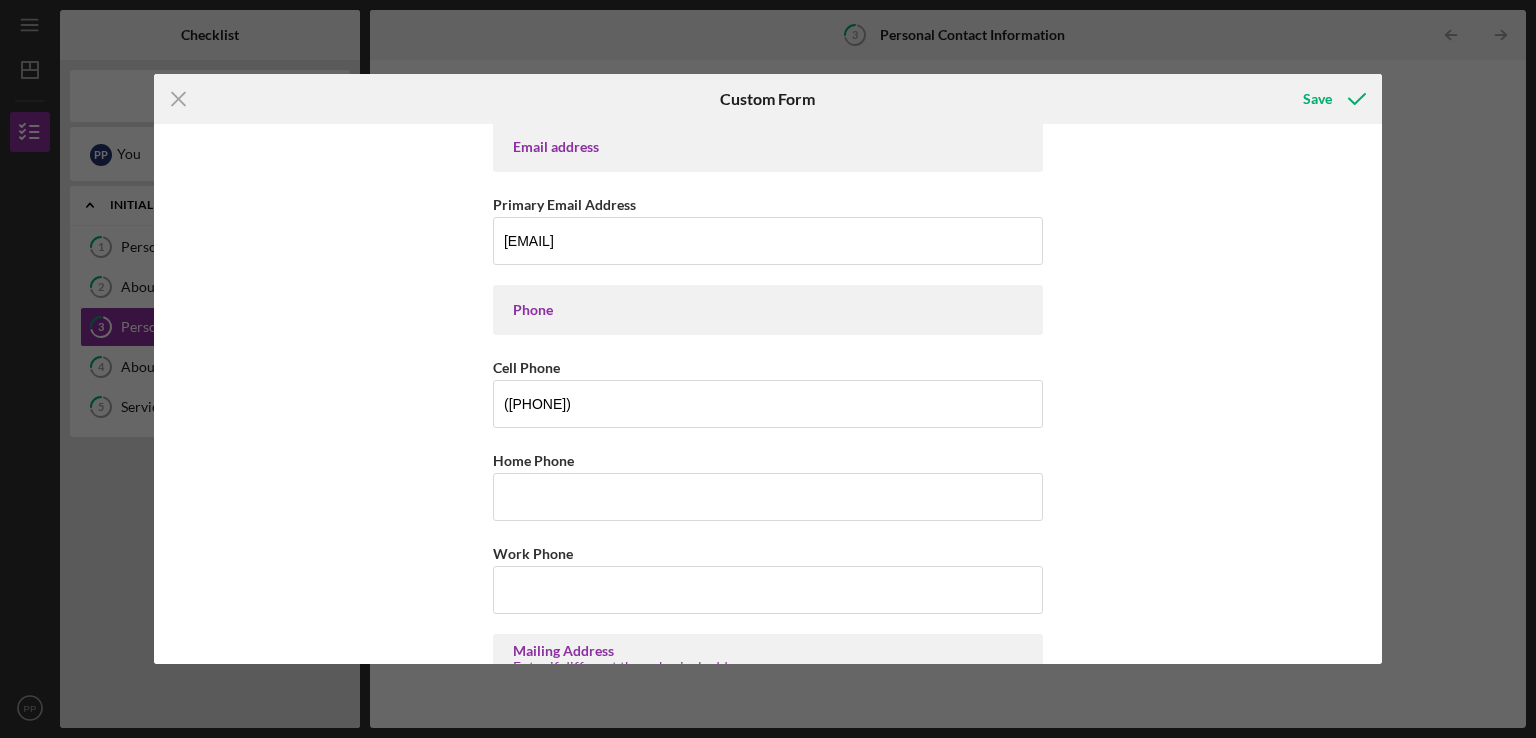 scroll, scrollTop: 402, scrollLeft: 0, axis: vertical 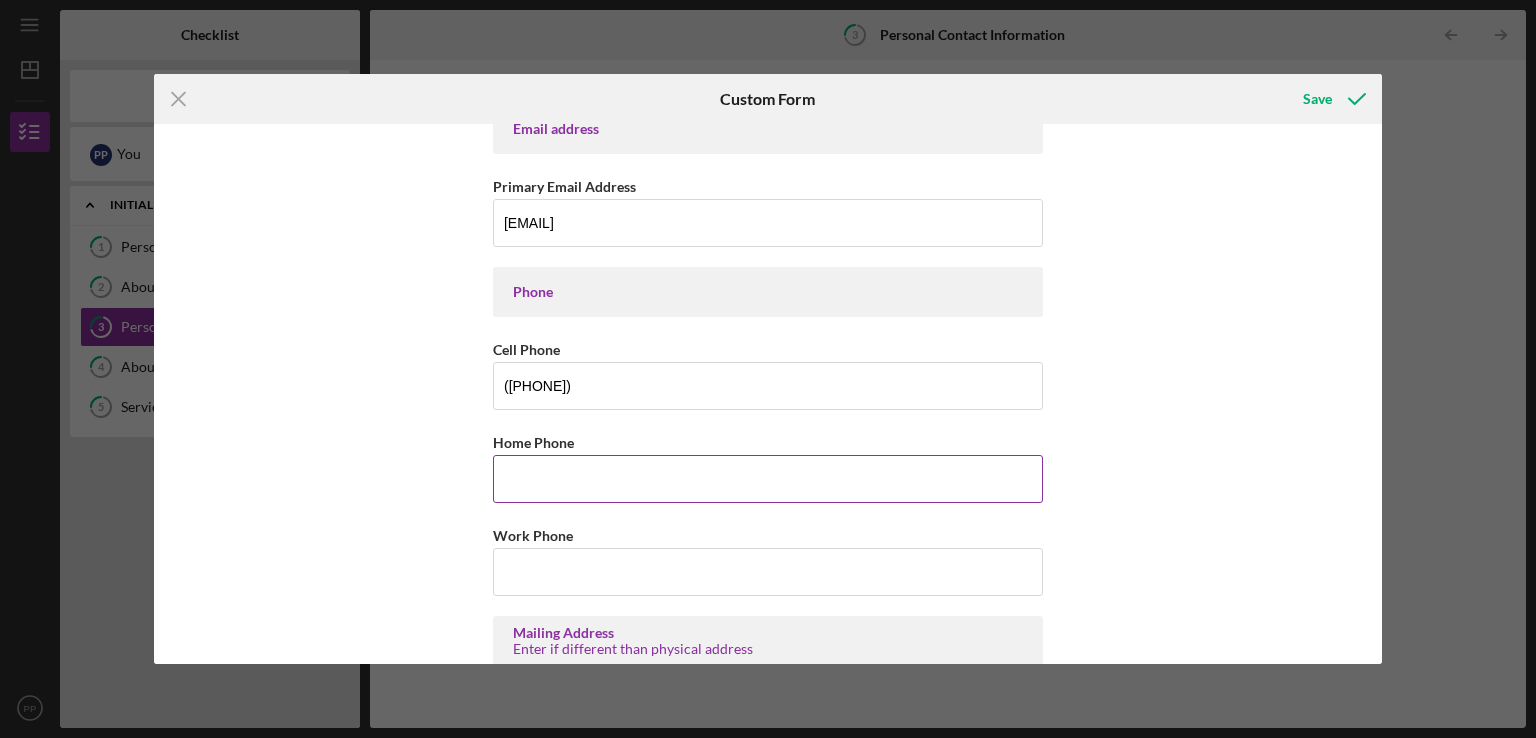 click on "Home Phone" at bounding box center (768, 479) 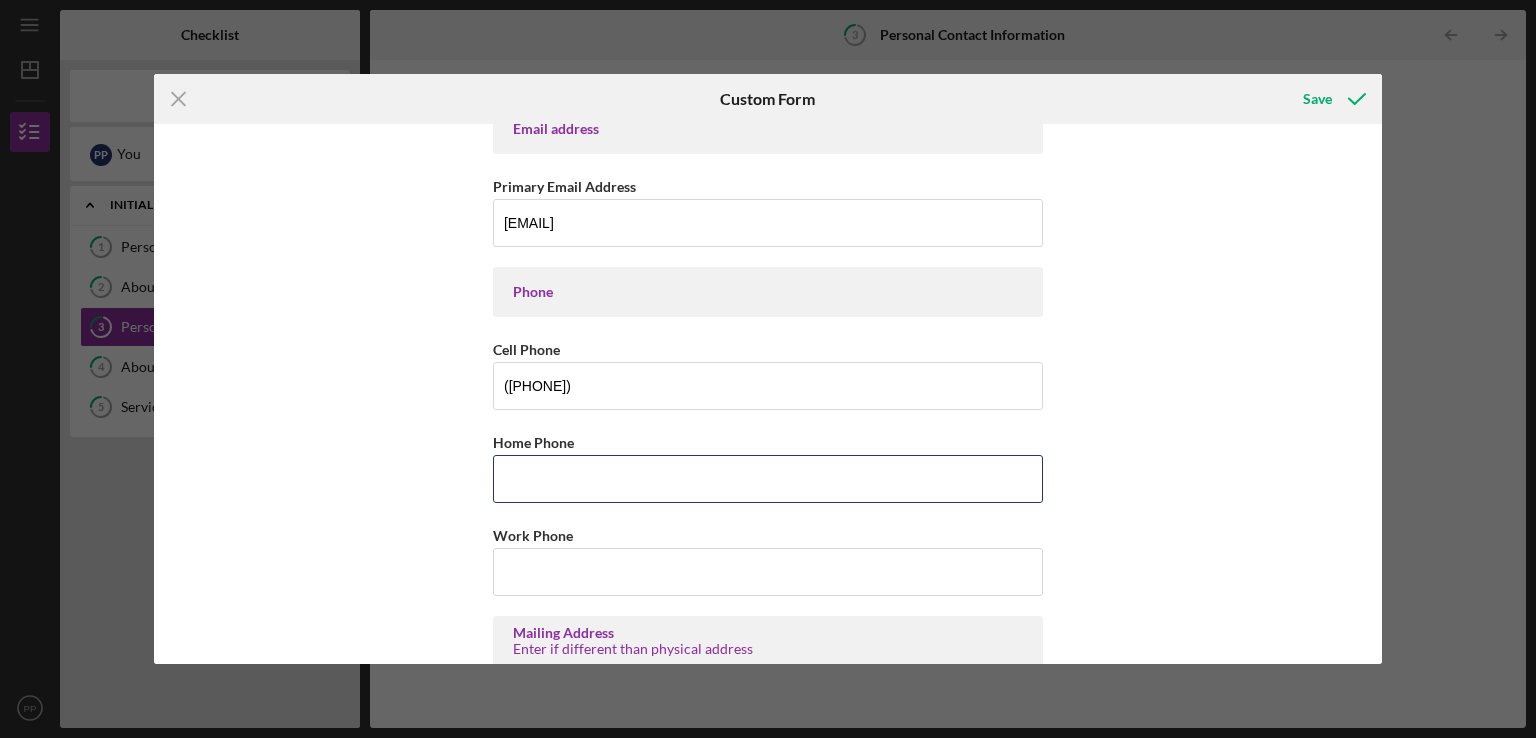 type on "([PHONE])" 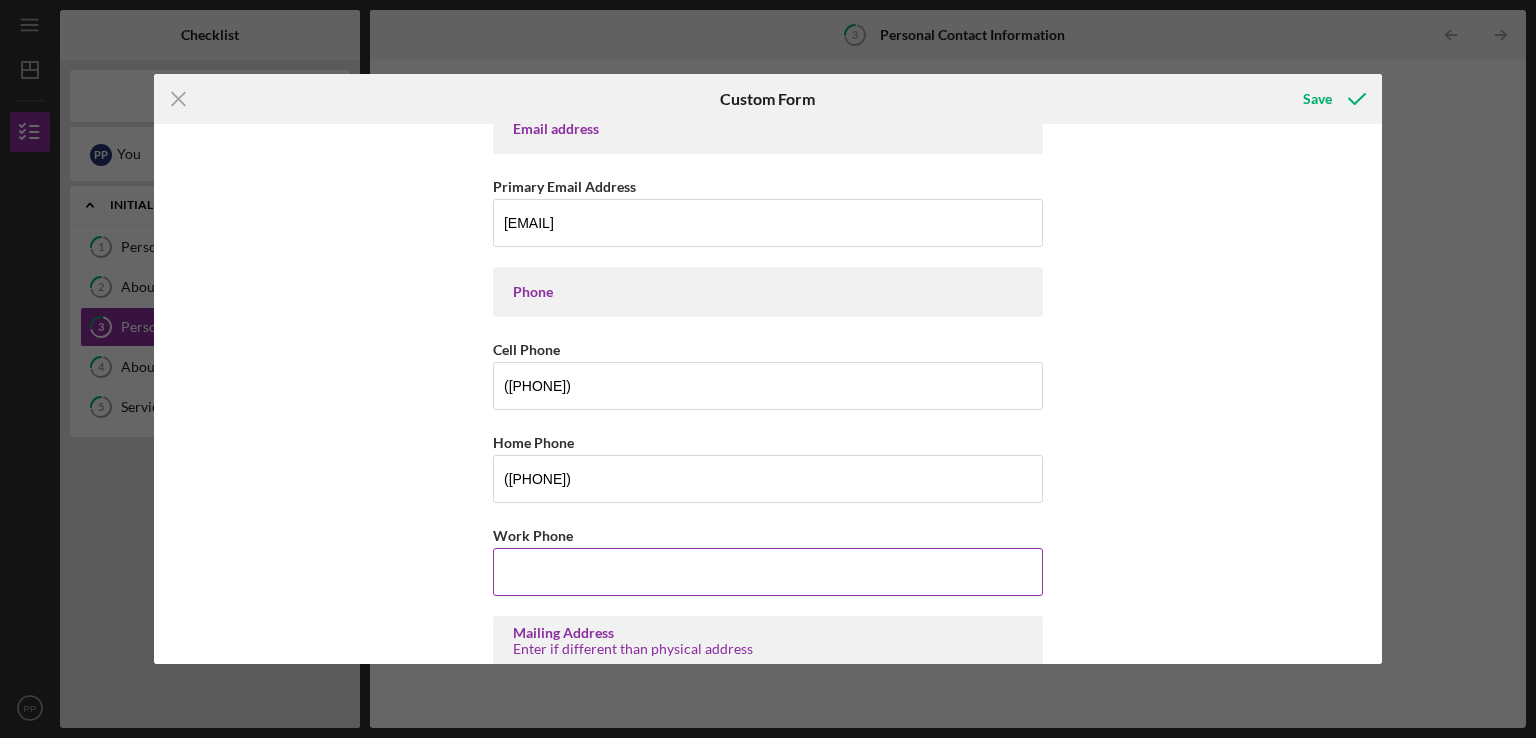 click on "Work Phone" at bounding box center (768, 535) 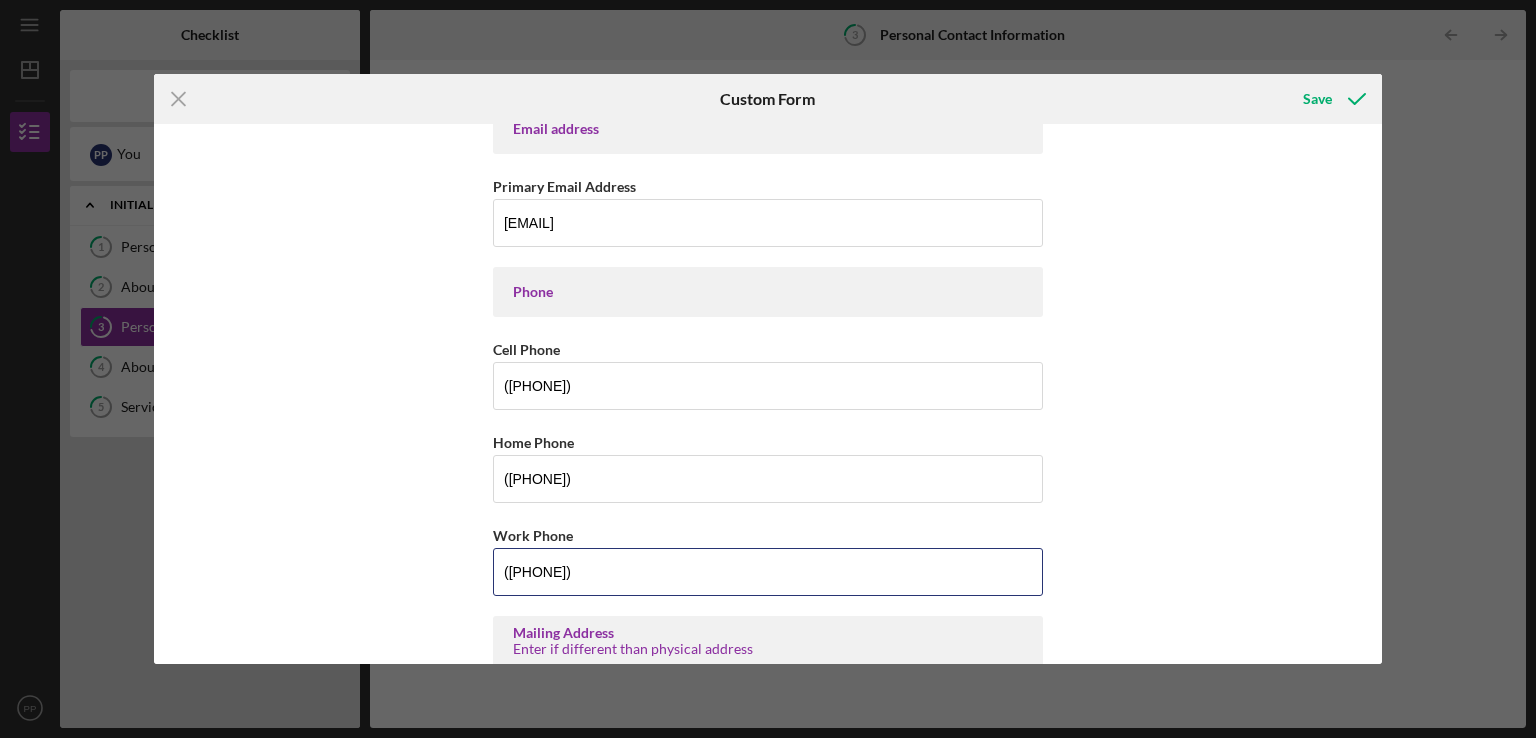type on "([PHONE])" 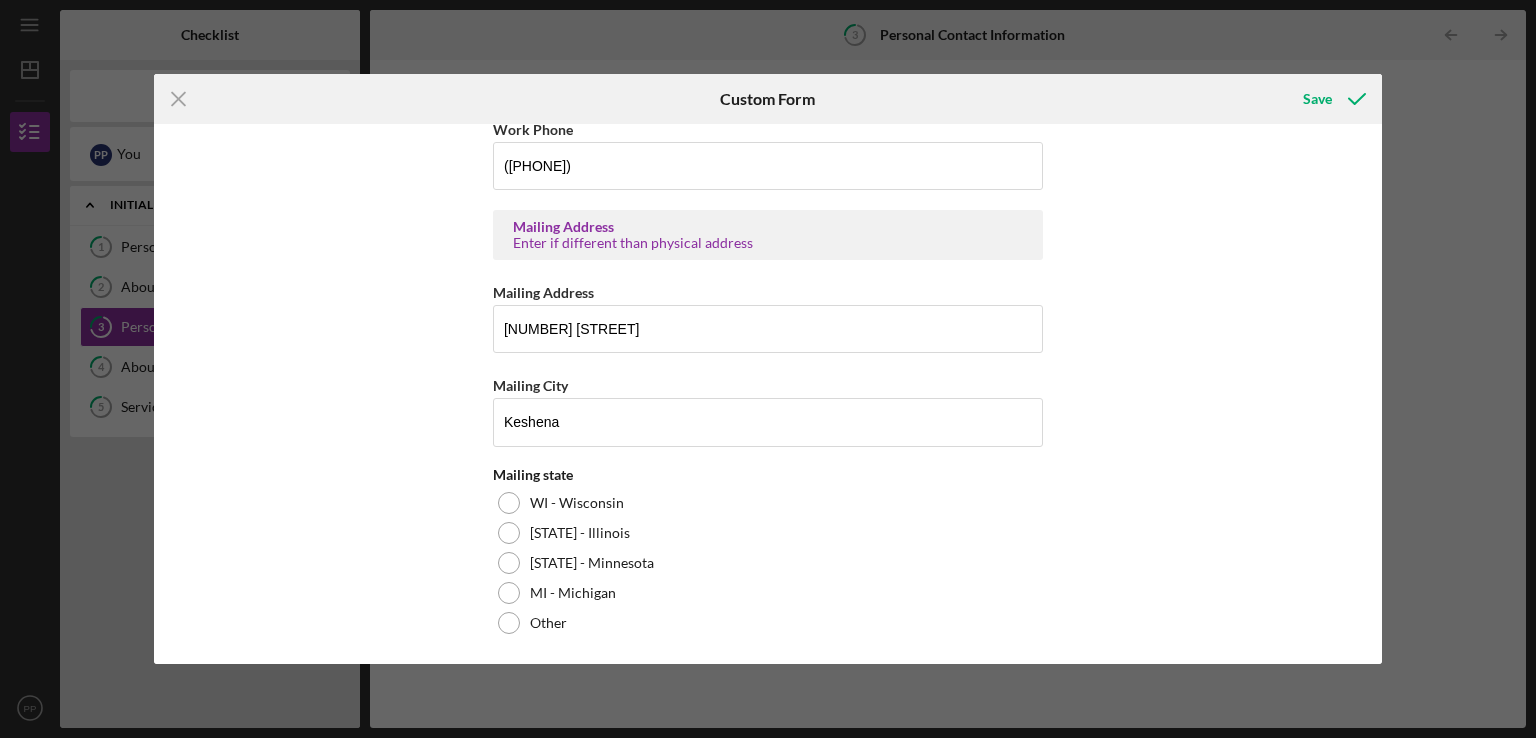 scroll, scrollTop: 810, scrollLeft: 0, axis: vertical 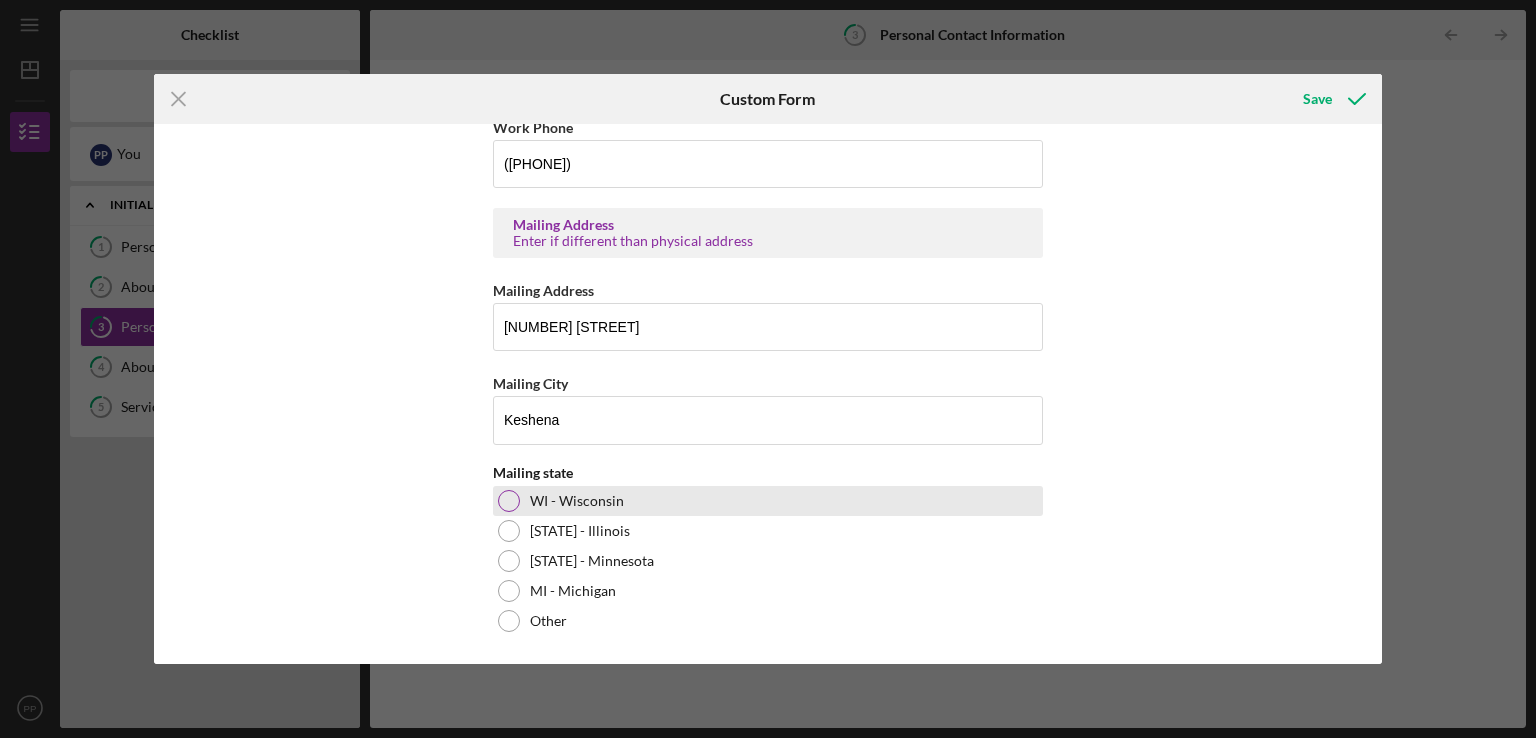 click at bounding box center (509, 501) 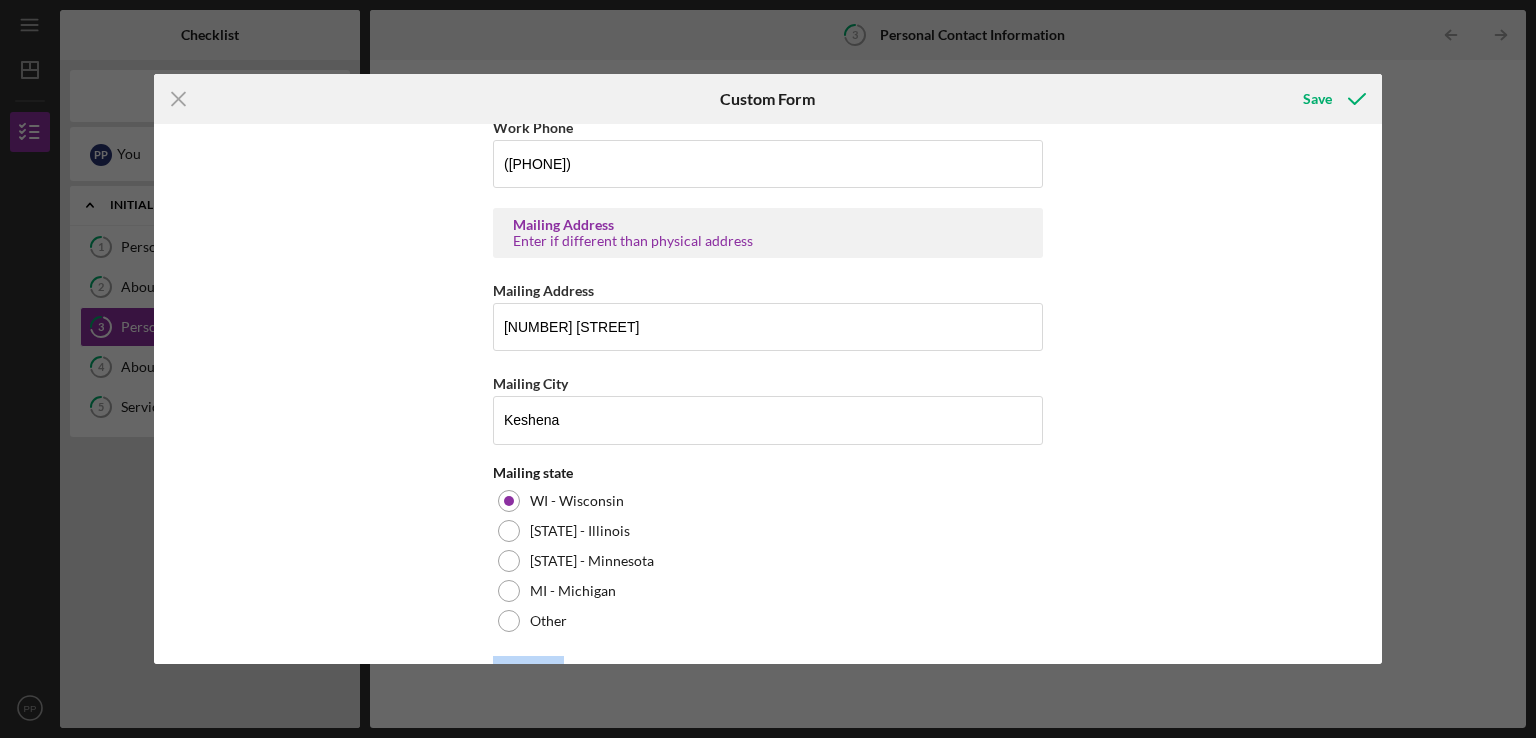 drag, startPoint x: 1382, startPoint y: 603, endPoint x: 1396, endPoint y: 653, distance: 51.92302 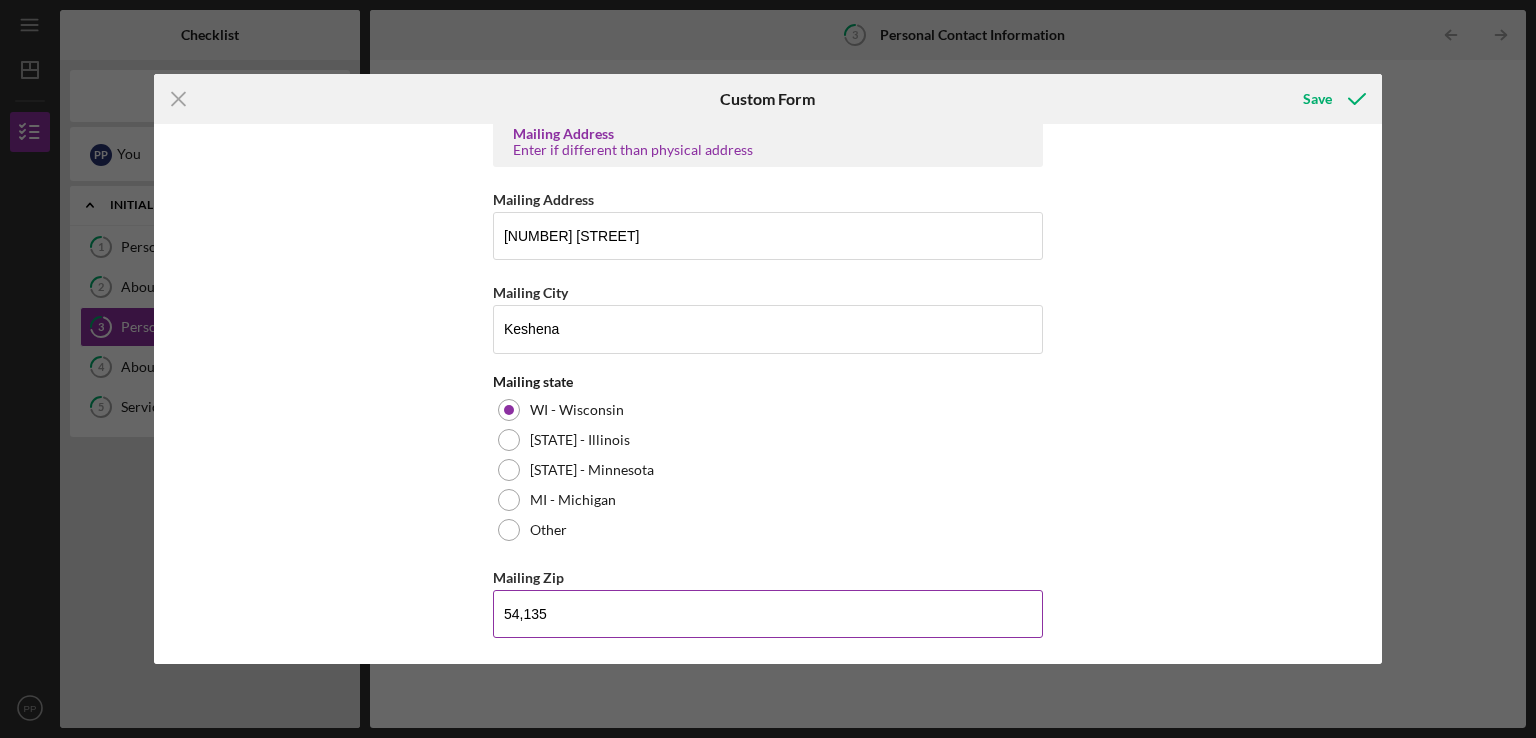click on "54,135" at bounding box center (768, 614) 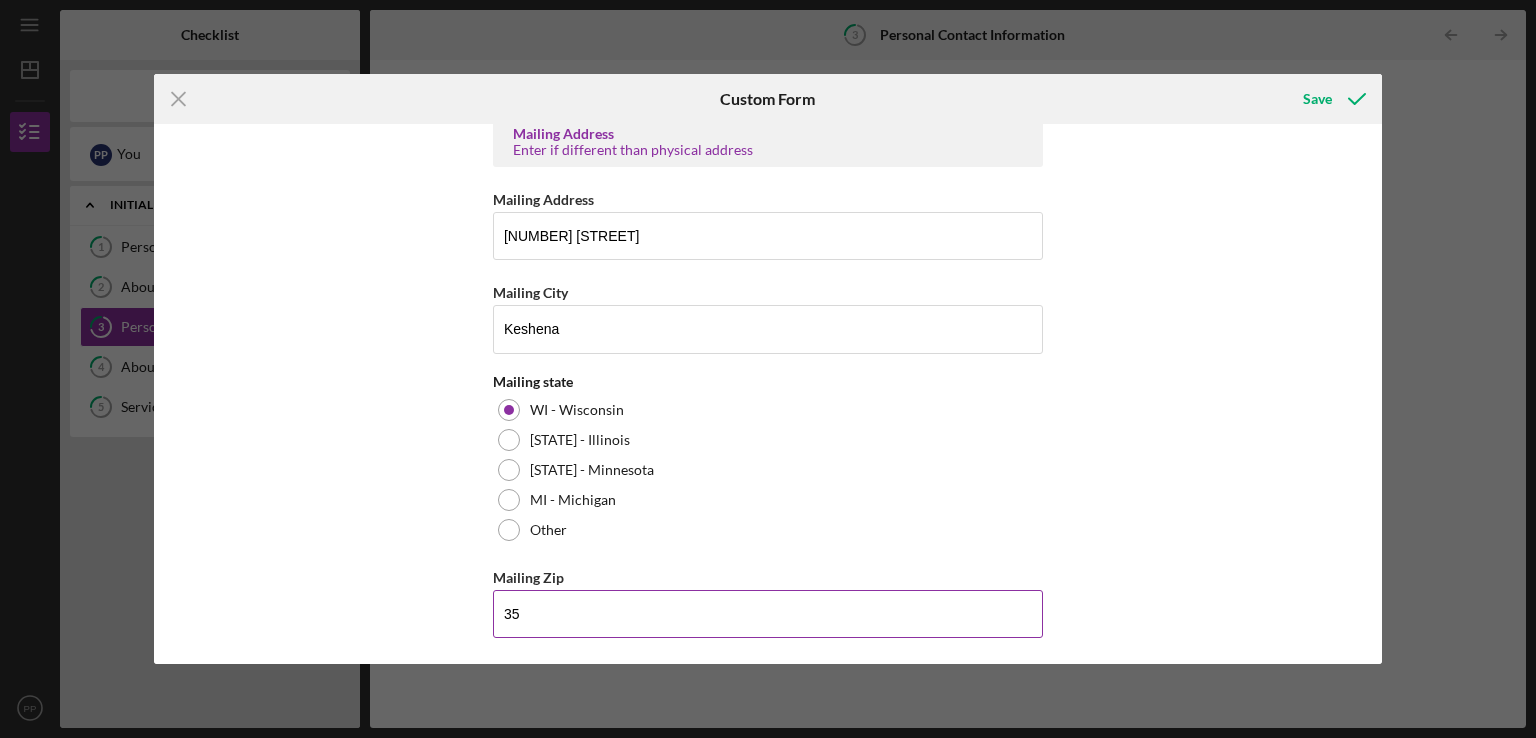 click on "35" at bounding box center [768, 614] 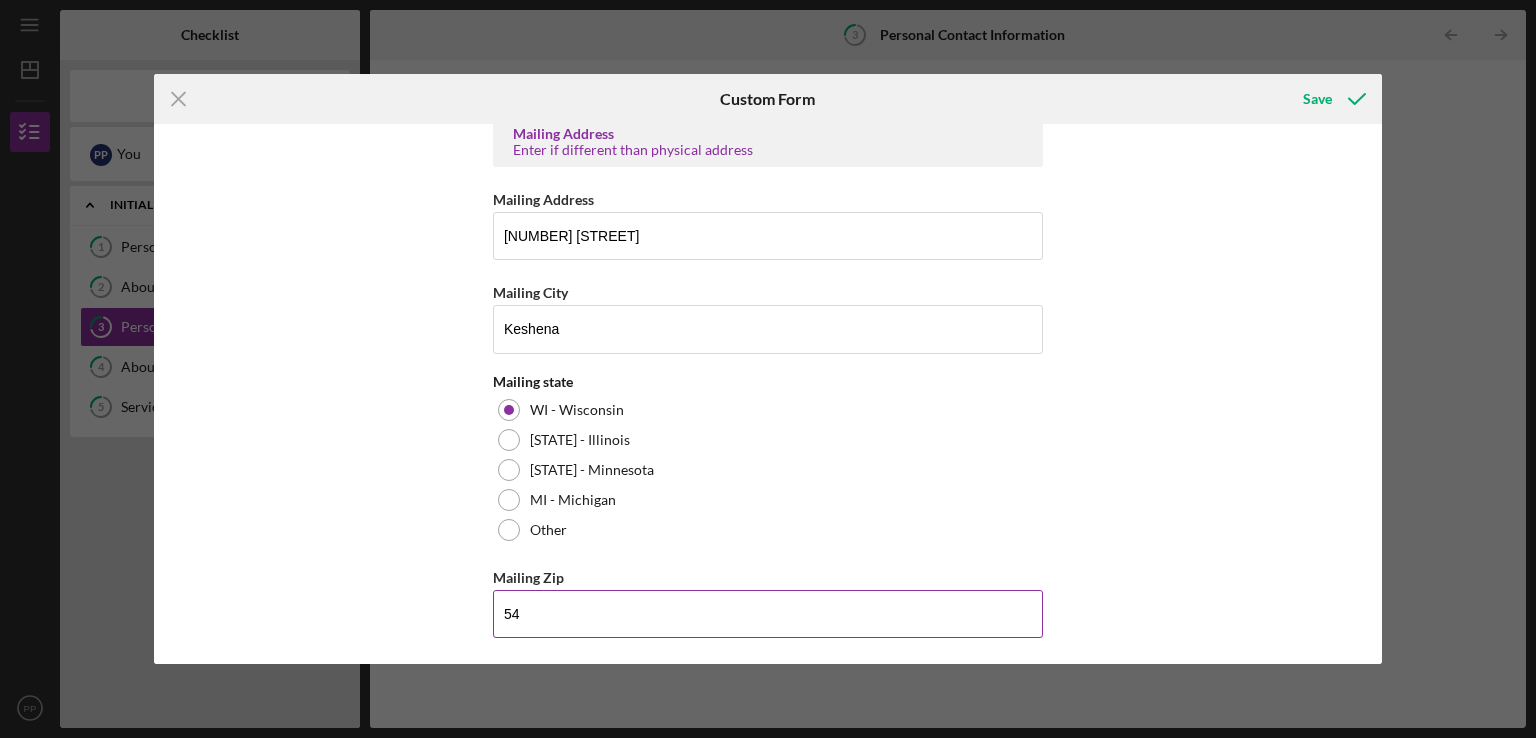 type on "5" 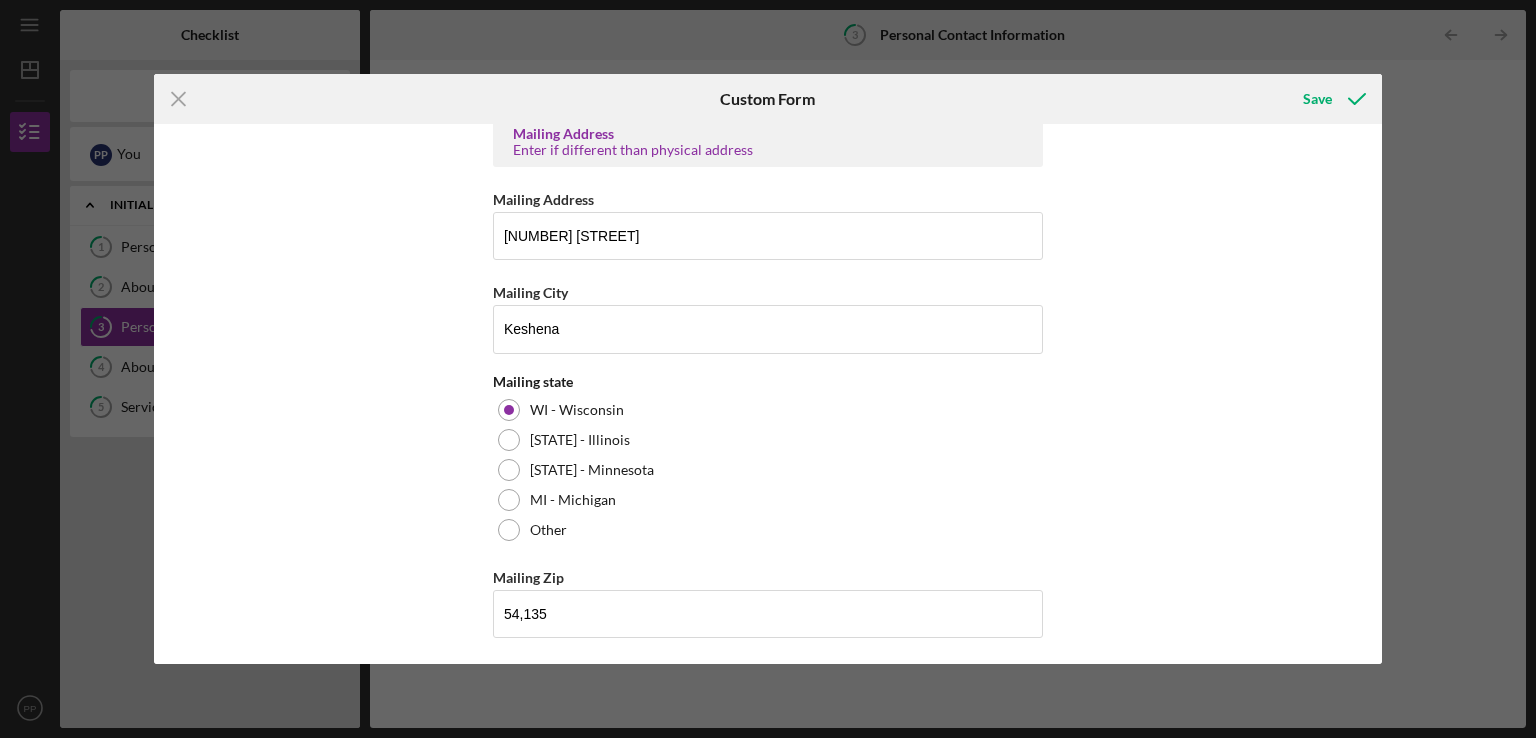 scroll, scrollTop: 901, scrollLeft: 0, axis: vertical 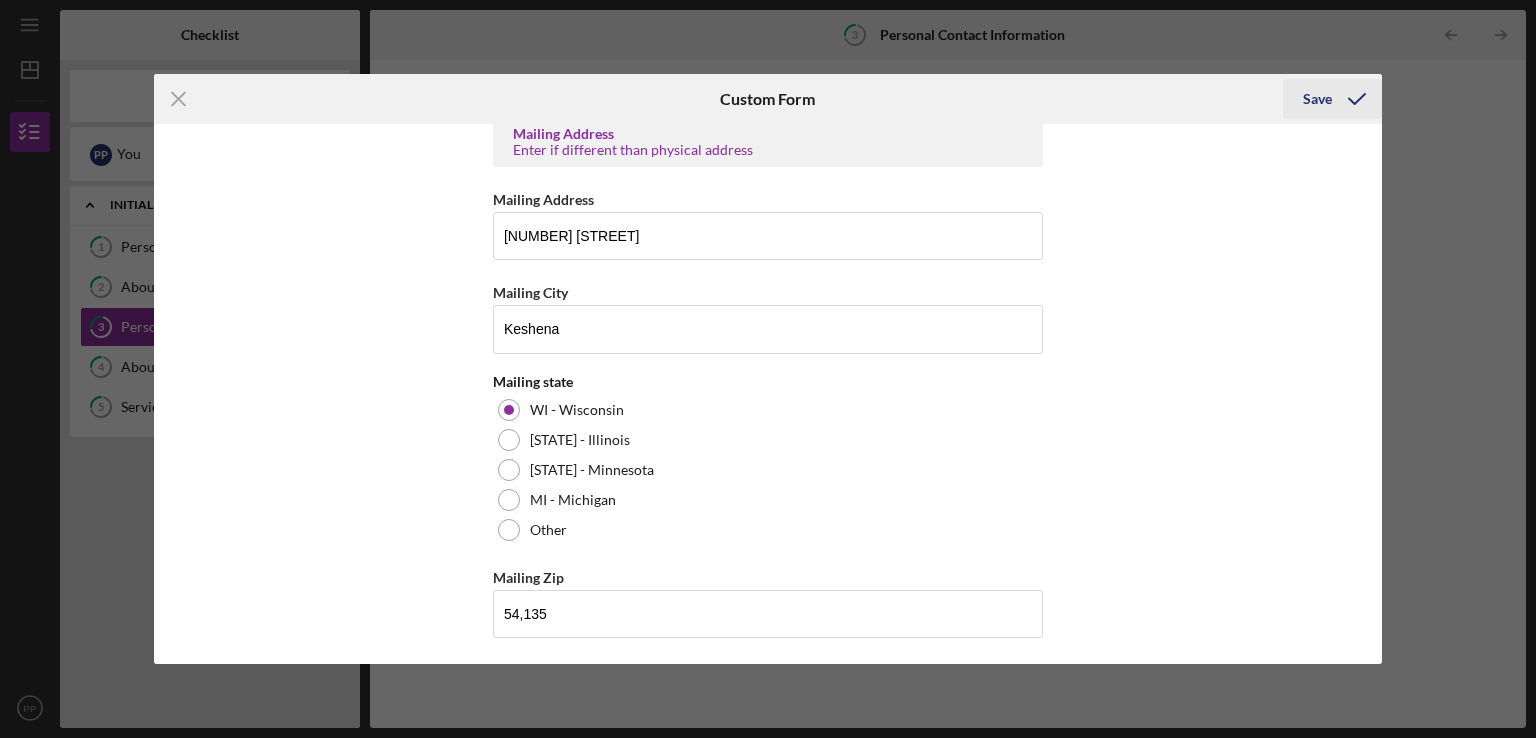 click on "Save" at bounding box center (1317, 99) 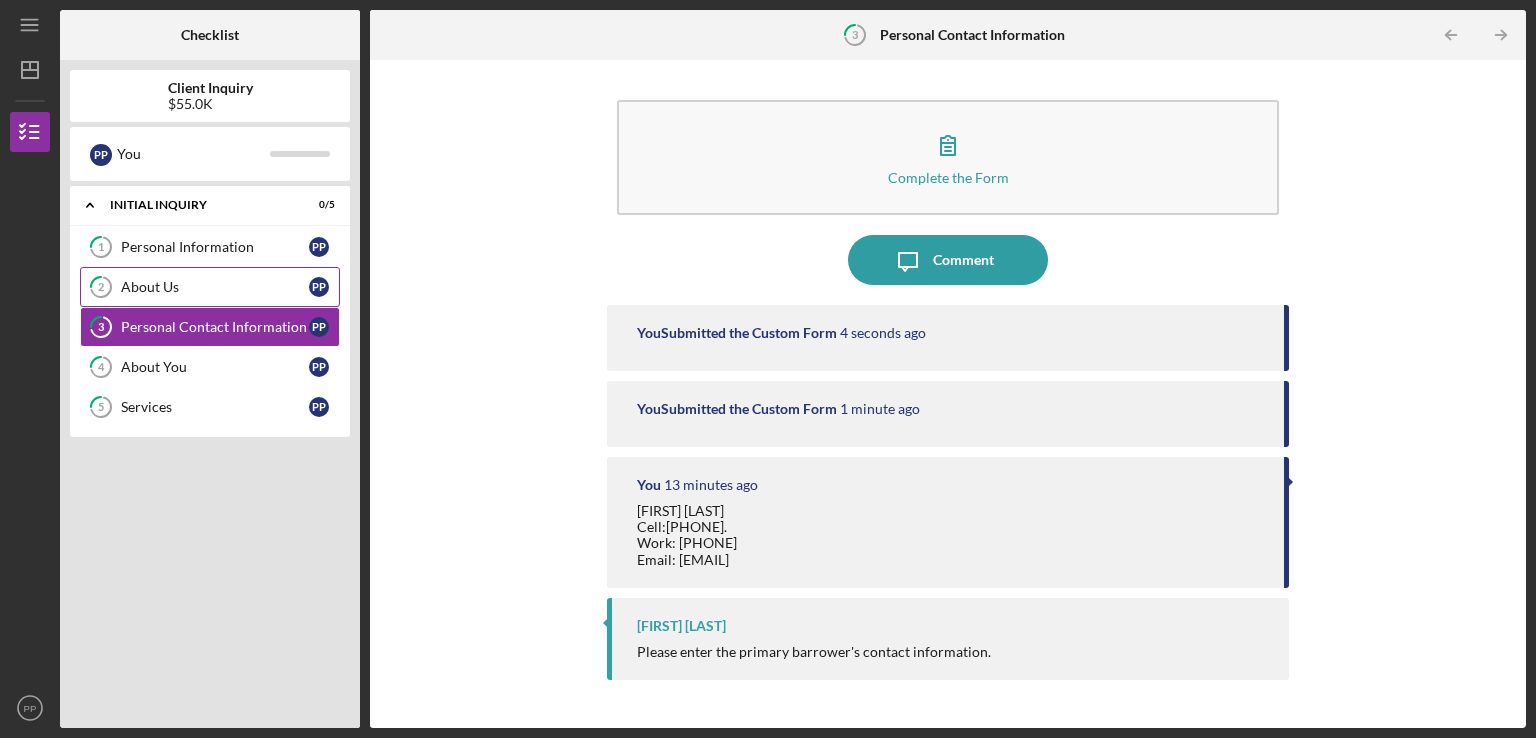 click on "About Us" at bounding box center (215, 287) 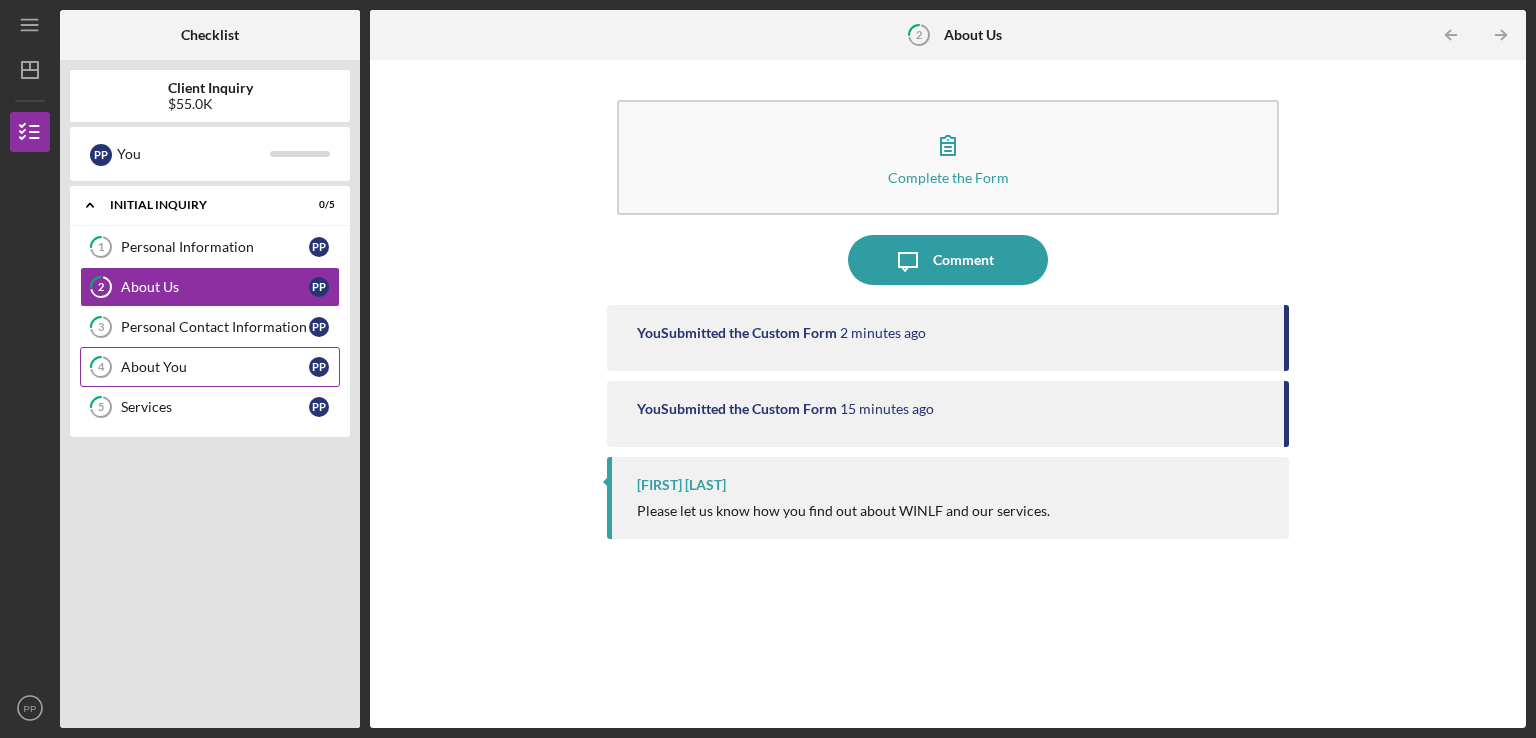 click on "About You" at bounding box center (215, 367) 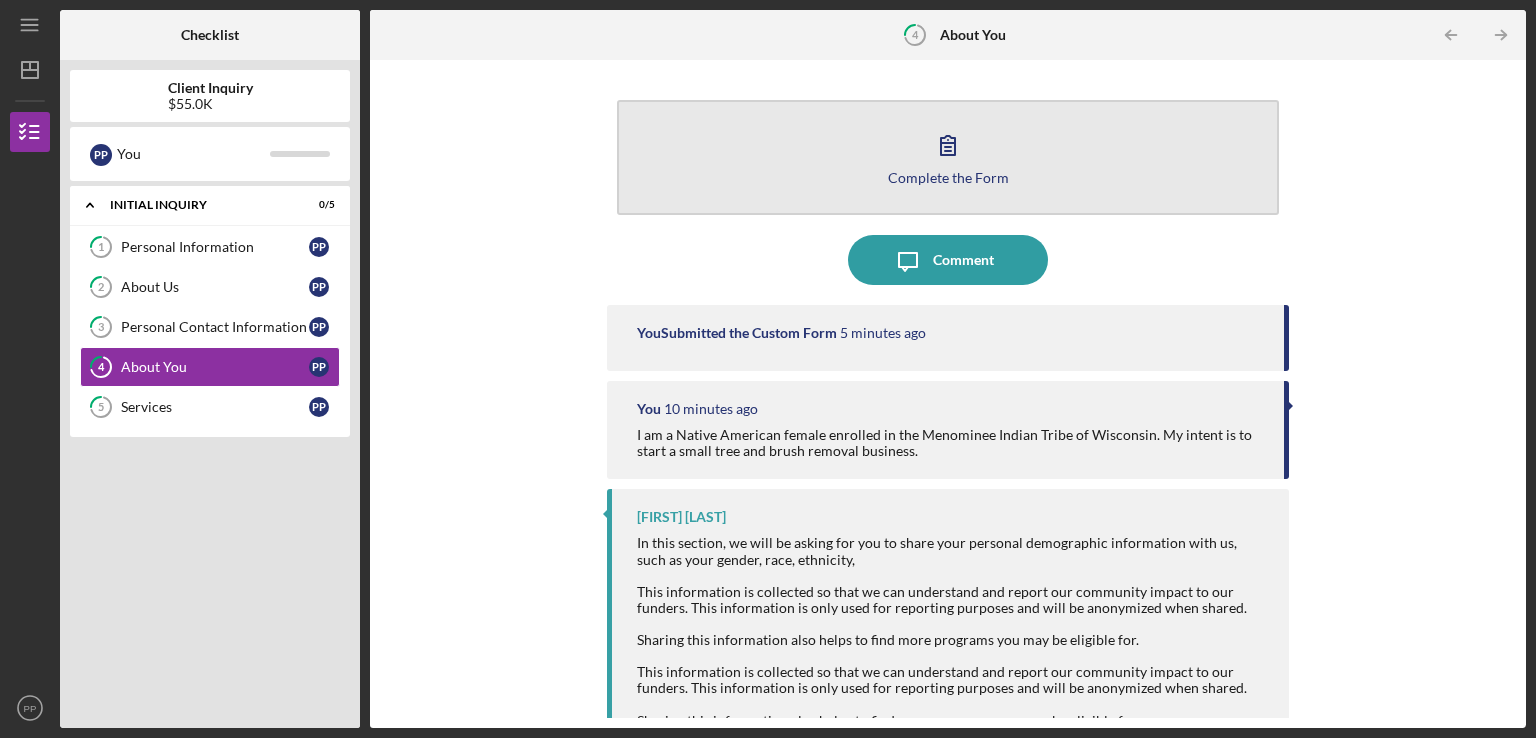click 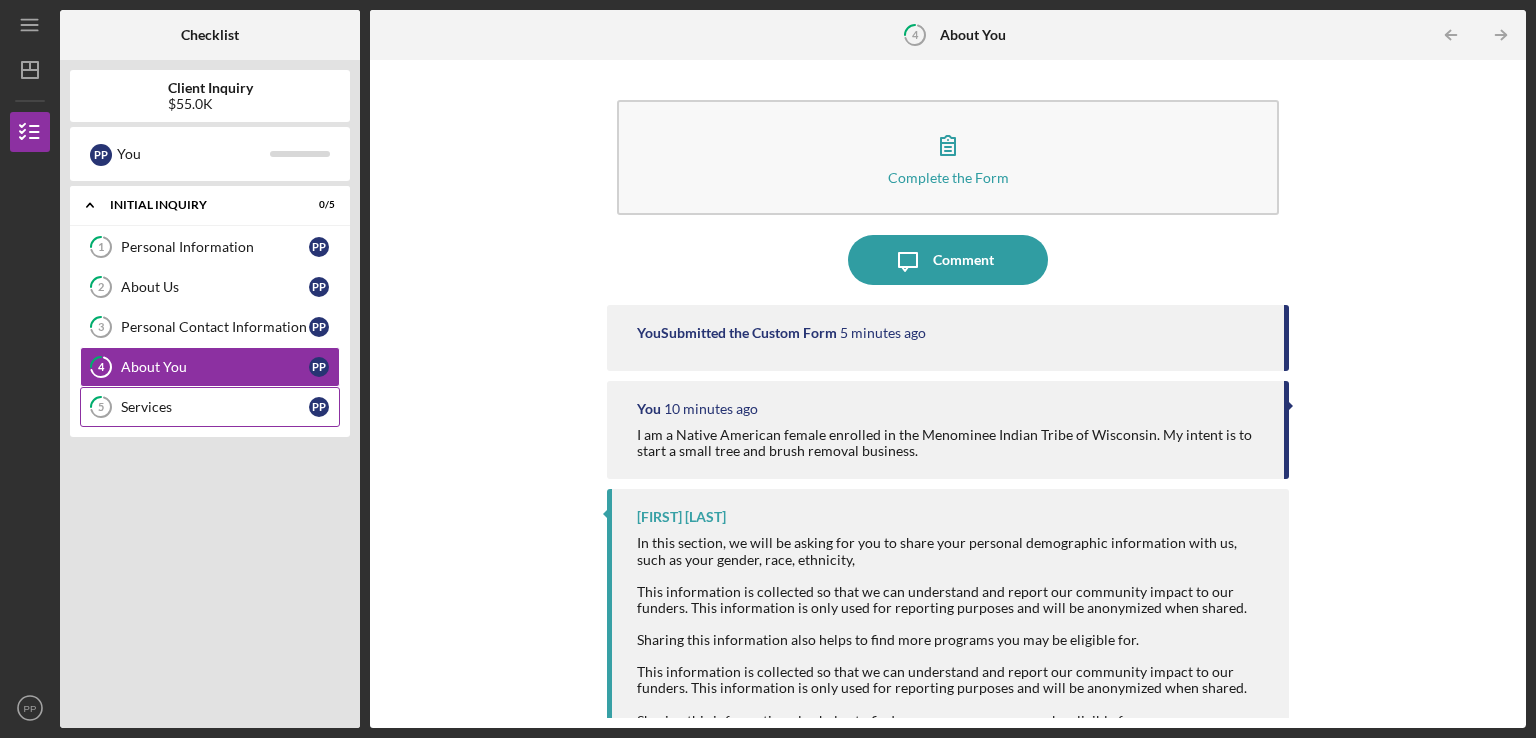 click on "Services" at bounding box center (215, 407) 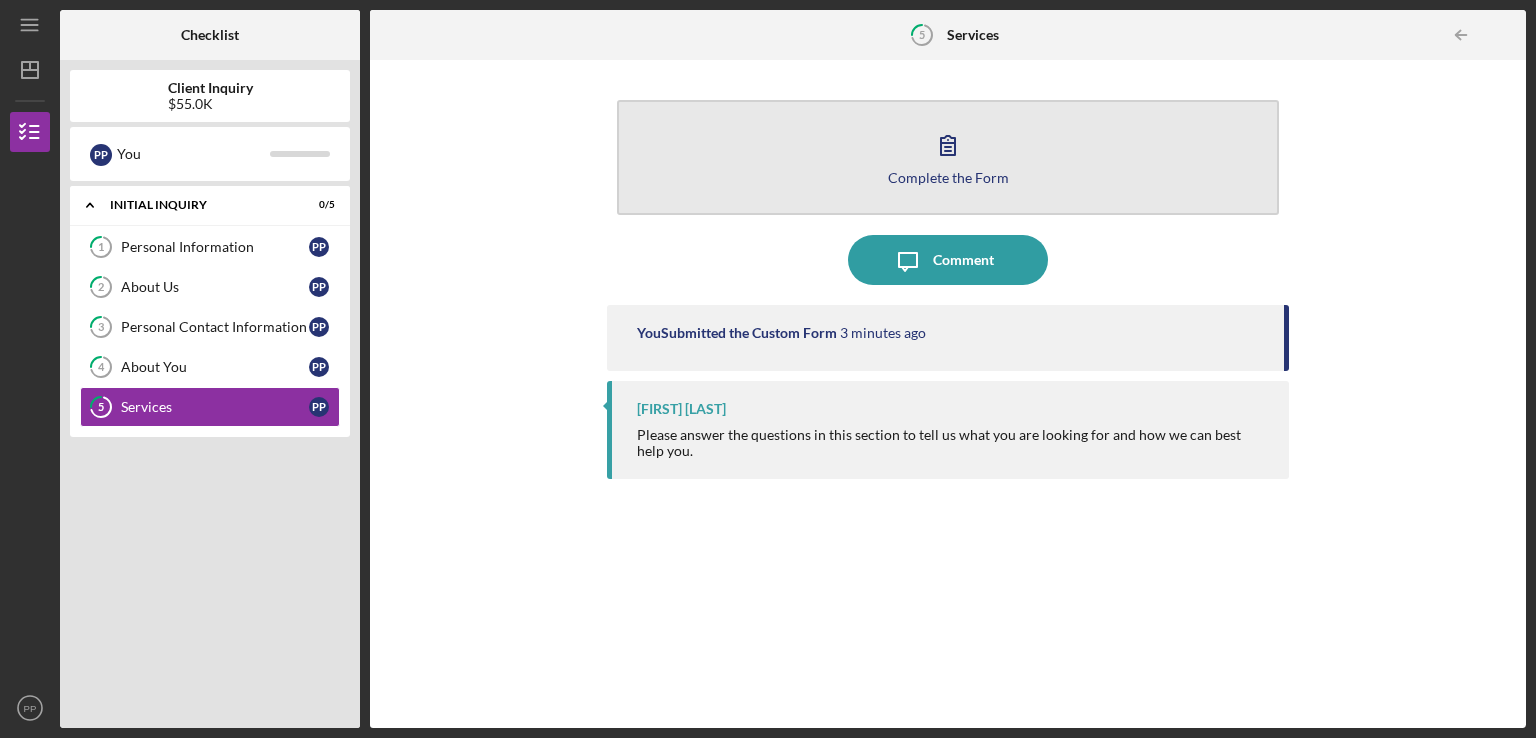 click on "Complete the Form Form" at bounding box center [948, 157] 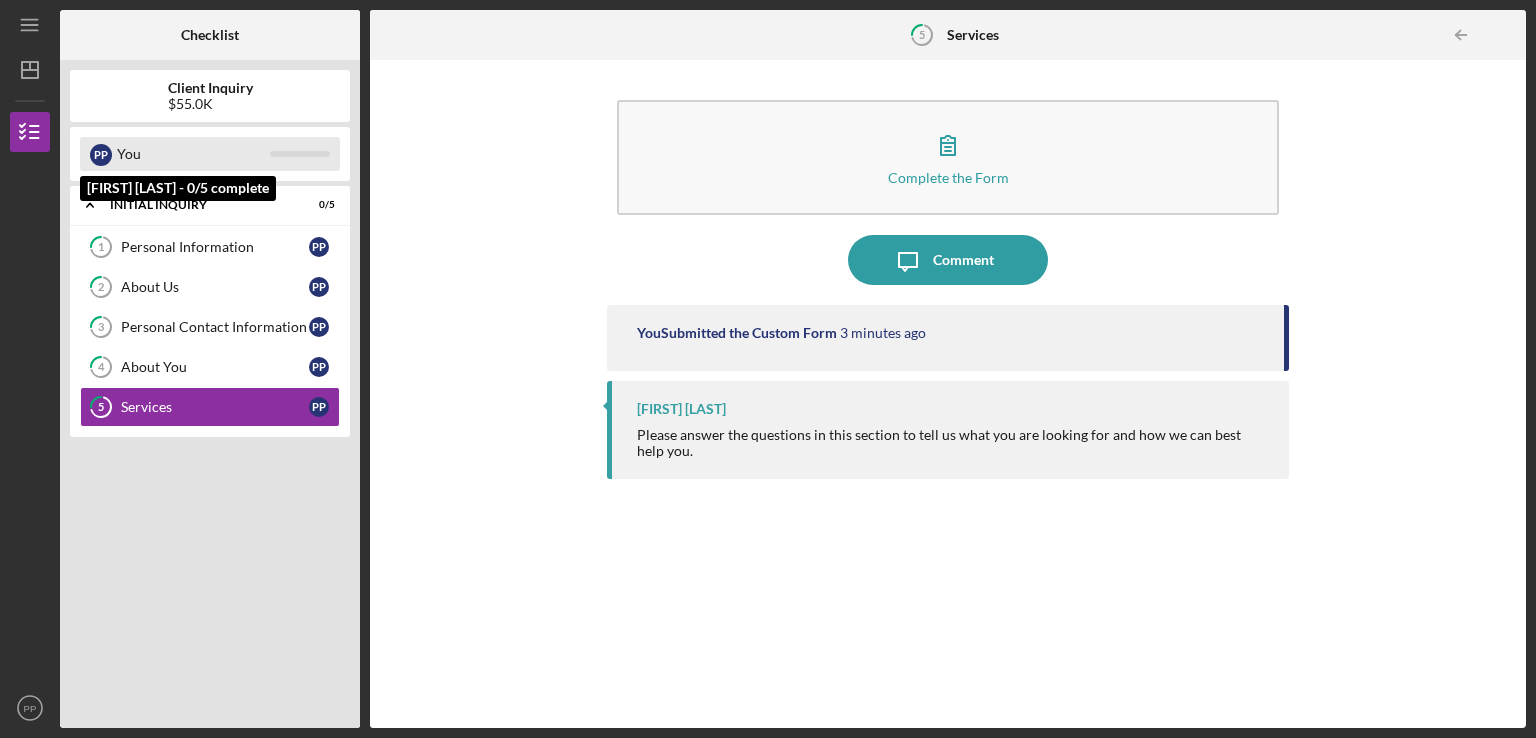 click on "P P" at bounding box center (101, 155) 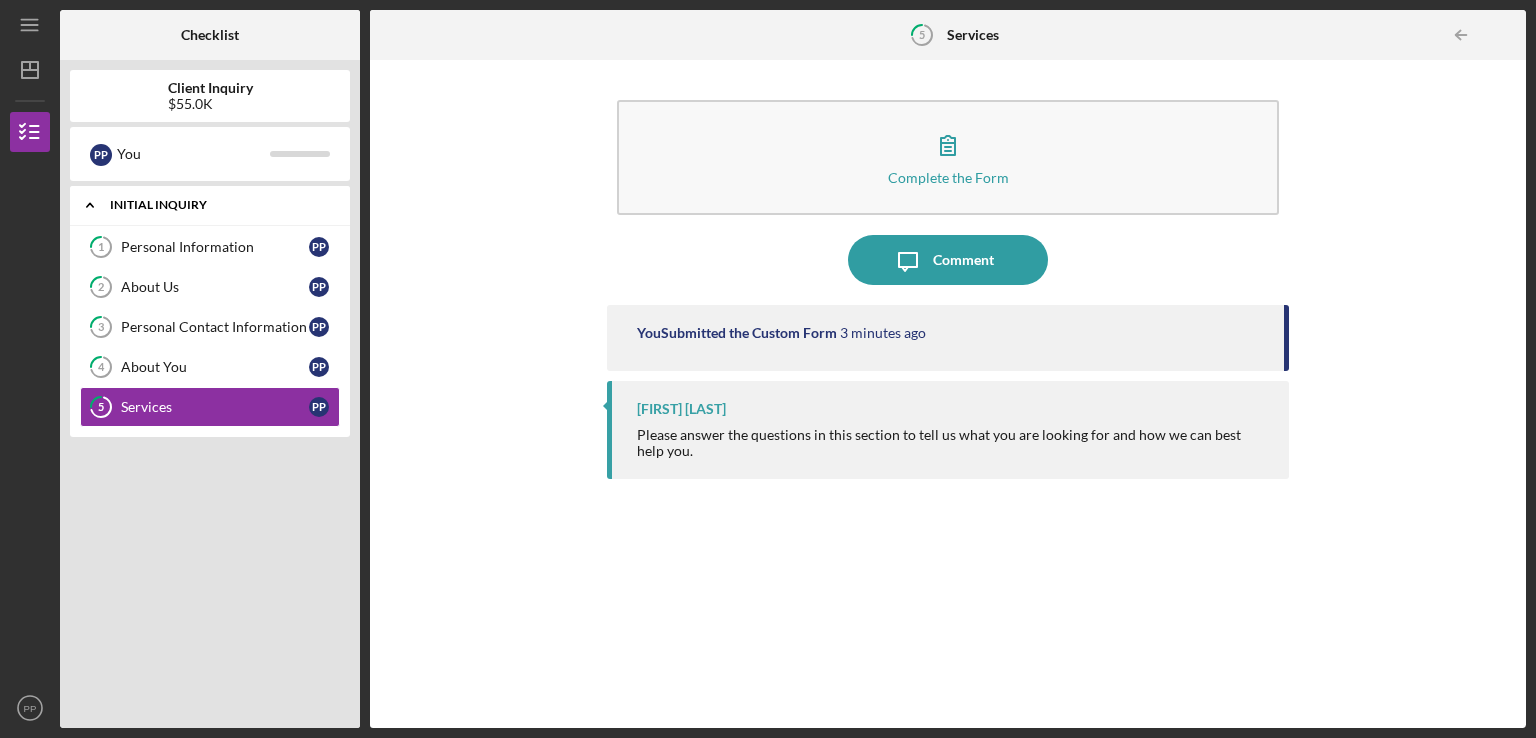 click on "Initial Inquiry" at bounding box center (217, 205) 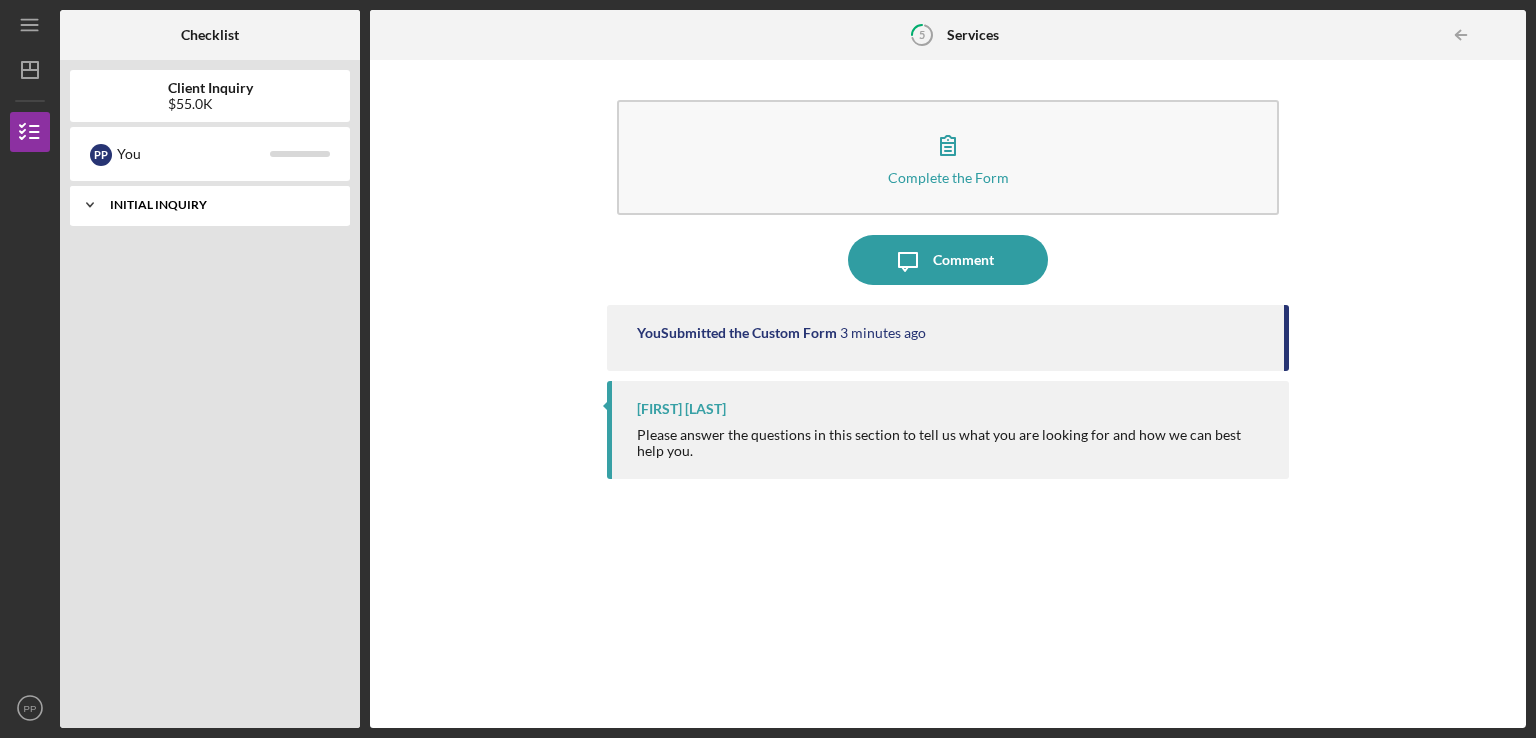 click on "Initial Inquiry" at bounding box center [217, 205] 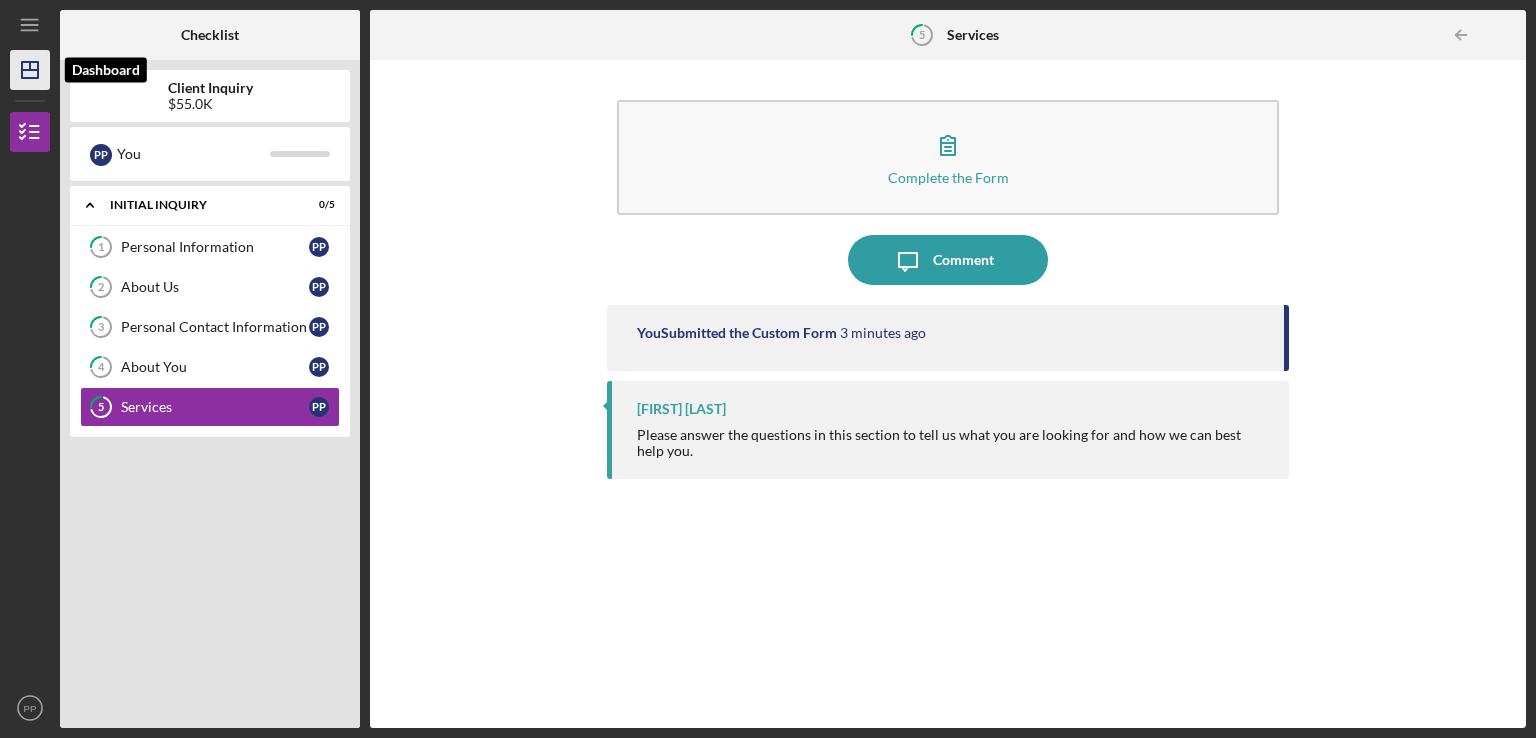 click on "Icon/Dashboard" 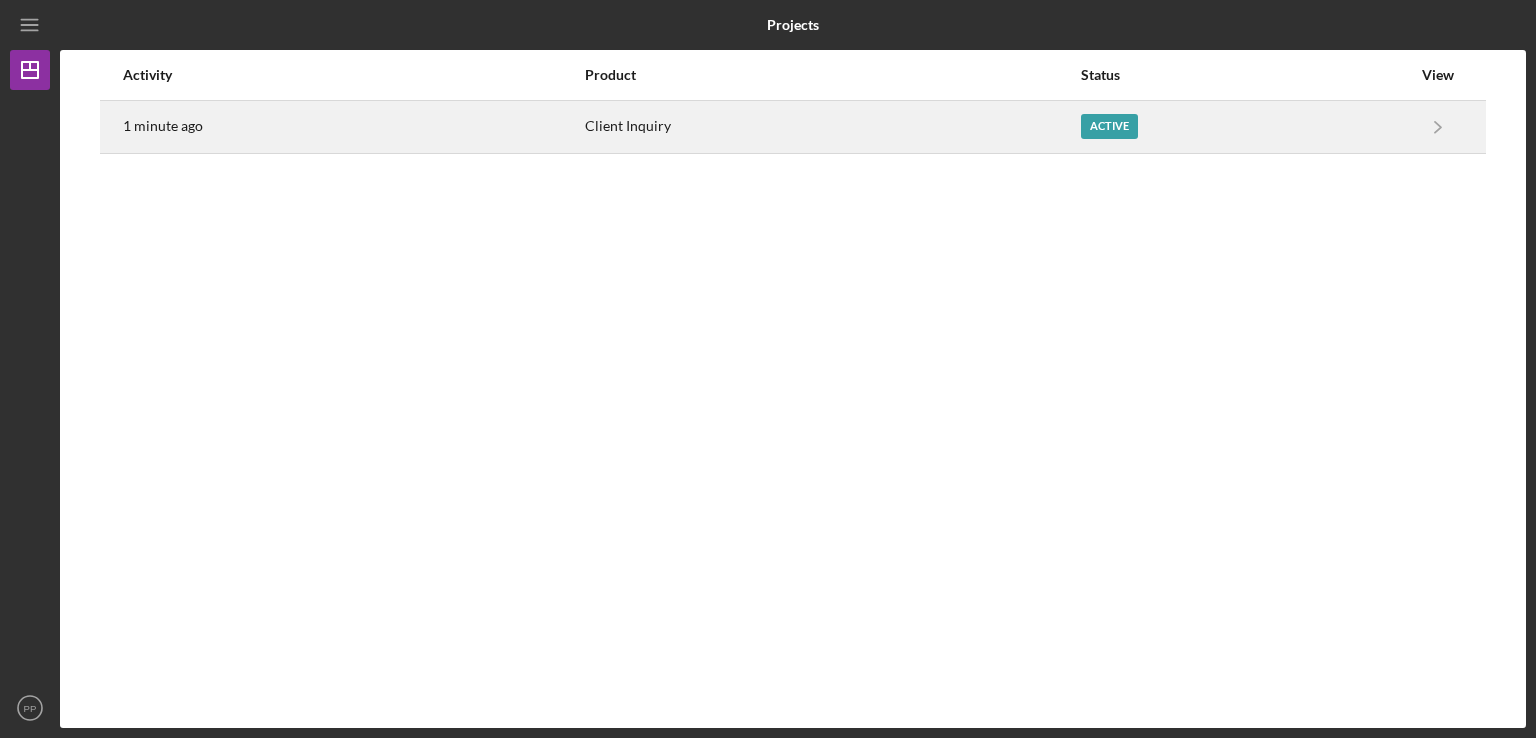 click on "Active" at bounding box center [1109, 126] 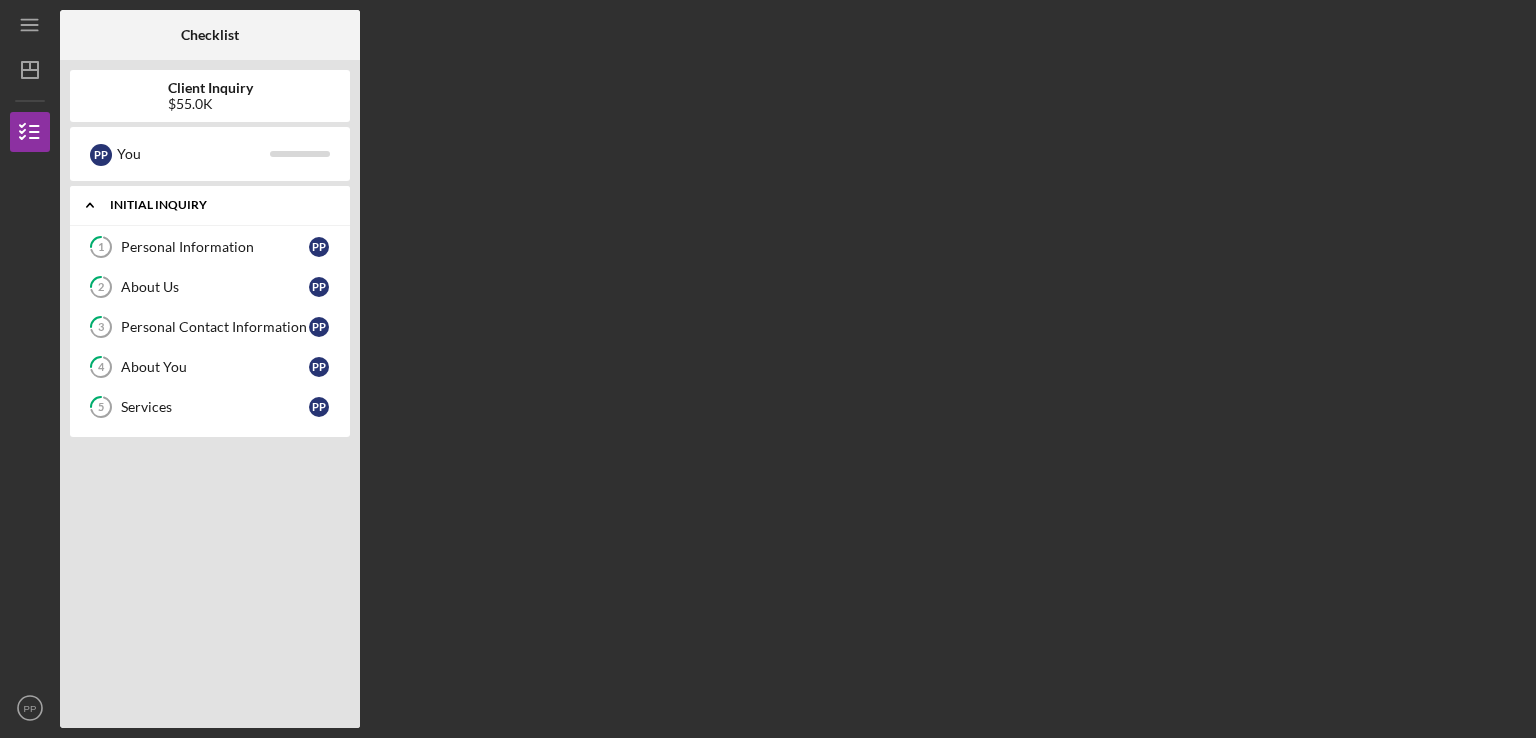 click on "Icon/Expander Initial Inquiry  0 / 5" at bounding box center (210, 205) 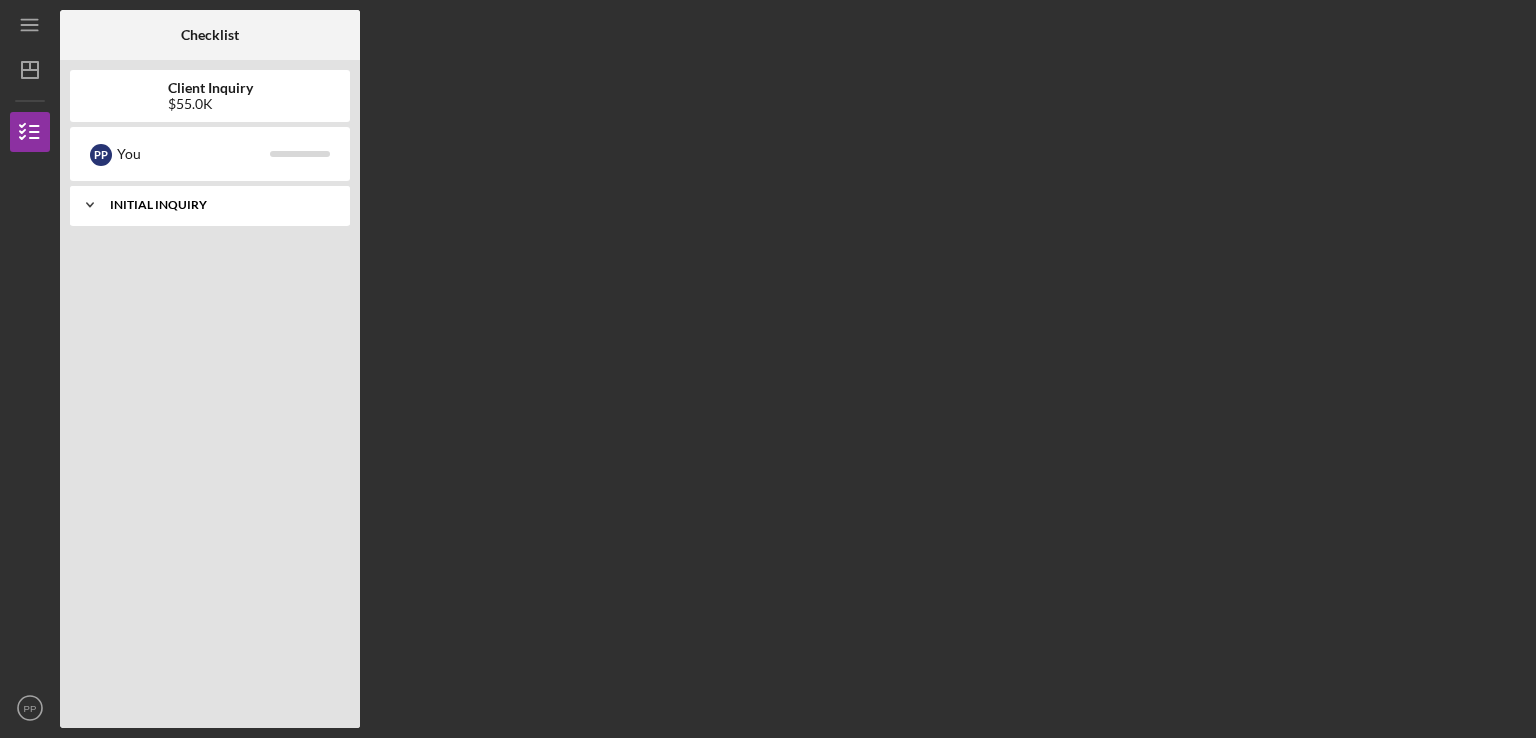 click on "Icon/Expander Initial Inquiry  0 / 5" at bounding box center [210, 205] 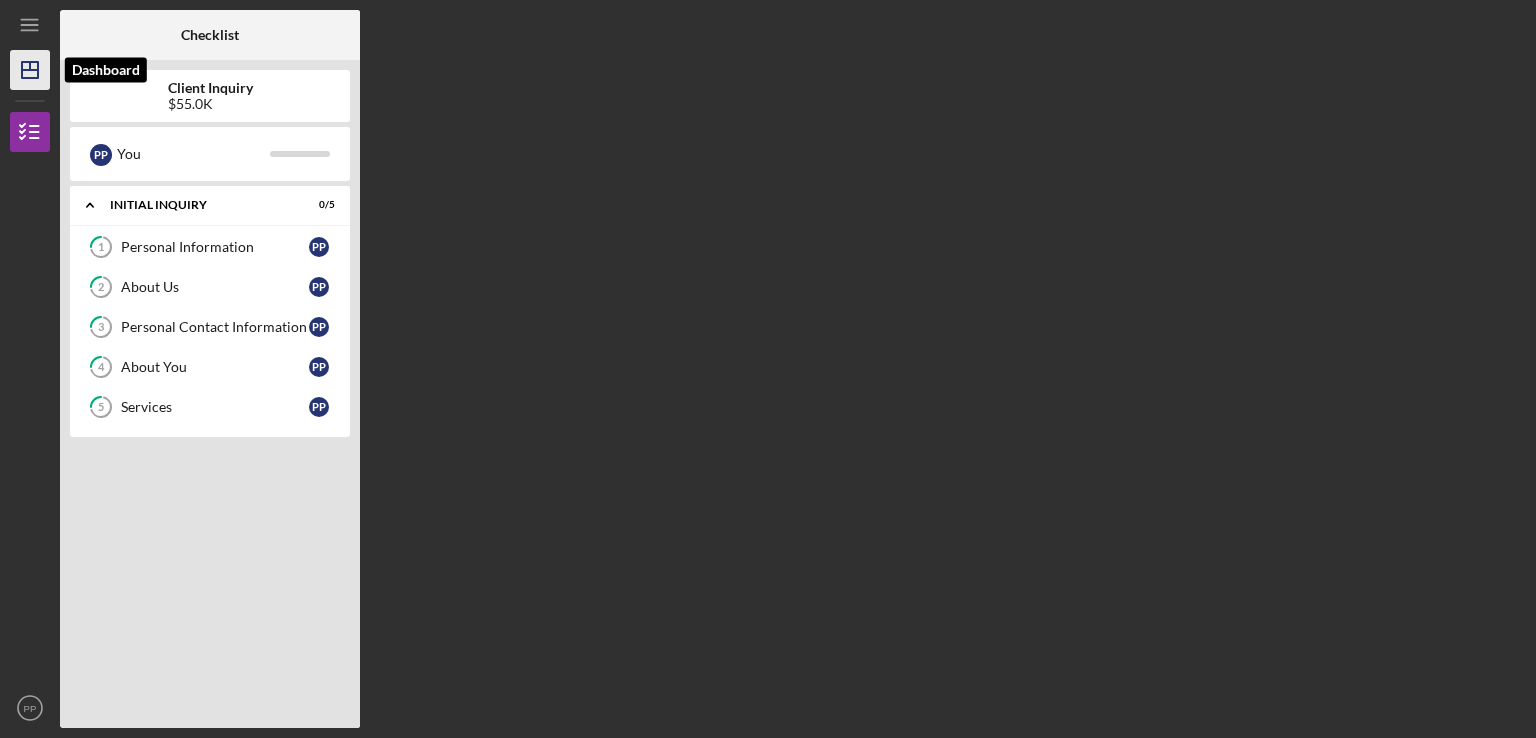 click 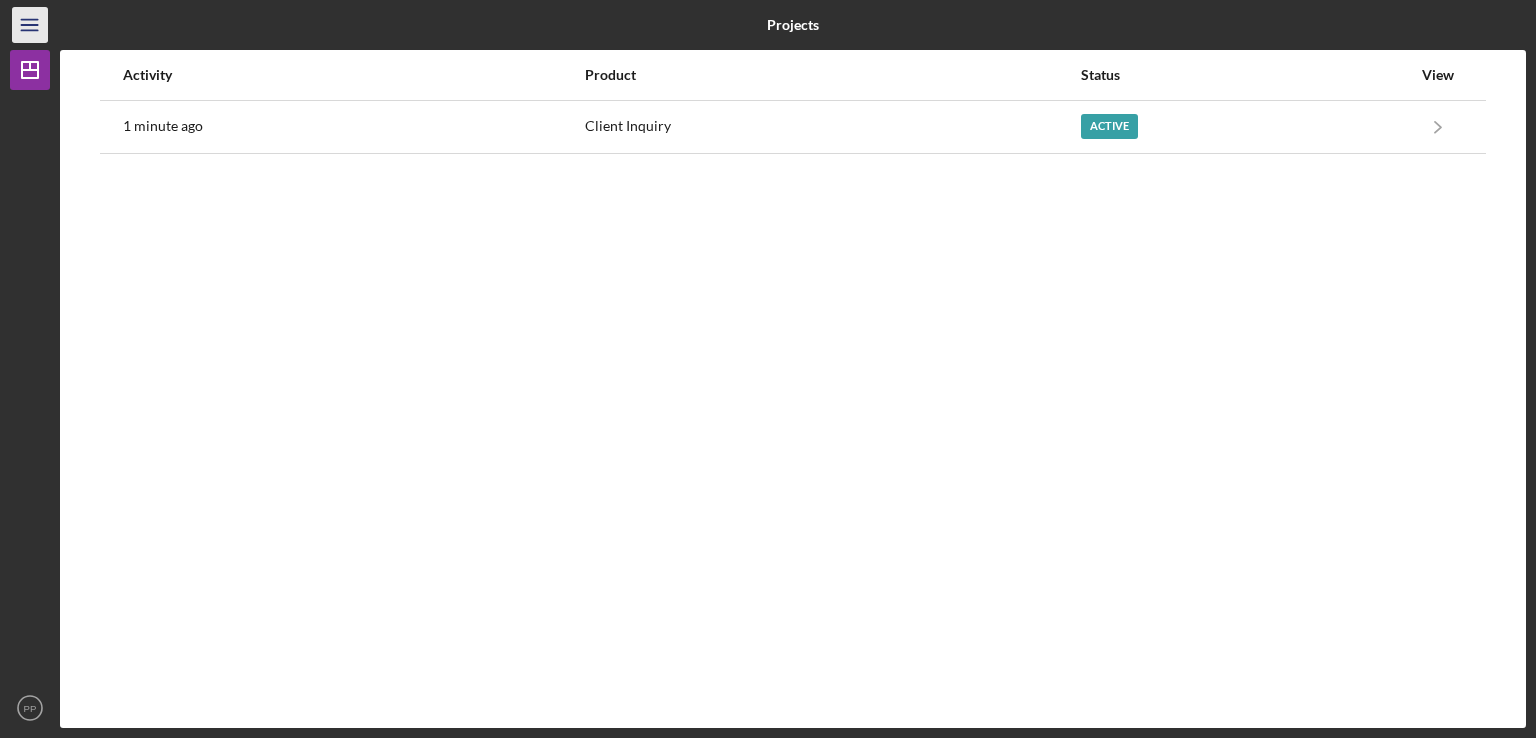 click on "Icon/Menu" 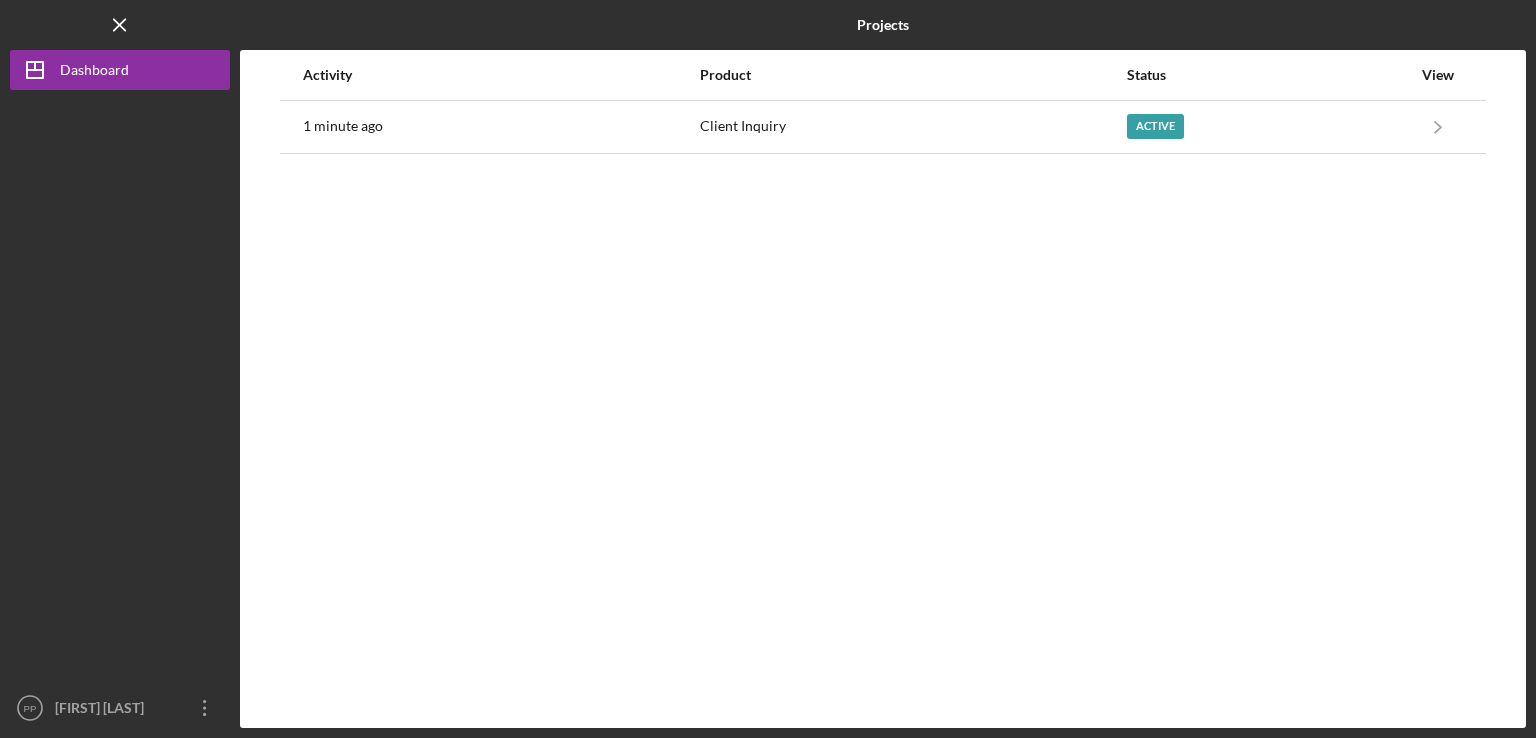 click on "Activity Product Status View 1 minute ago Client Inquiry Active Icon/Navigate Client Inquiry Icon/Navigate" at bounding box center [883, 389] 